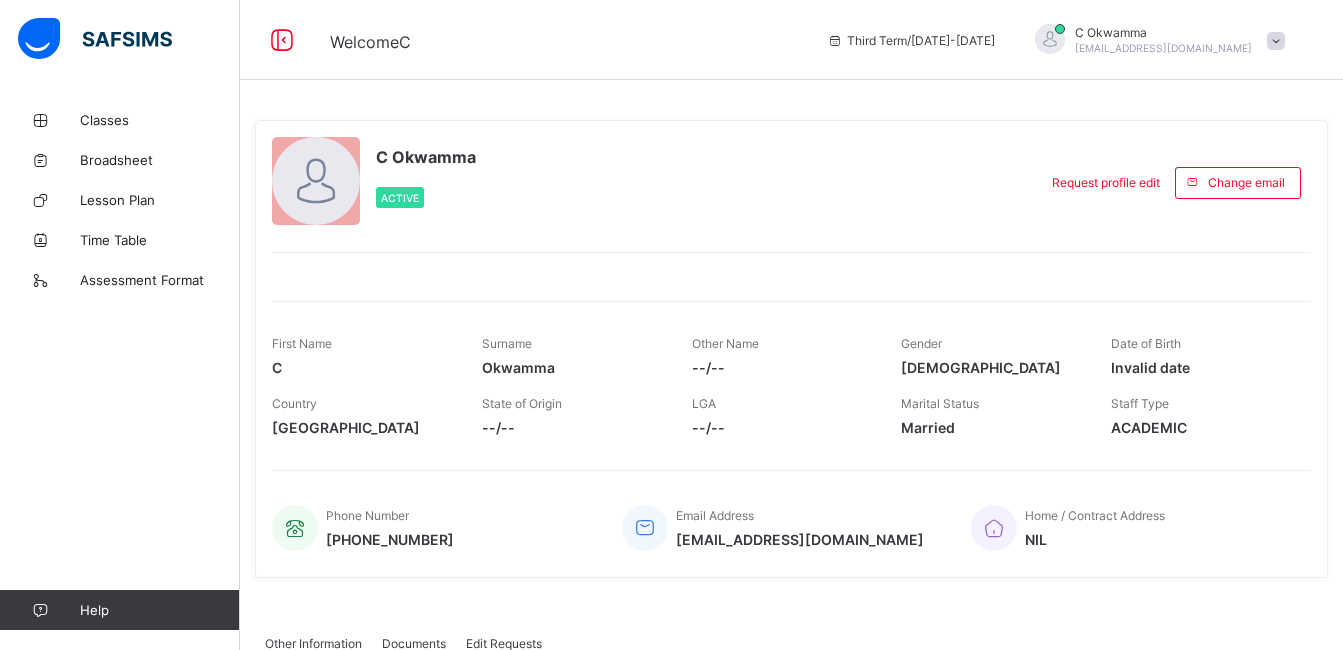 scroll, scrollTop: 0, scrollLeft: 0, axis: both 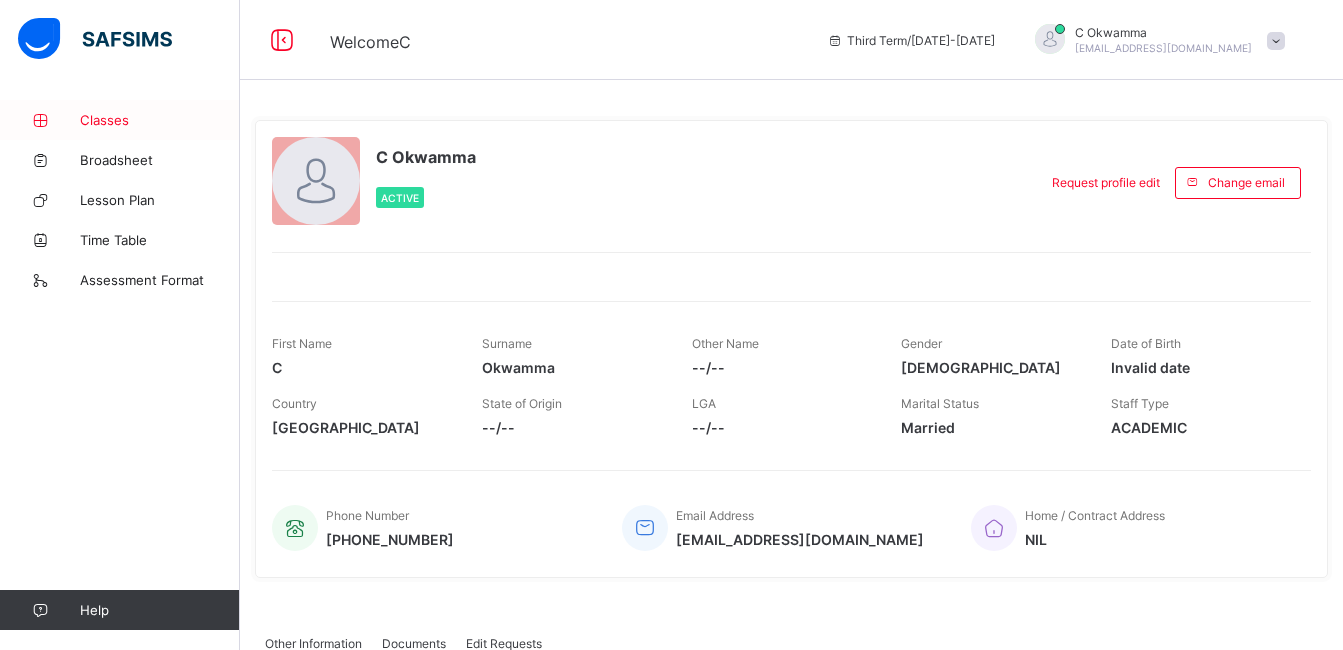 click on "Classes" at bounding box center (120, 120) 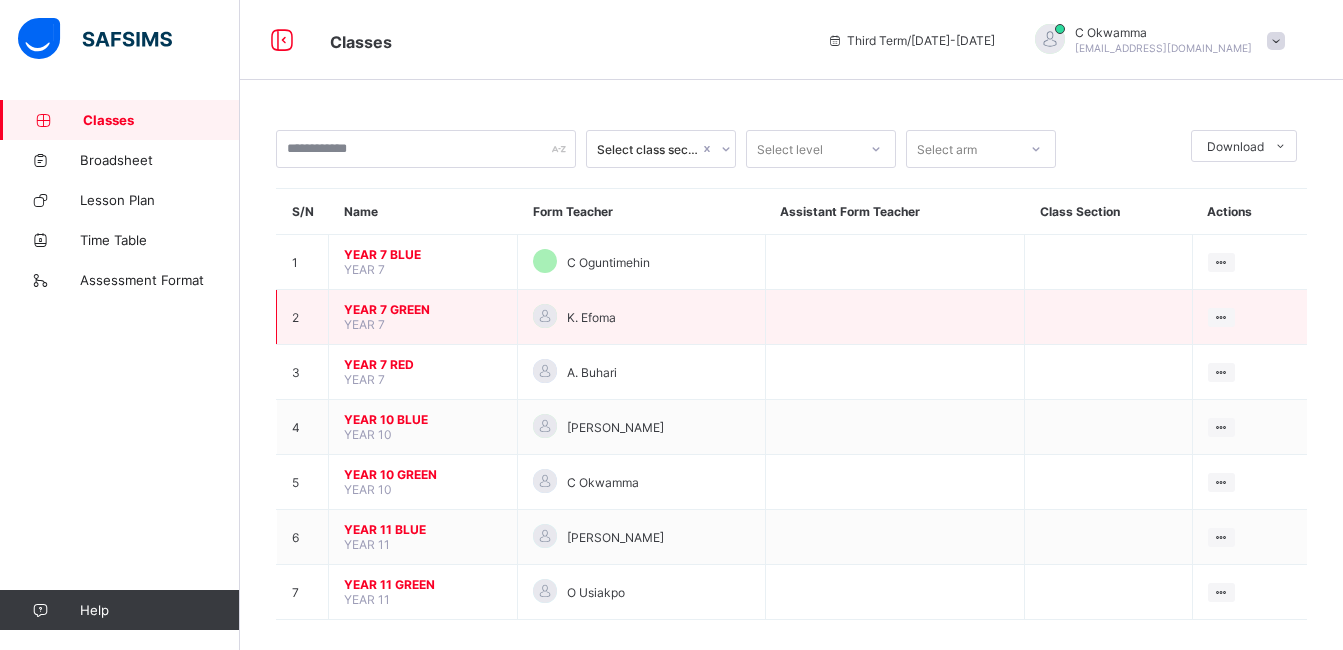 click on "YEAR 7   GREEN" at bounding box center [423, 309] 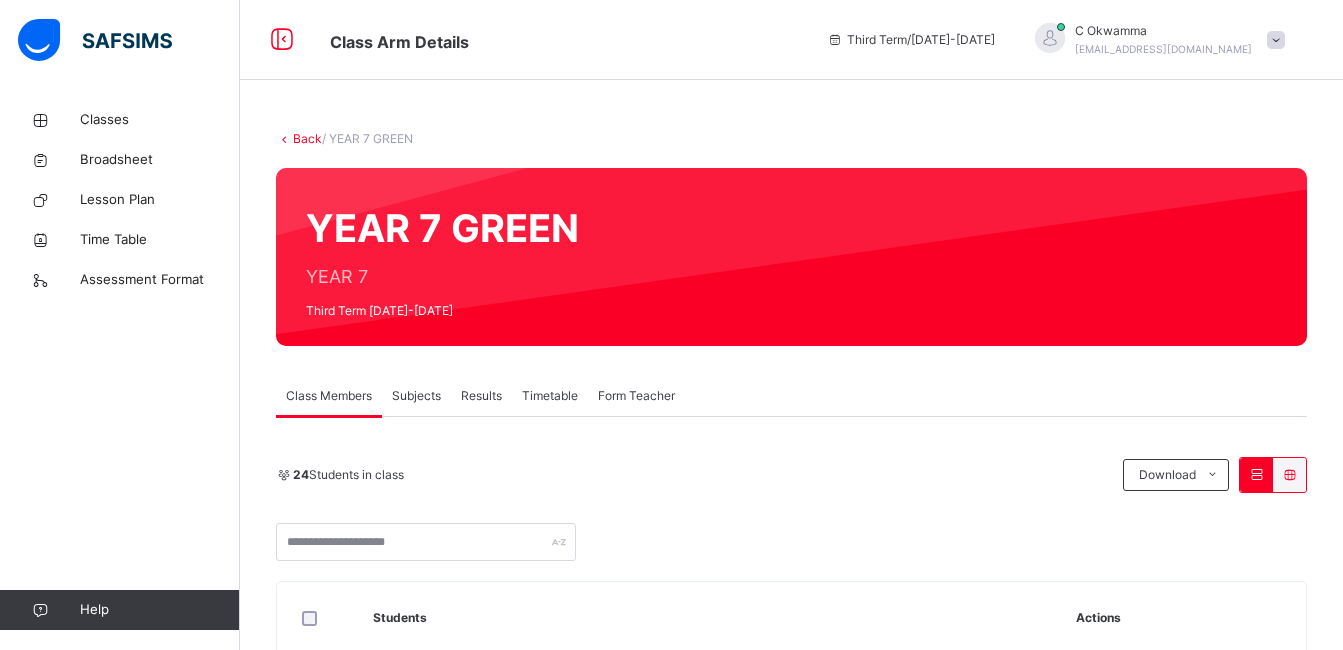 click on "Subjects" at bounding box center (416, 396) 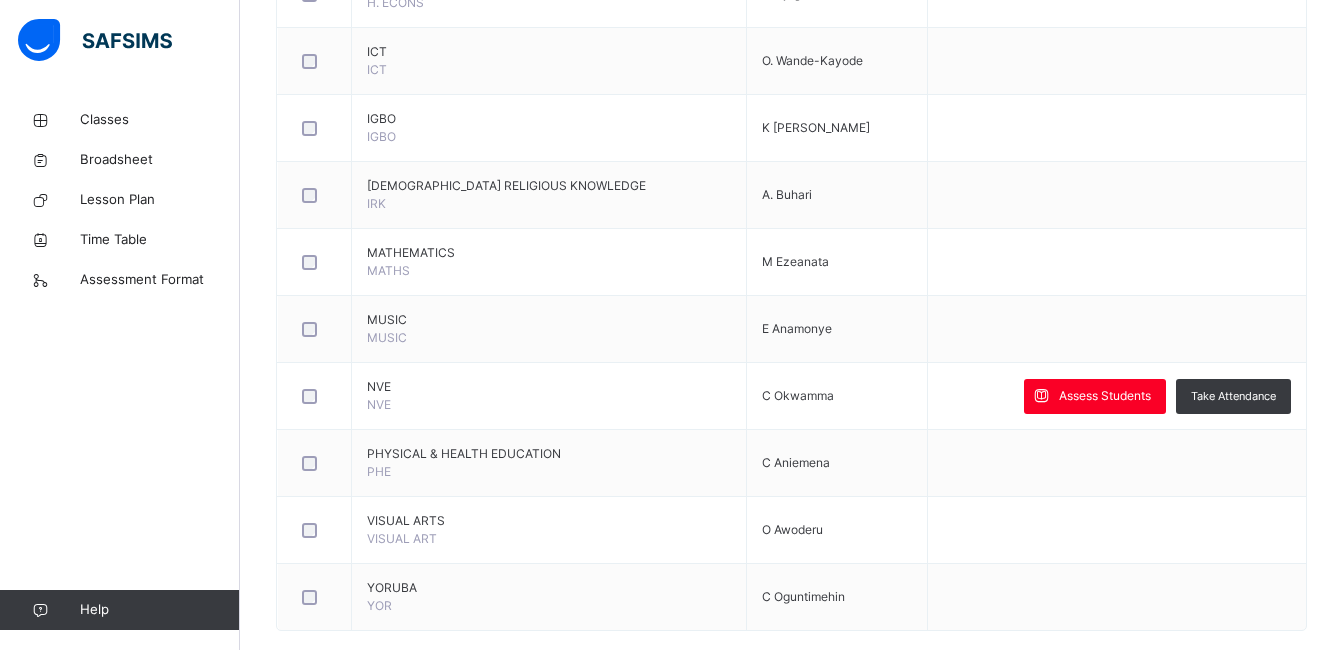 scroll, scrollTop: 1313, scrollLeft: 0, axis: vertical 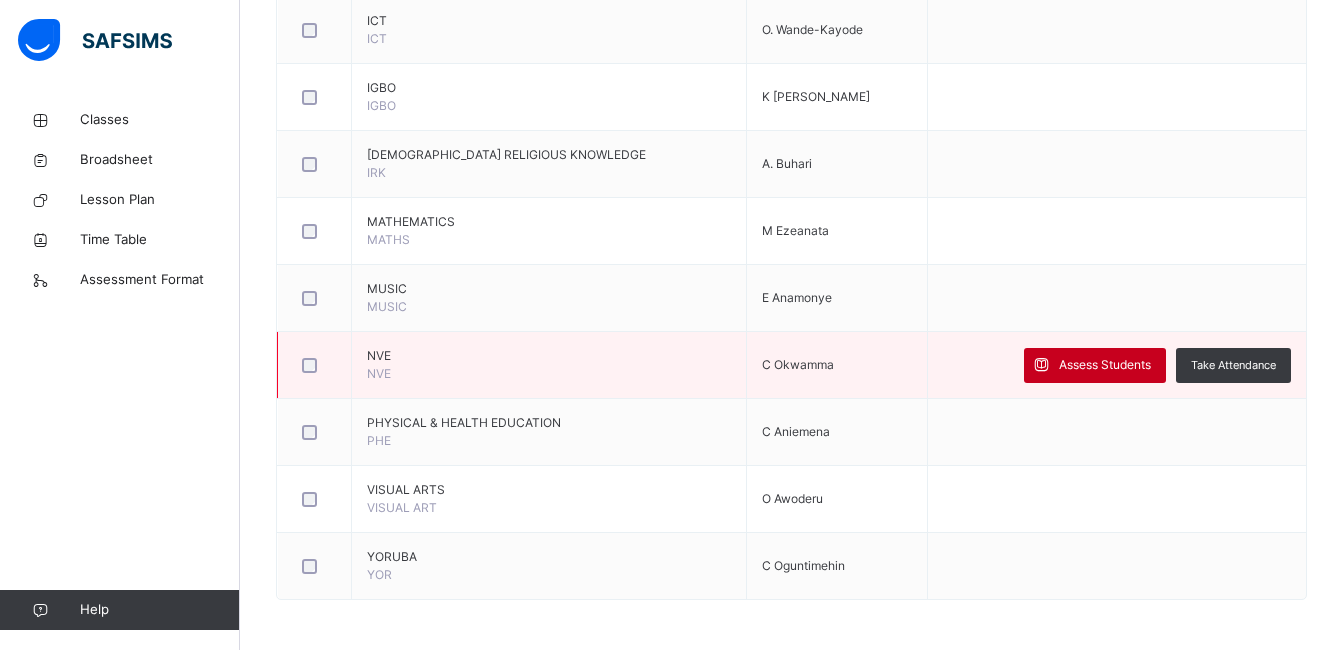 click on "Assess Students" at bounding box center [1105, 365] 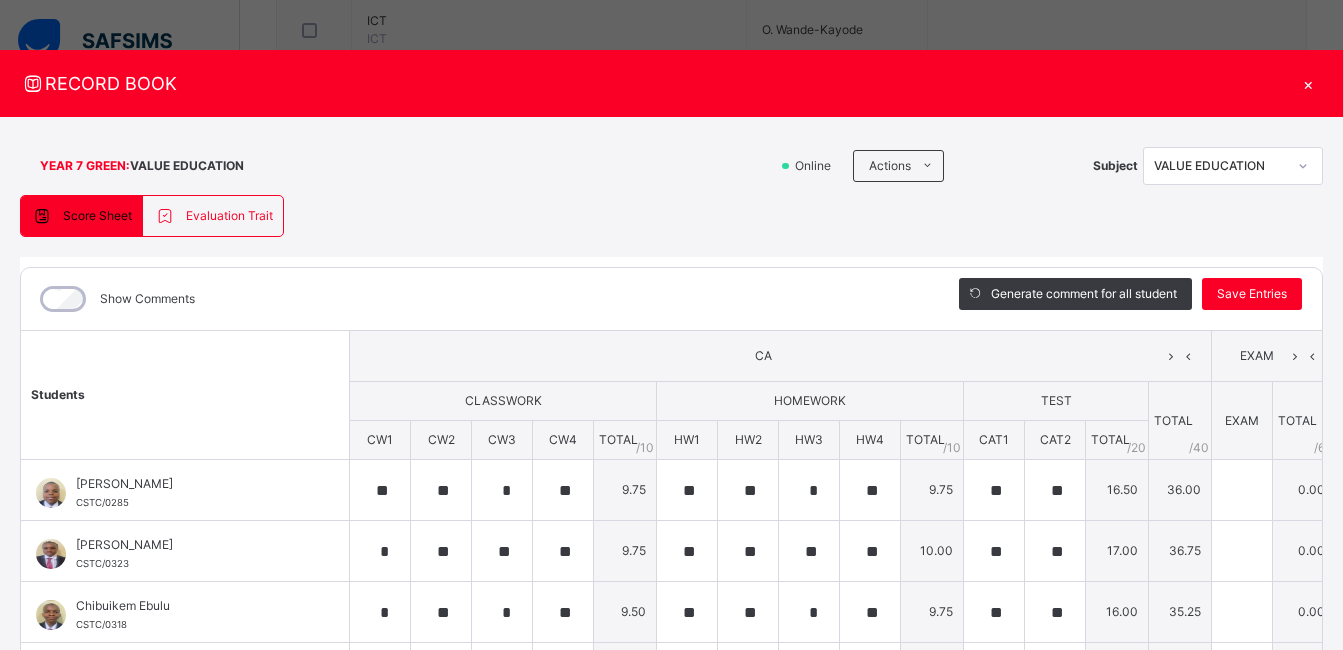 type on "**" 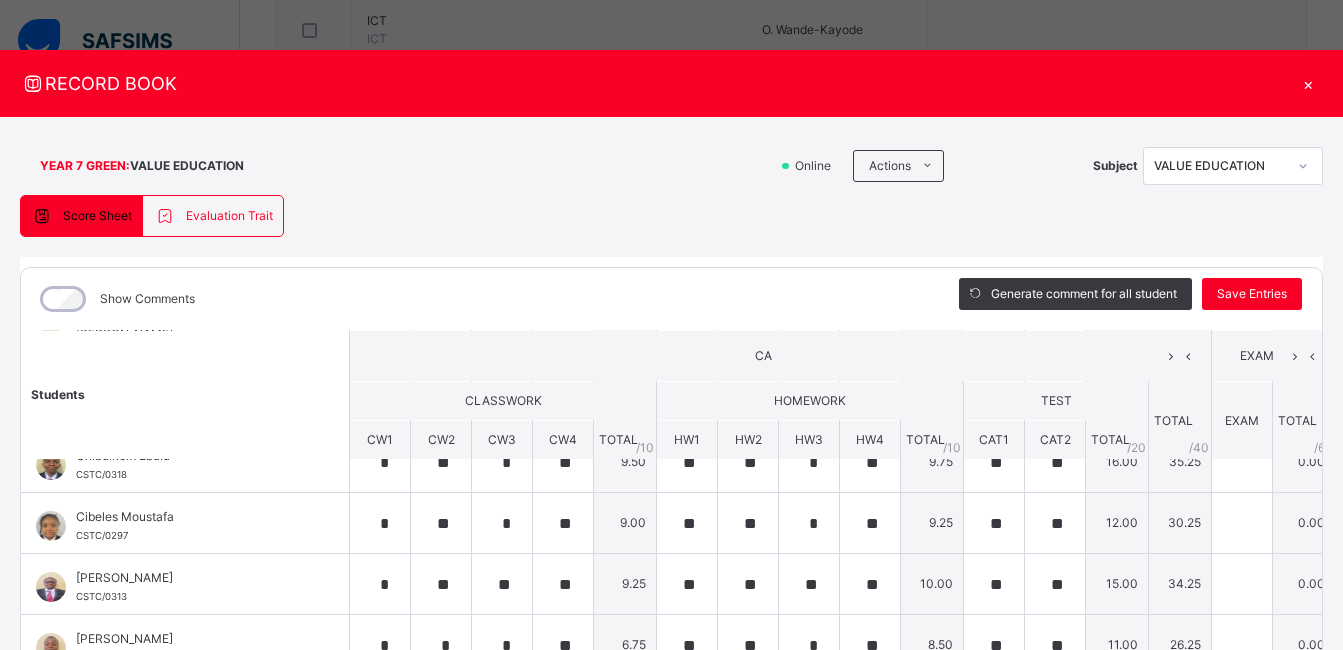 scroll, scrollTop: 153, scrollLeft: 0, axis: vertical 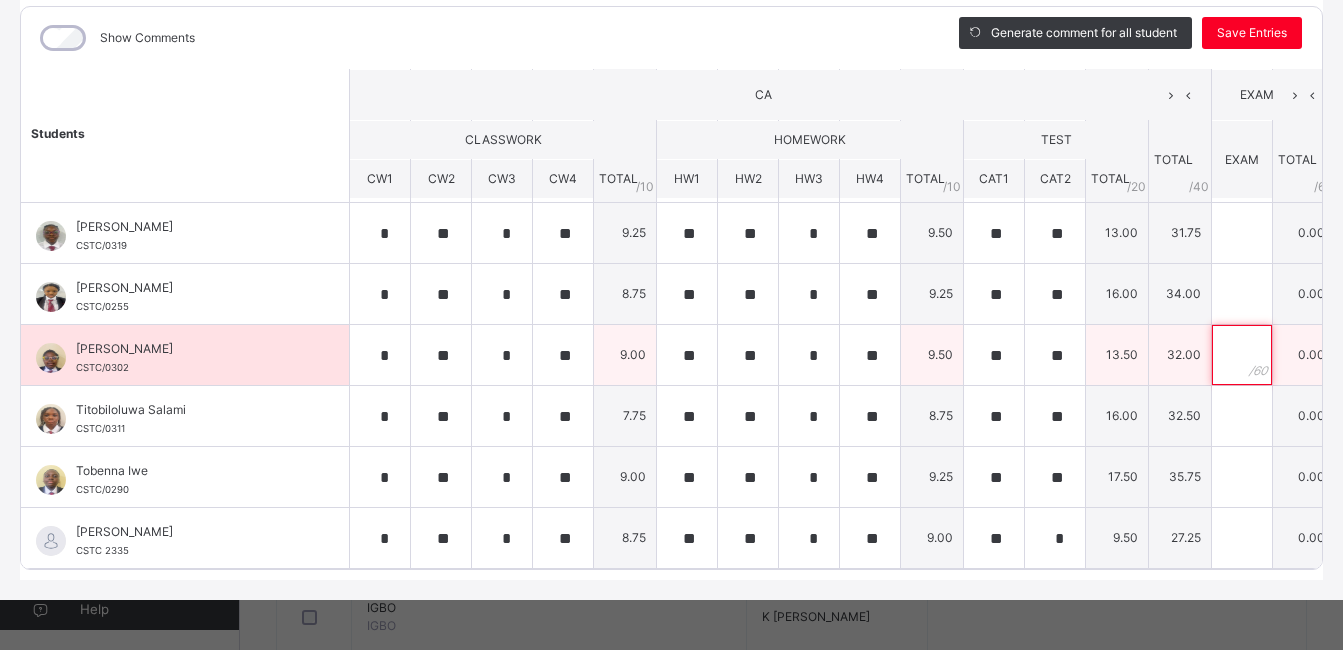 click at bounding box center [1242, 355] 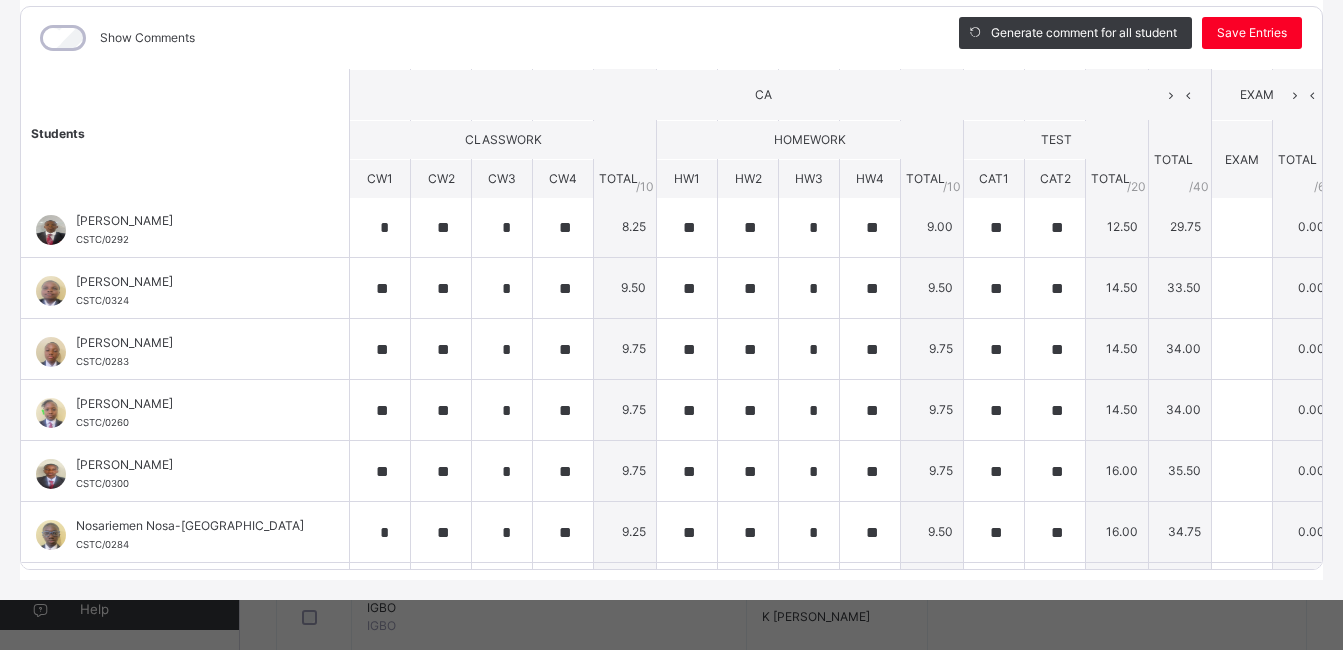 scroll, scrollTop: 487, scrollLeft: 0, axis: vertical 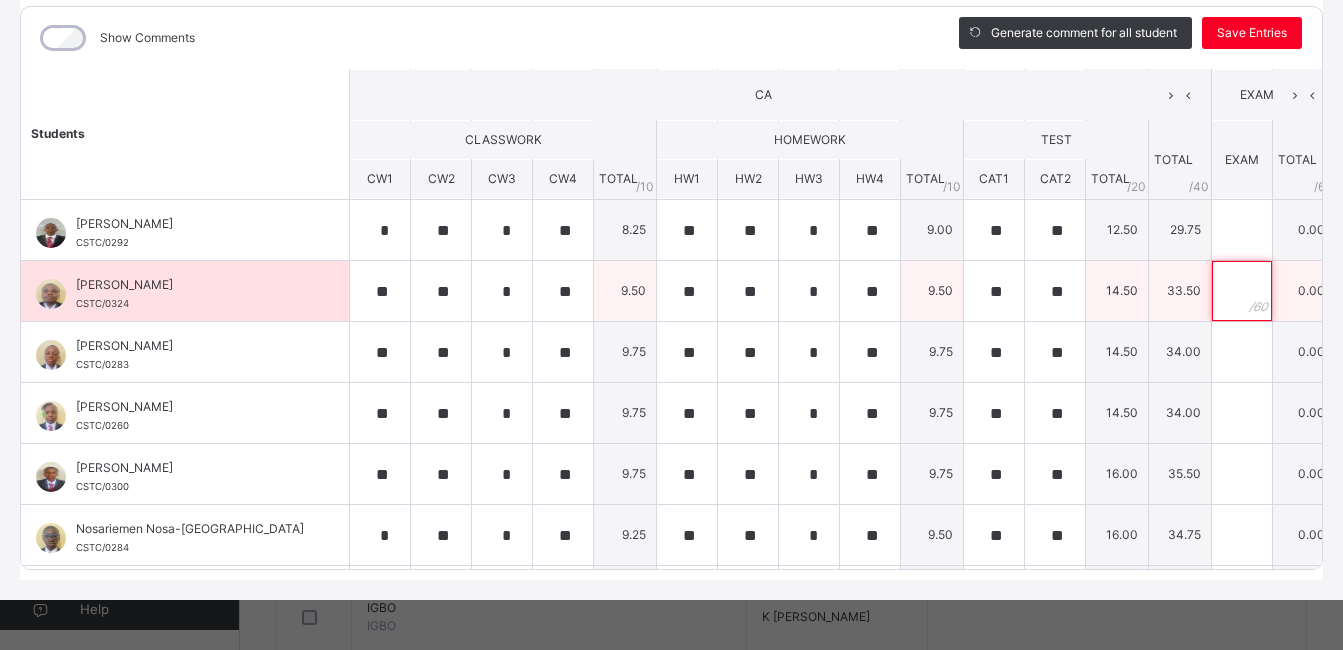 click at bounding box center [1242, 291] 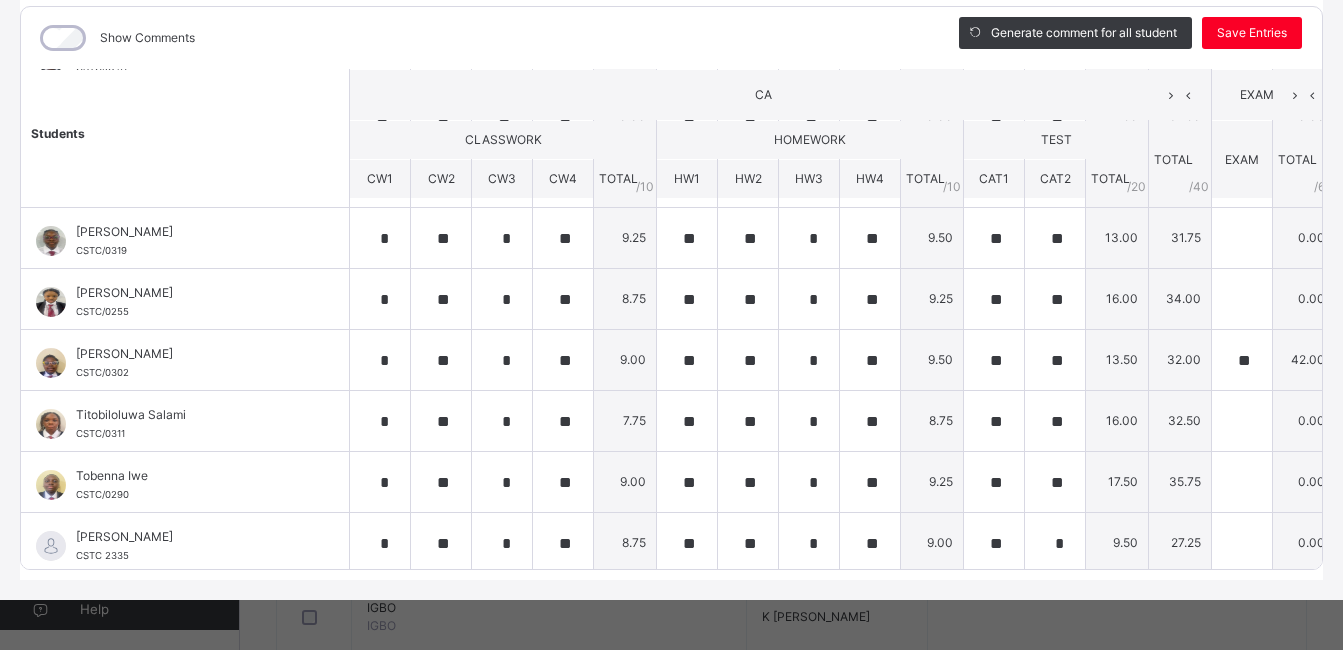 scroll, scrollTop: 1094, scrollLeft: 0, axis: vertical 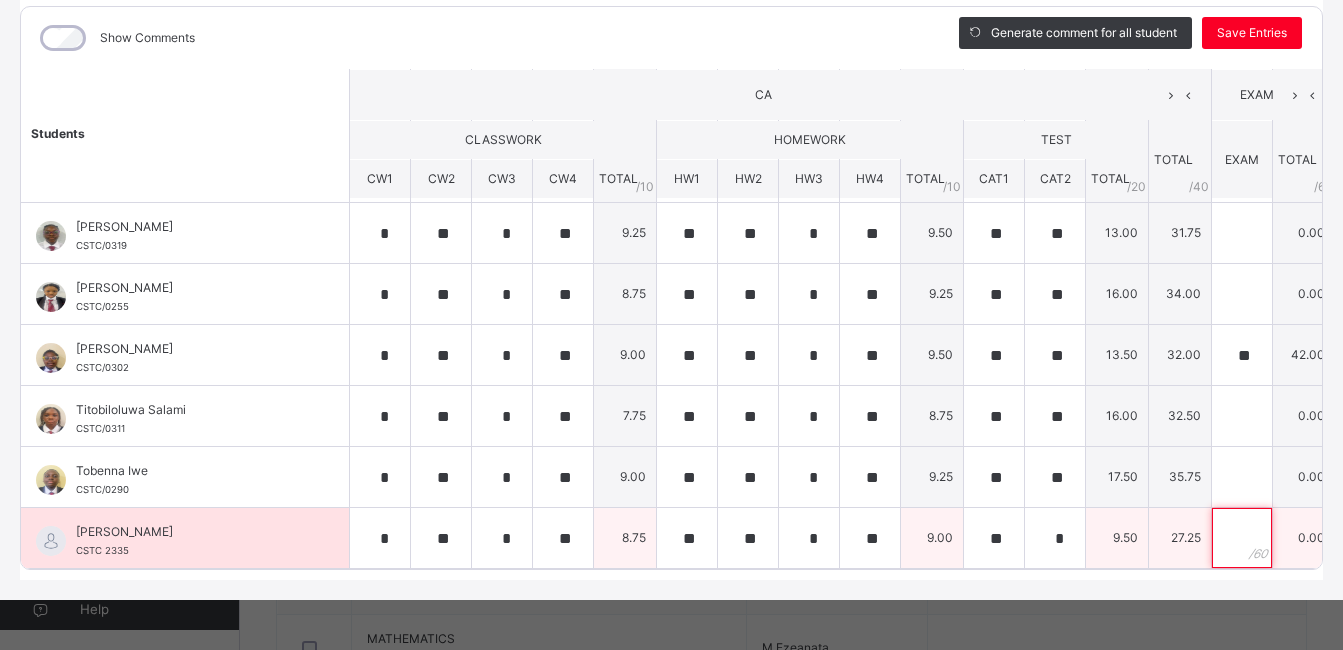 click at bounding box center [1242, 538] 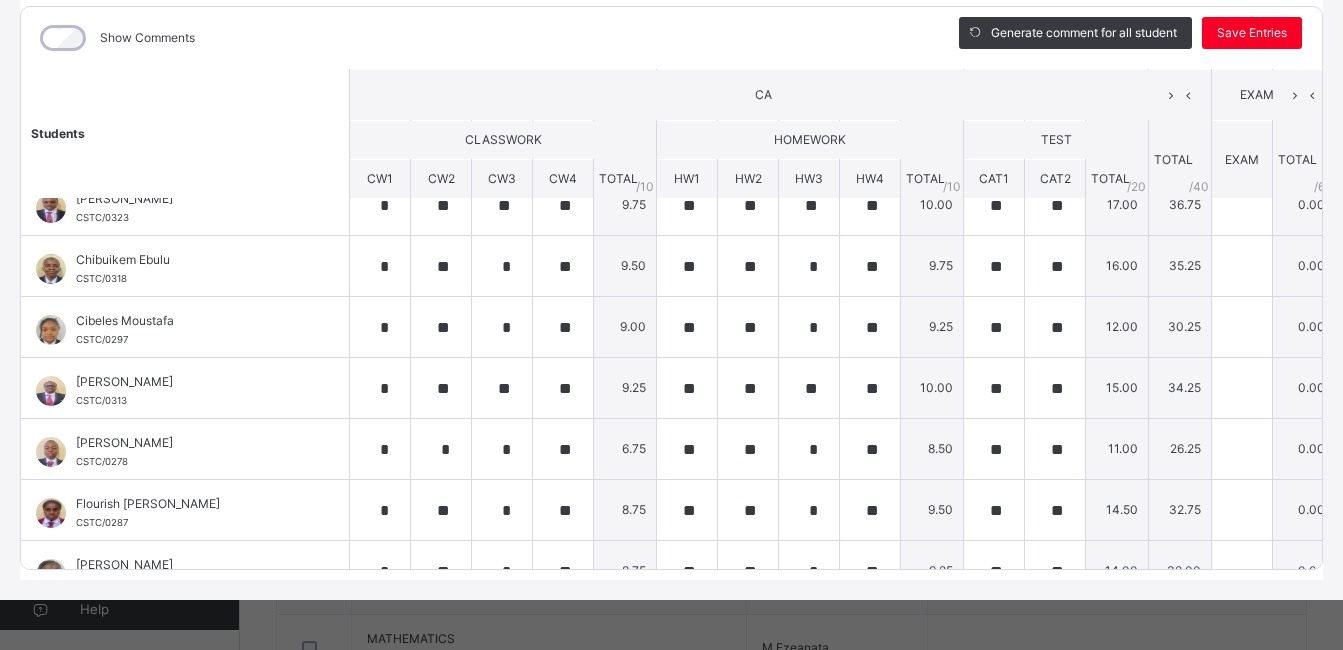 scroll, scrollTop: 83, scrollLeft: 0, axis: vertical 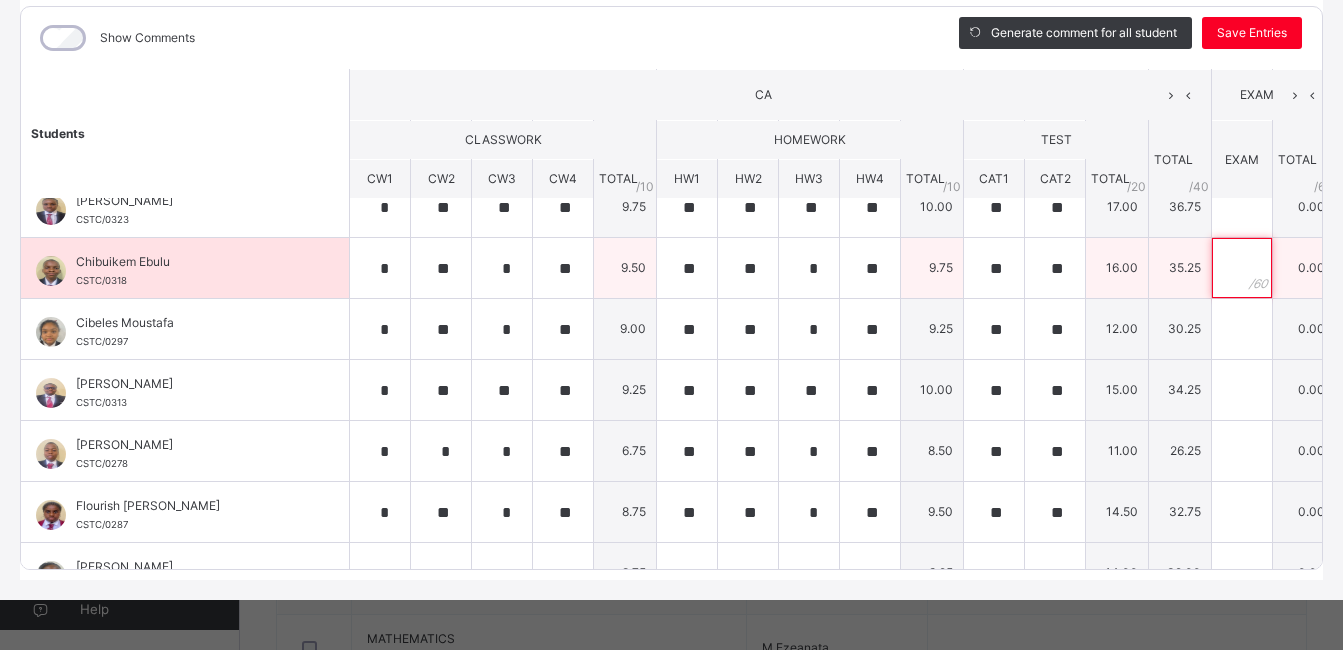 click at bounding box center [1242, 268] 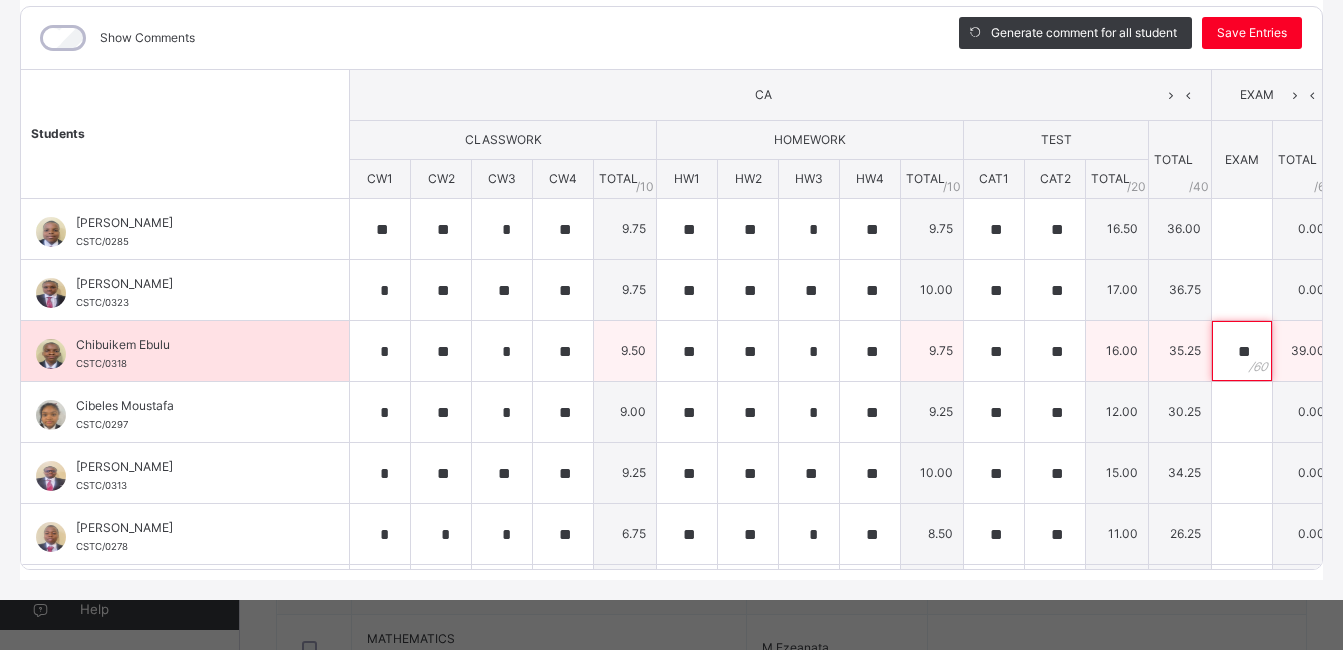 scroll, scrollTop: 1, scrollLeft: 0, axis: vertical 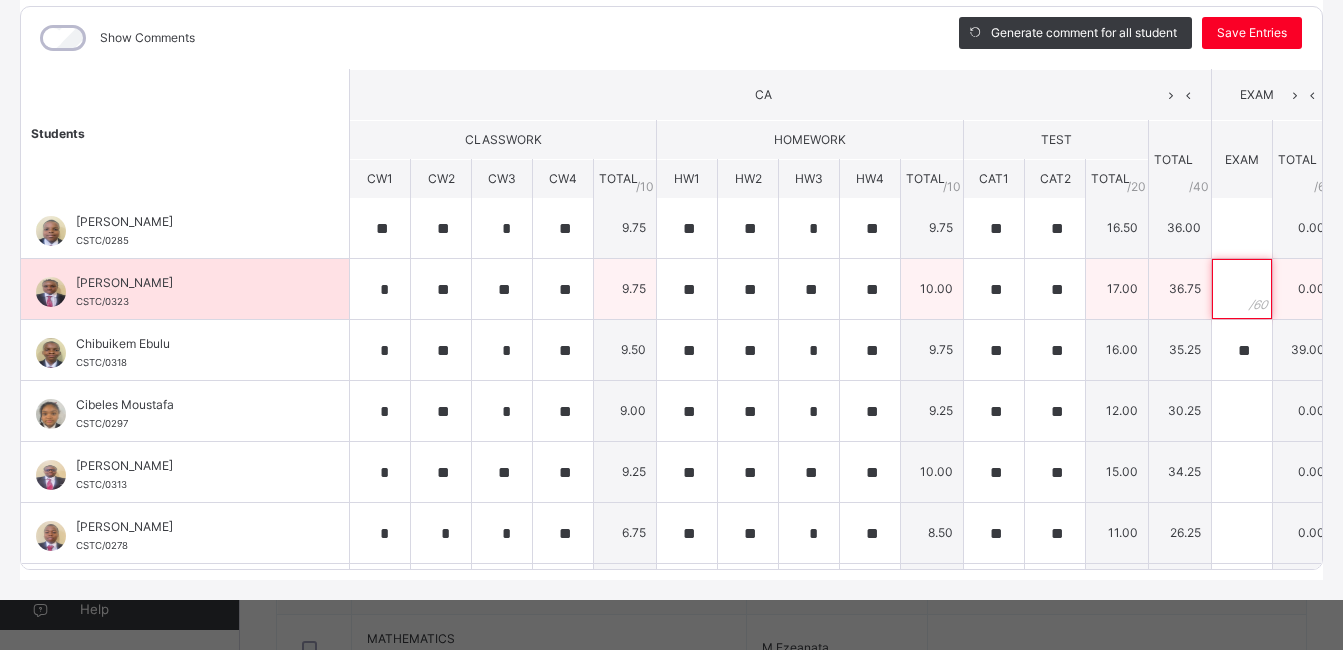 click at bounding box center (1242, 289) 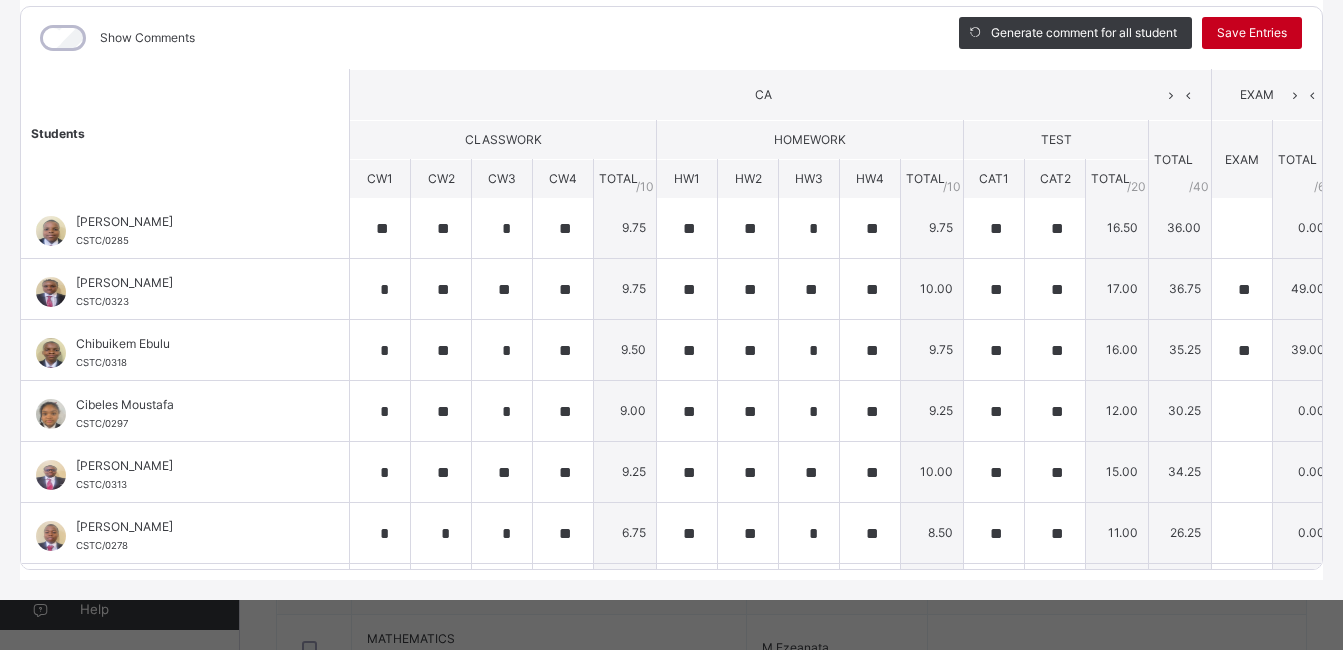 click on "Save Entries" at bounding box center (1252, 33) 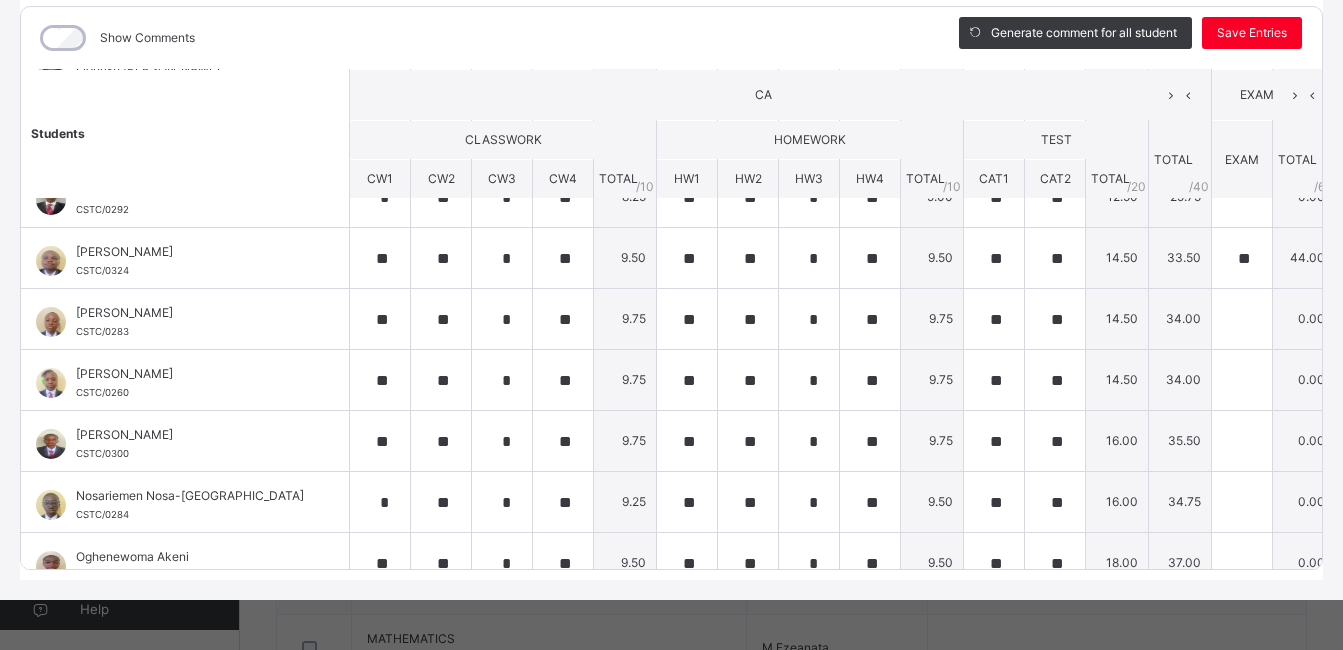 scroll, scrollTop: 521, scrollLeft: 0, axis: vertical 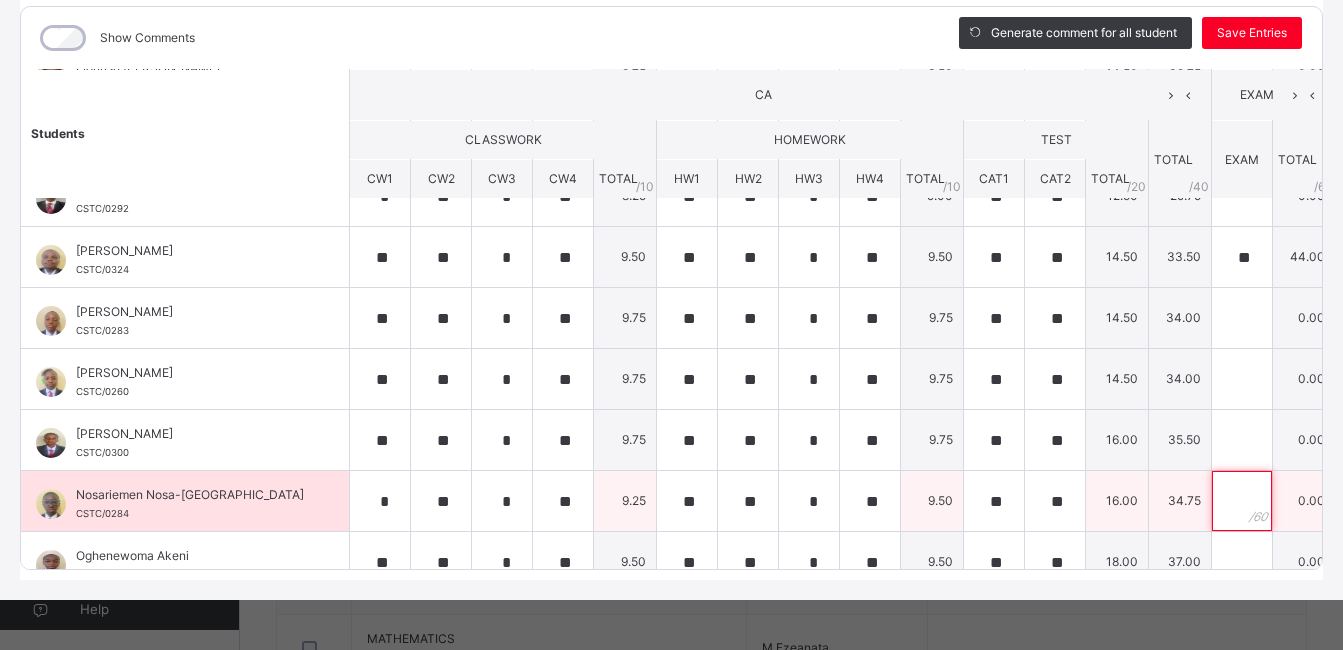 click at bounding box center [1242, 501] 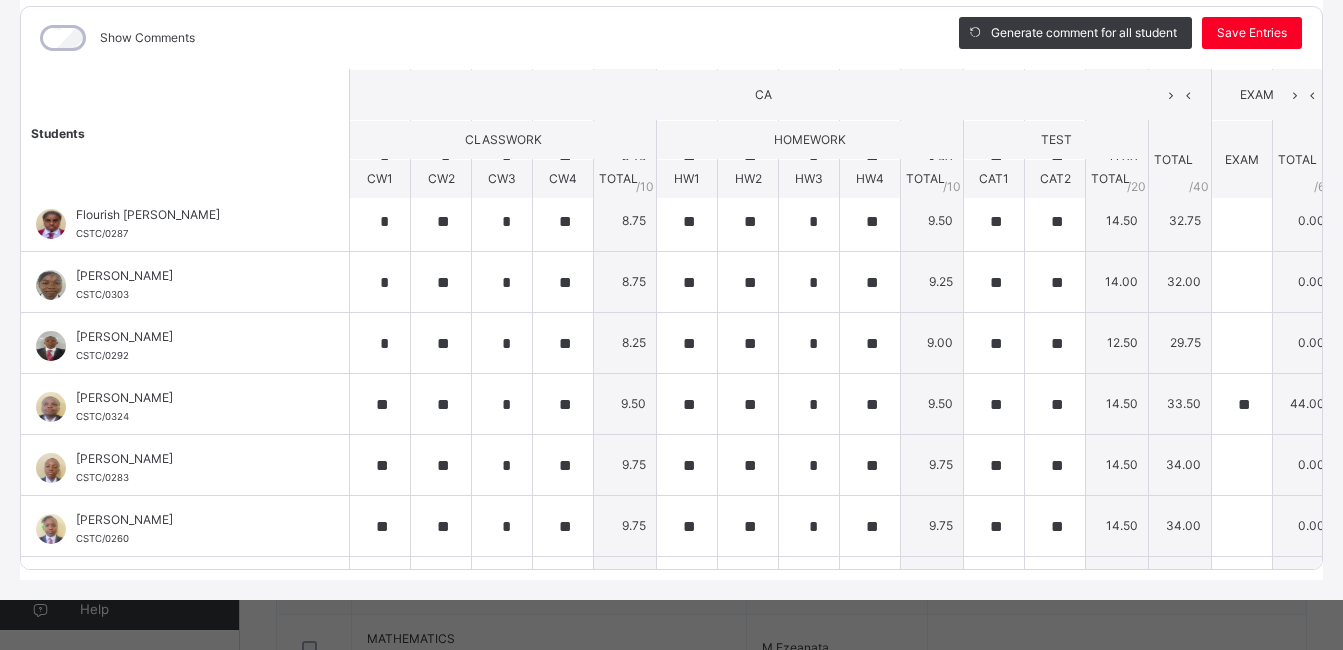 scroll, scrollTop: 368, scrollLeft: 0, axis: vertical 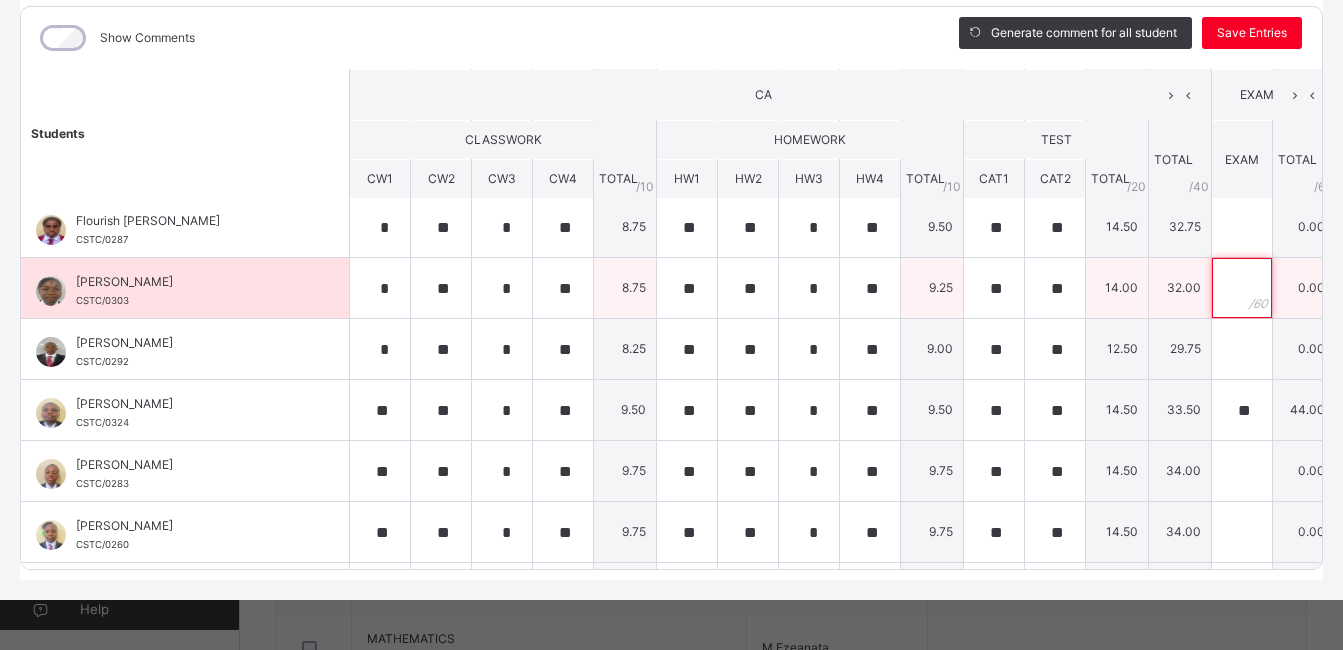 click at bounding box center [1242, 288] 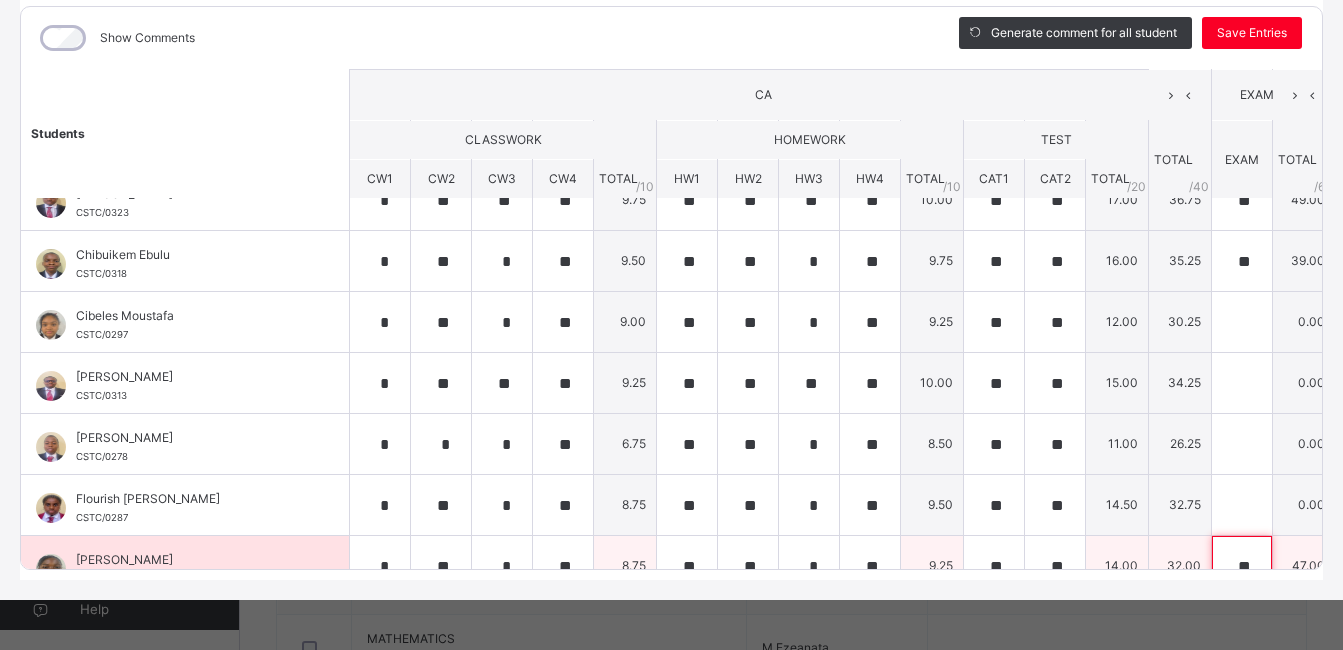 scroll, scrollTop: 87, scrollLeft: 0, axis: vertical 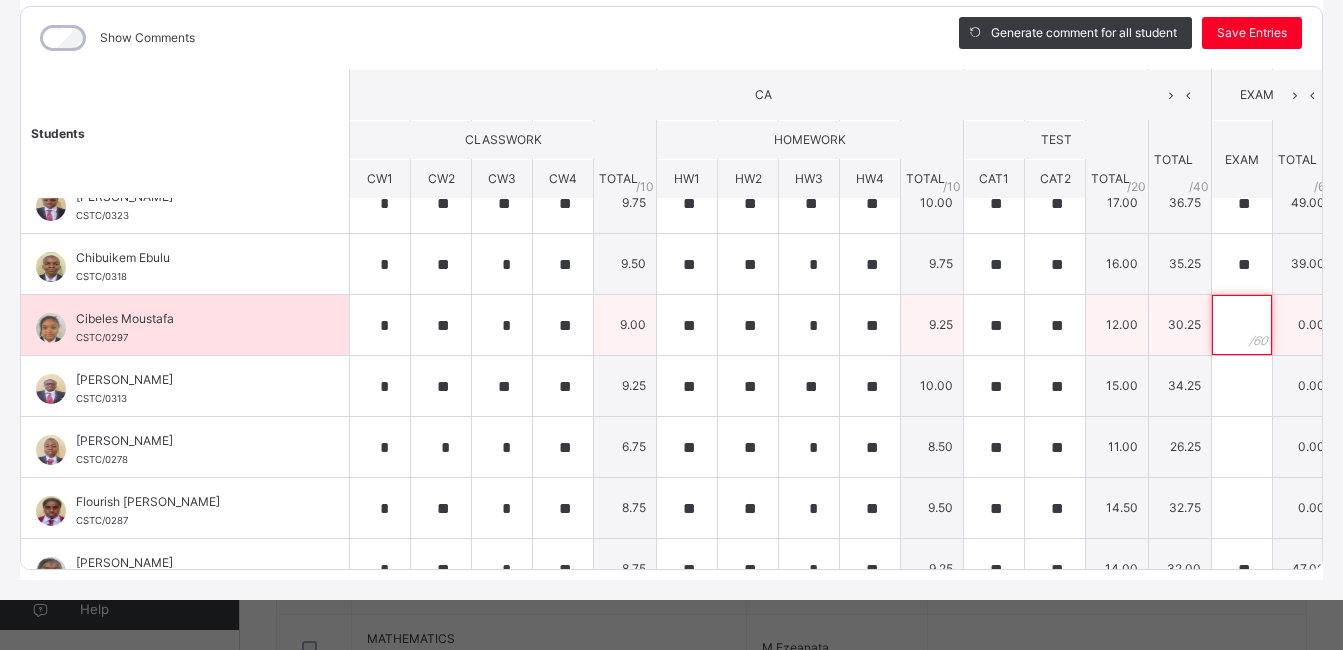 click at bounding box center (1242, 325) 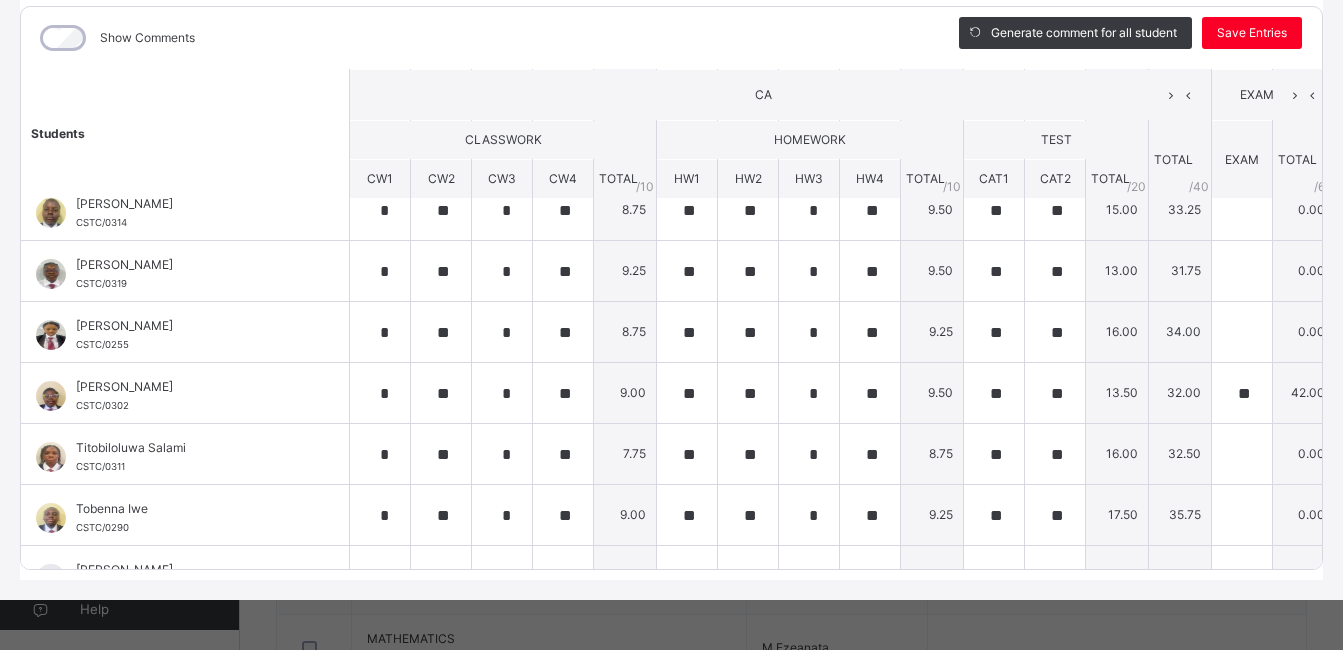 scroll, scrollTop: 1094, scrollLeft: 0, axis: vertical 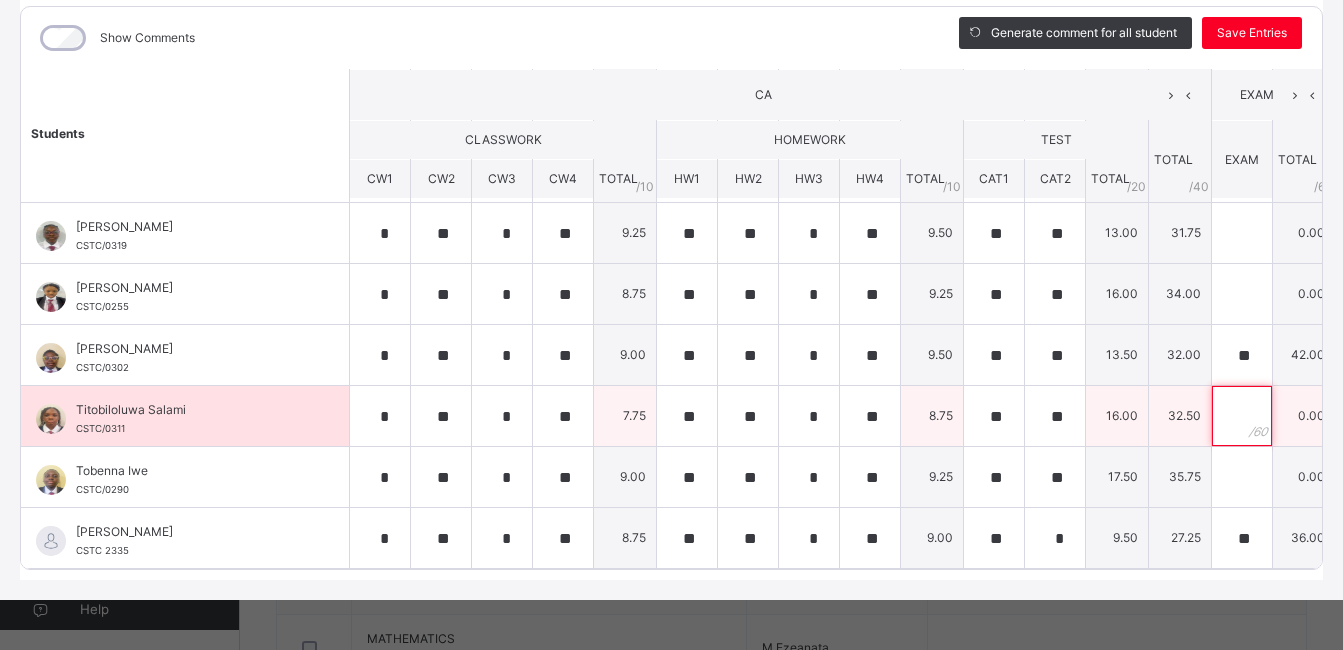 click at bounding box center (1242, 416) 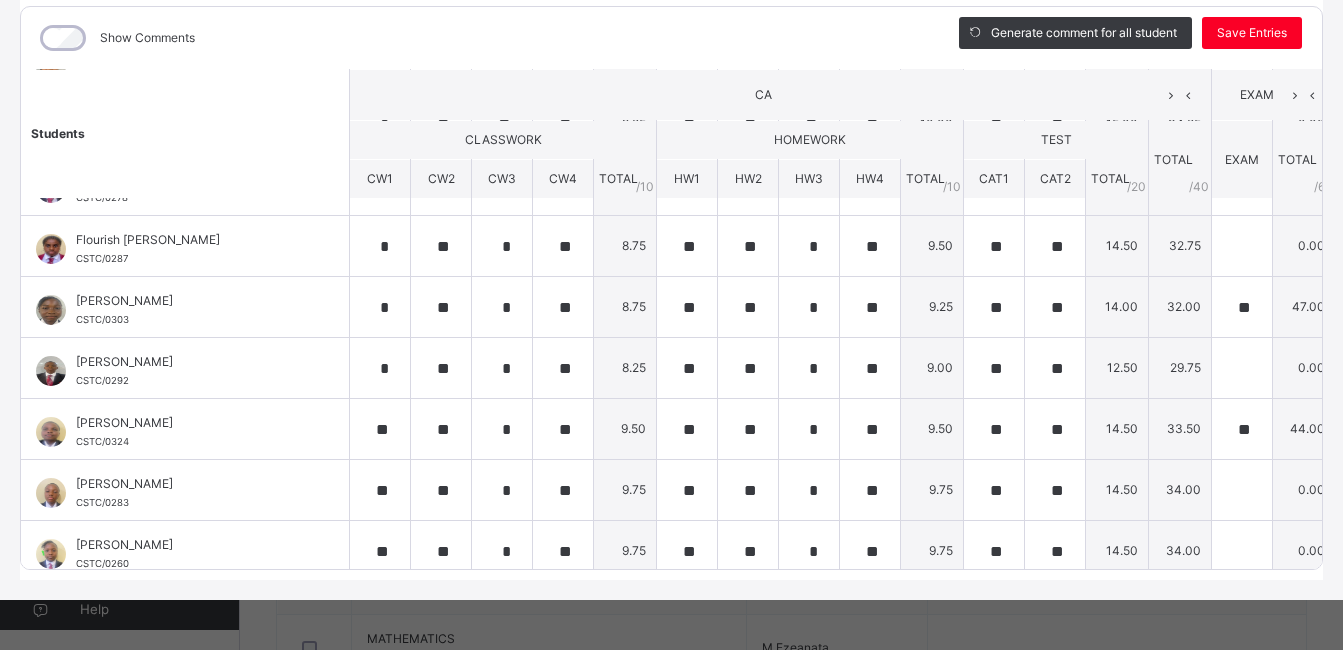 scroll, scrollTop: 349, scrollLeft: 0, axis: vertical 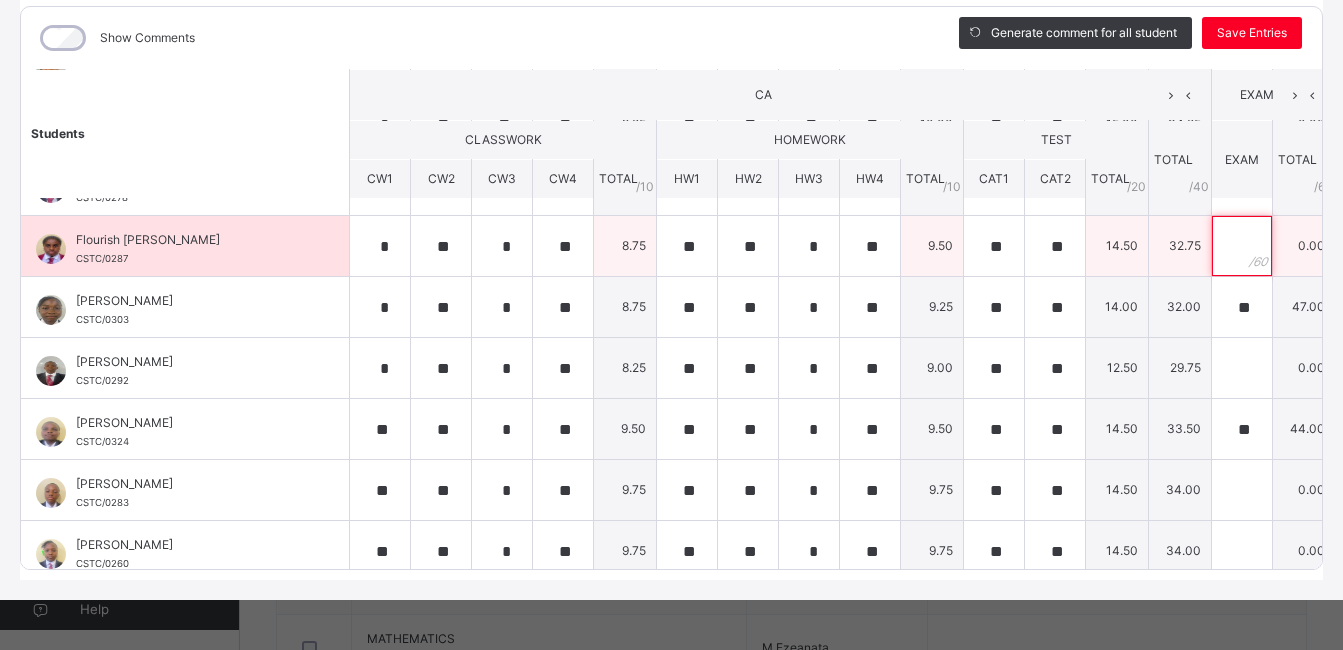 click at bounding box center [1242, 246] 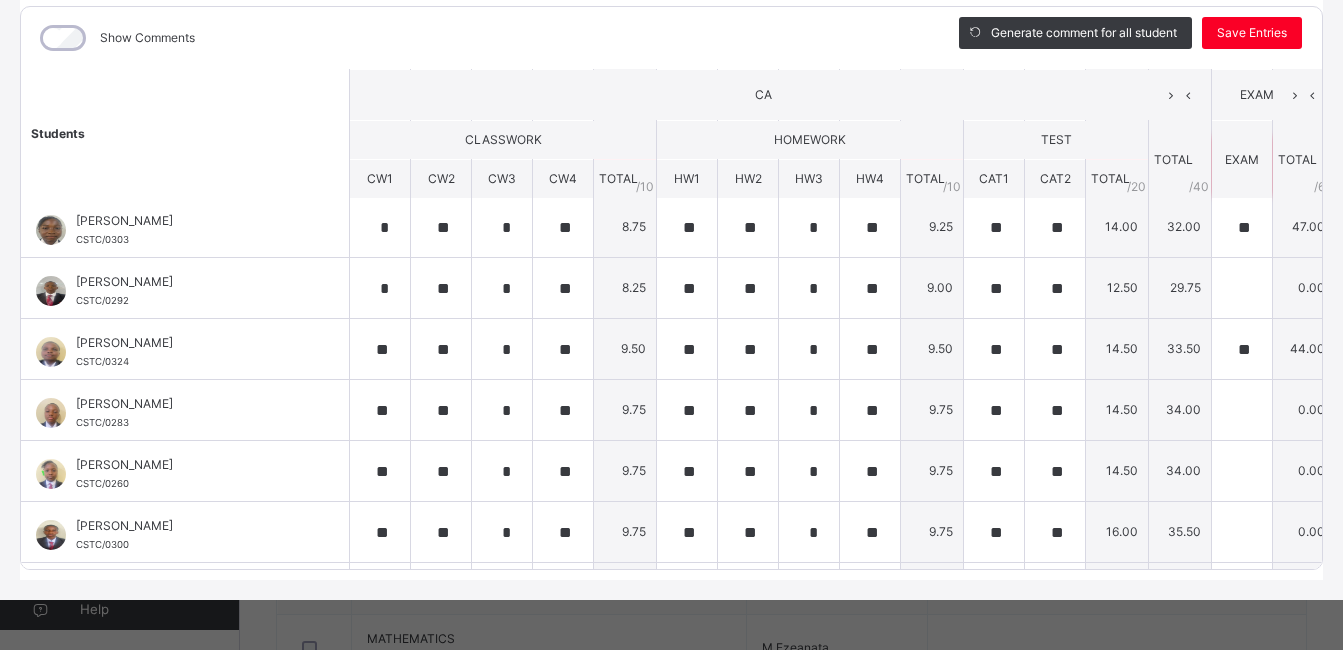 scroll, scrollTop: 429, scrollLeft: 0, axis: vertical 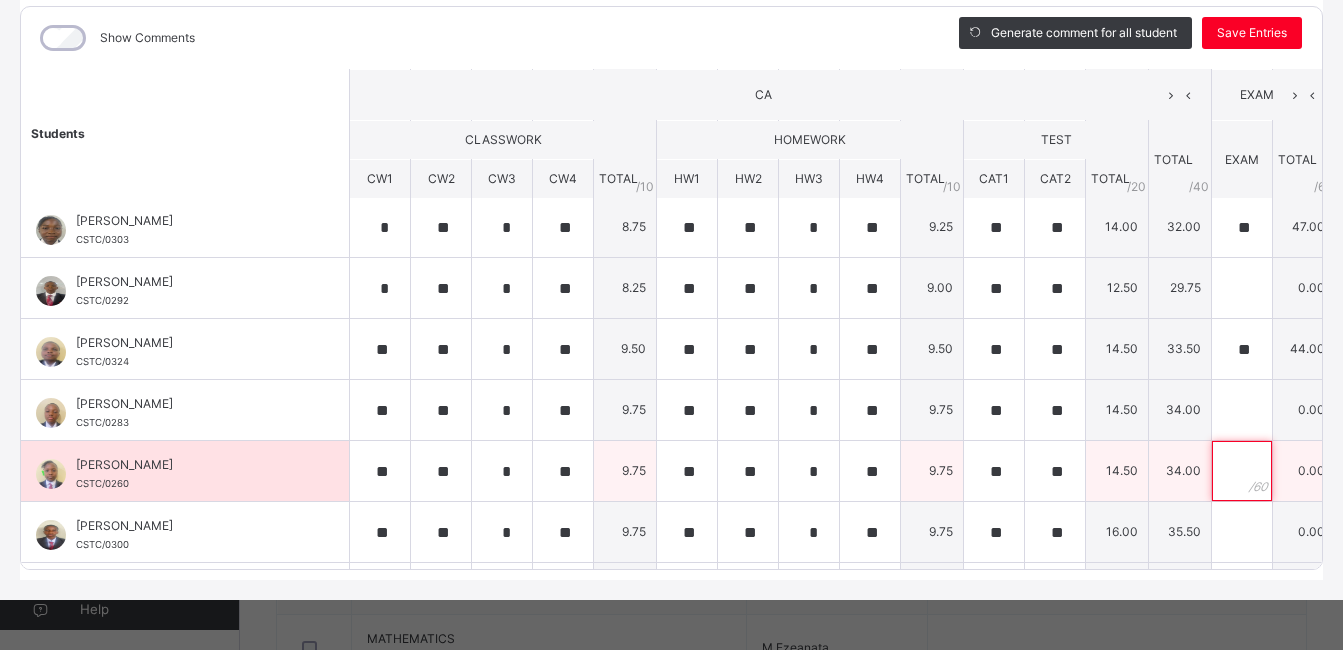 click at bounding box center (1242, 471) 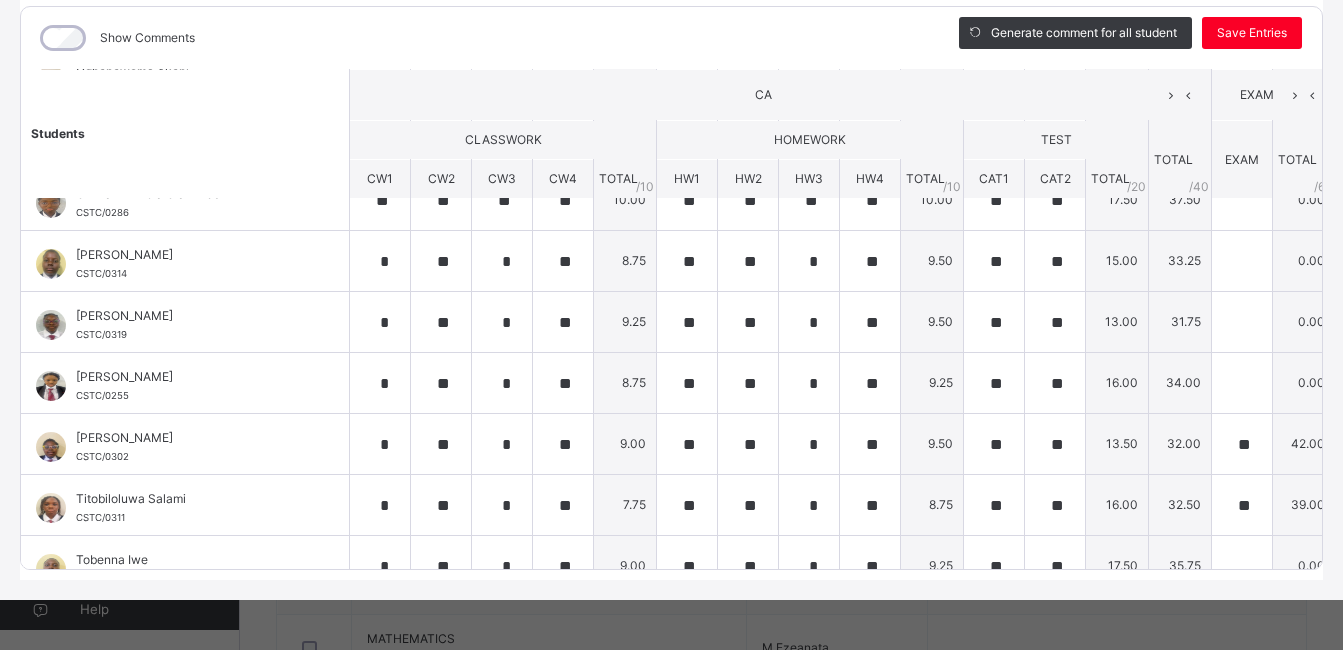 scroll, scrollTop: 1003, scrollLeft: 0, axis: vertical 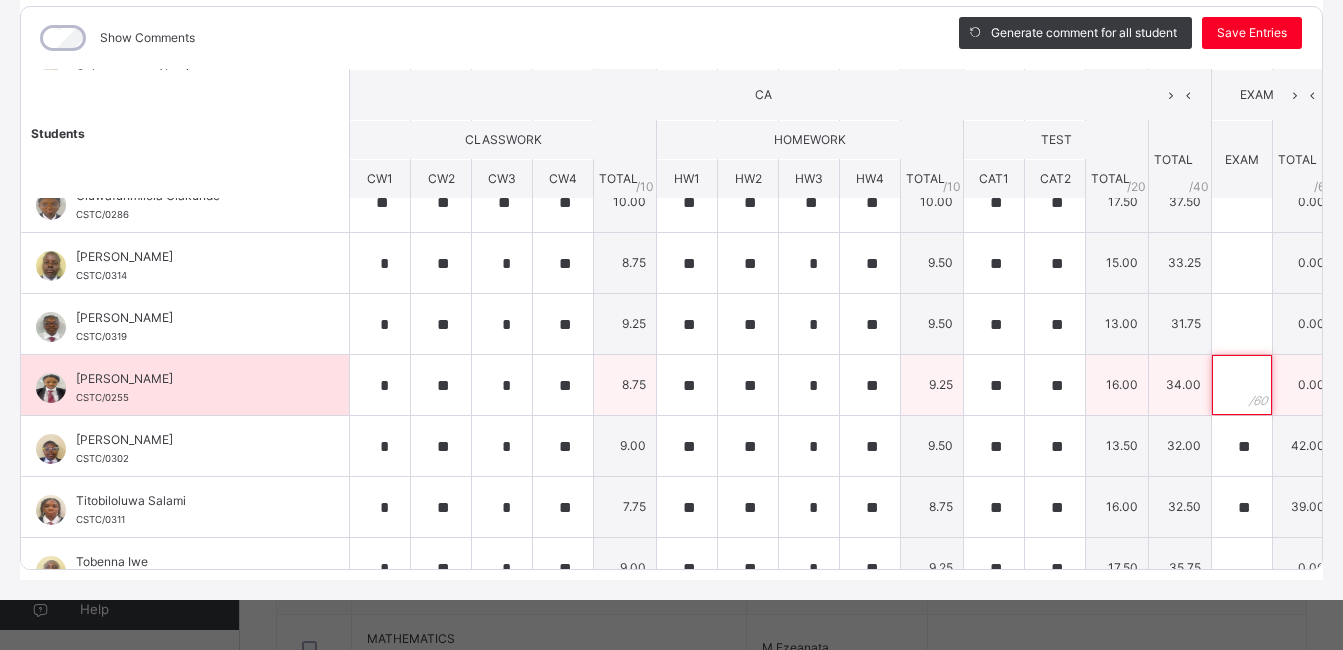 click at bounding box center [1242, 385] 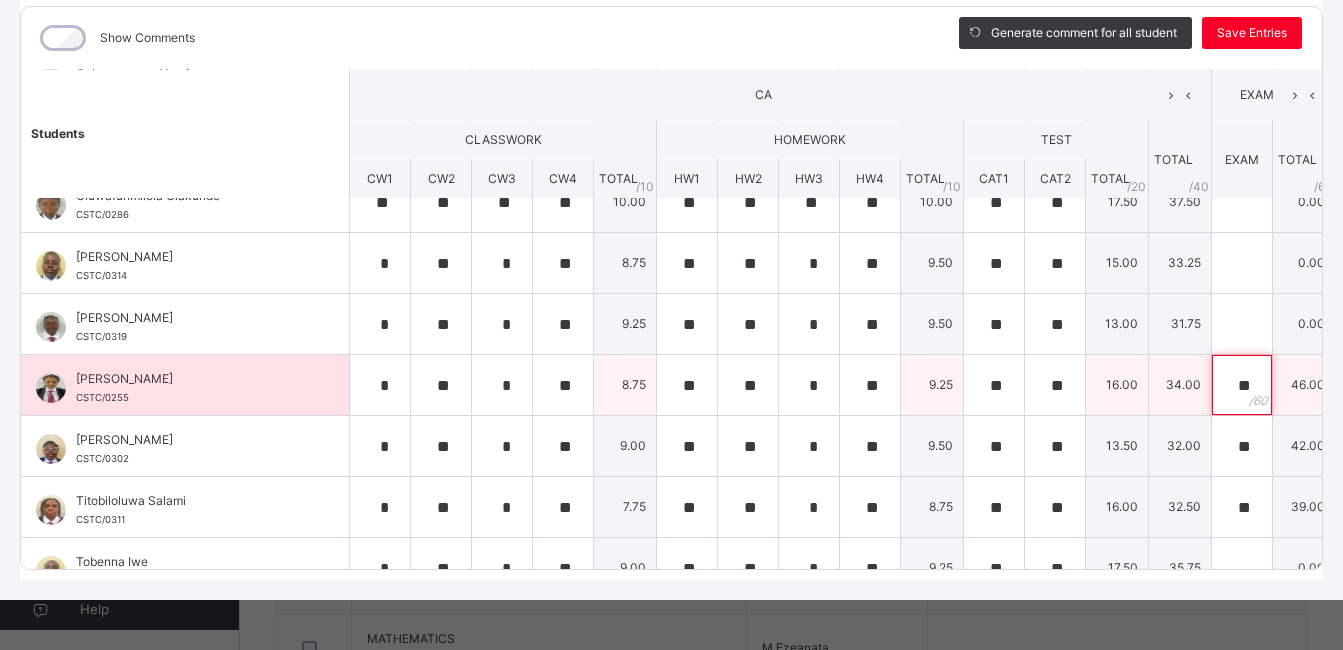 scroll, scrollTop: 1094, scrollLeft: 0, axis: vertical 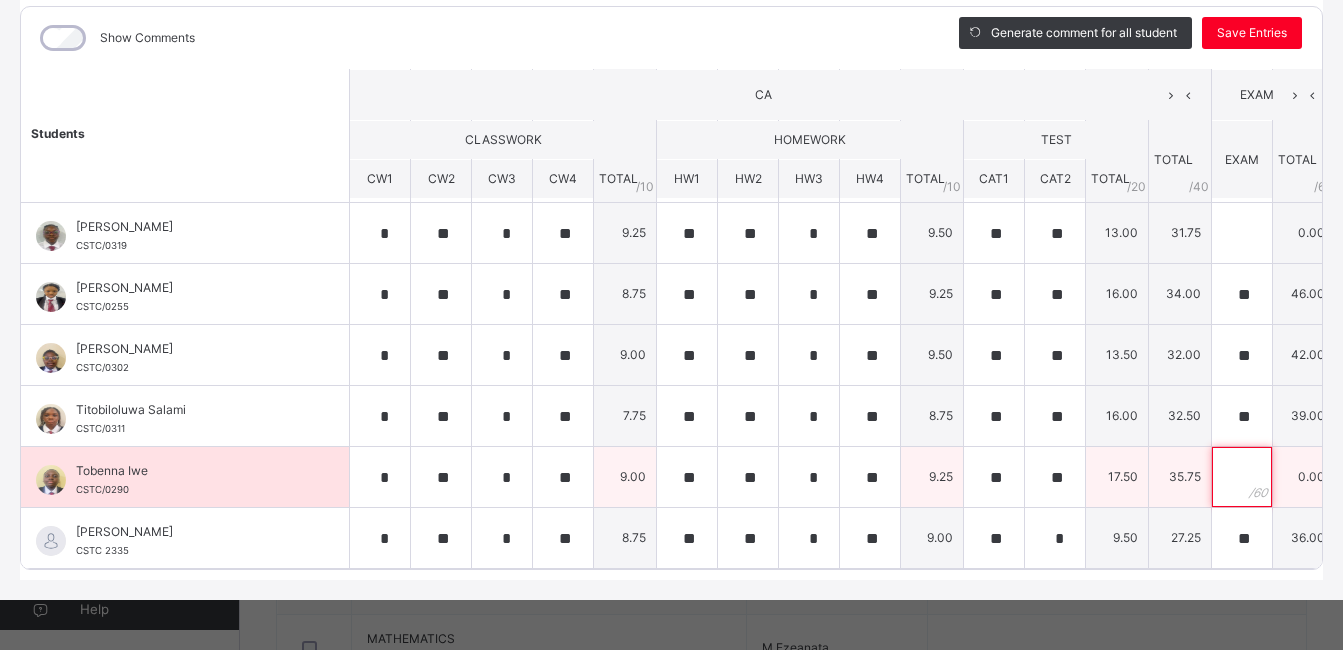 click at bounding box center [1242, 477] 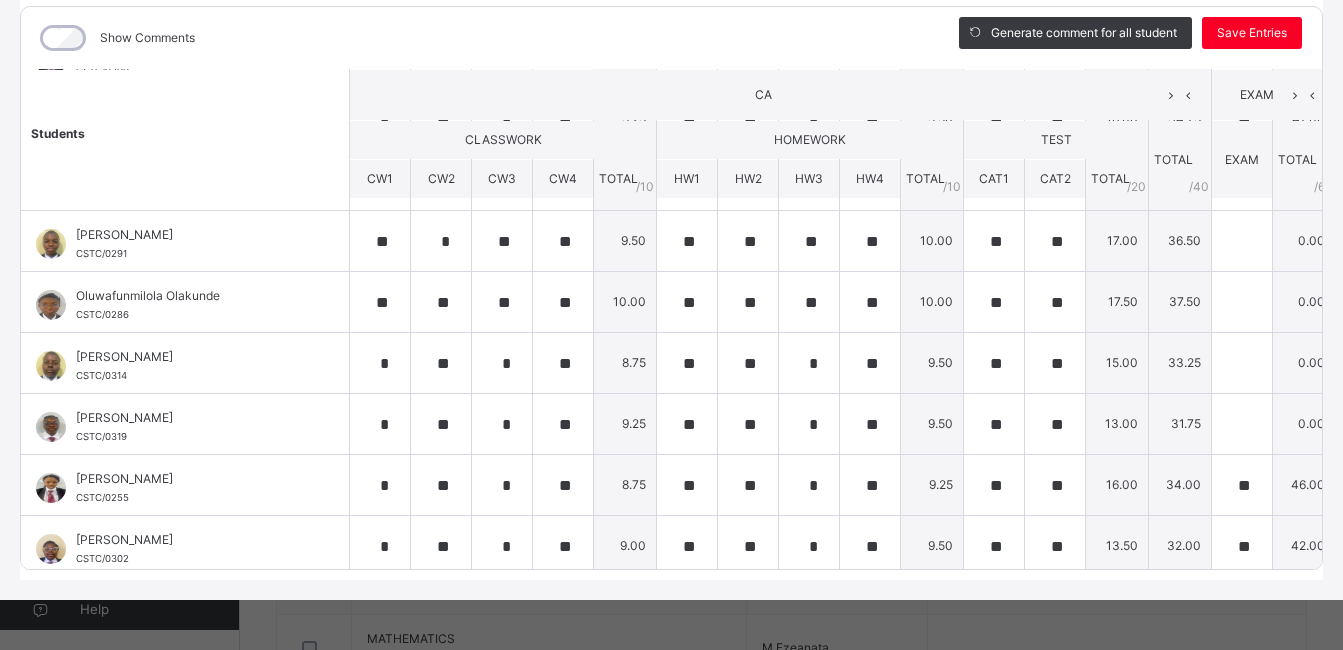 scroll, scrollTop: 878, scrollLeft: 0, axis: vertical 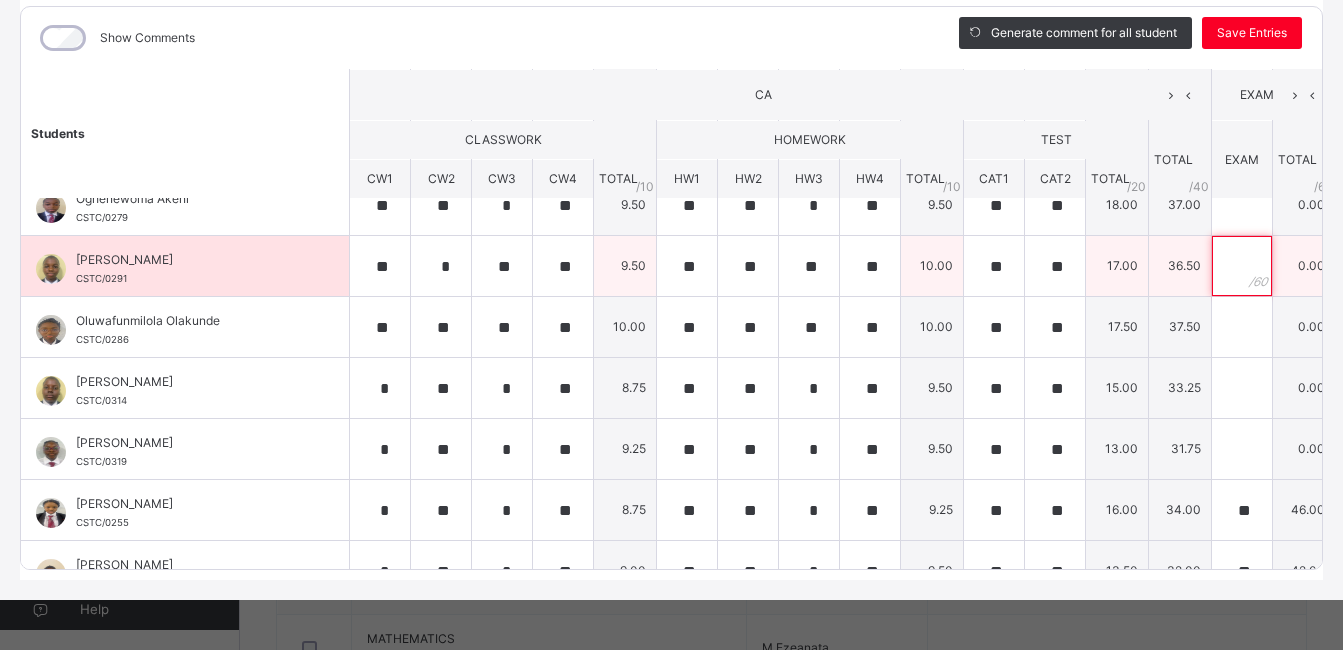 click at bounding box center (1242, 266) 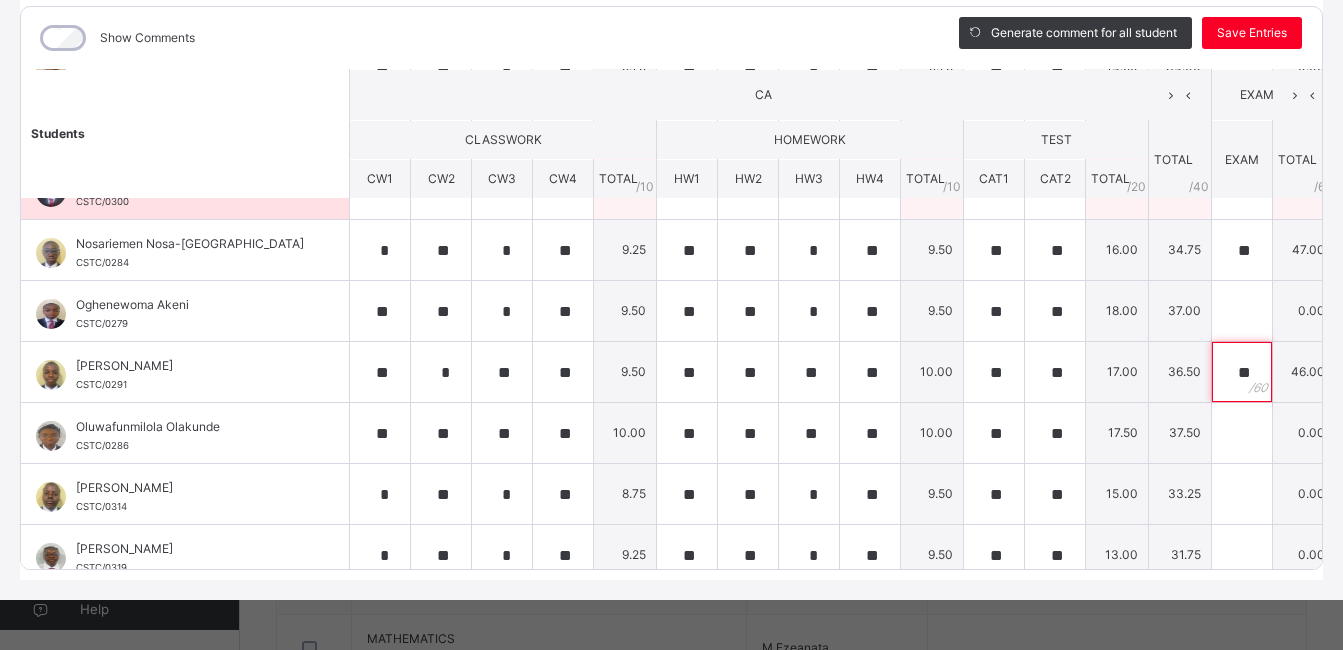 scroll, scrollTop: 773, scrollLeft: 0, axis: vertical 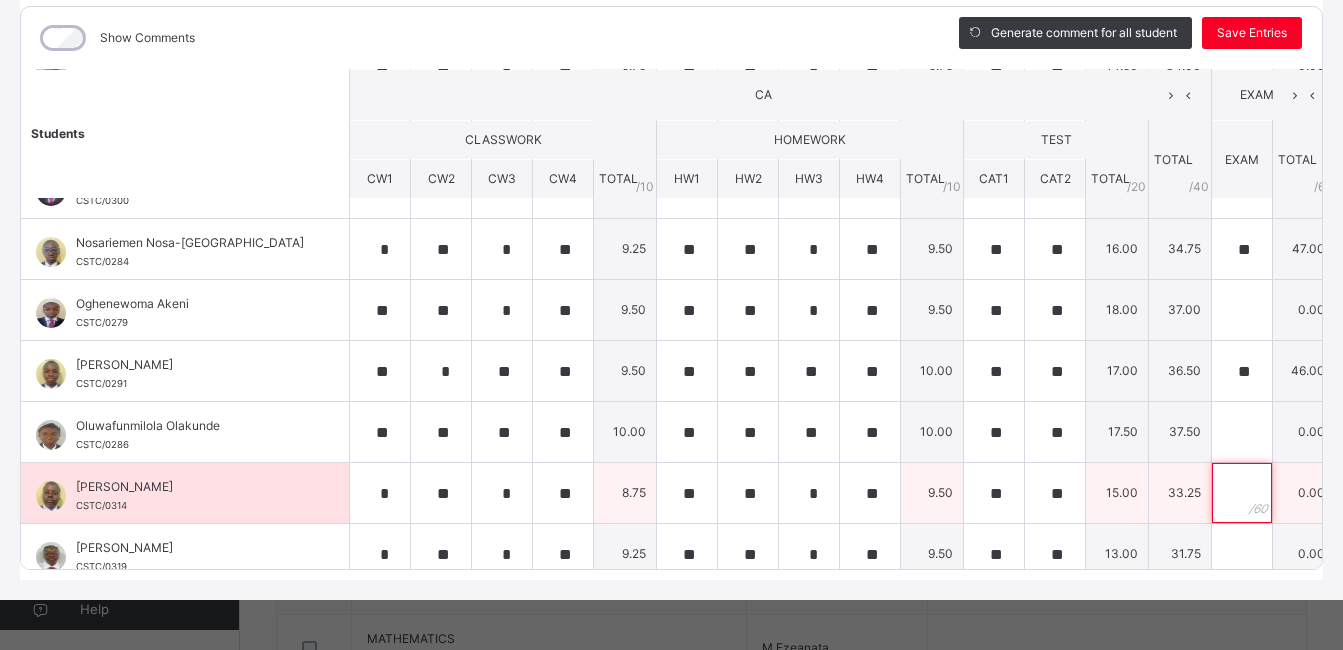click at bounding box center (1242, 493) 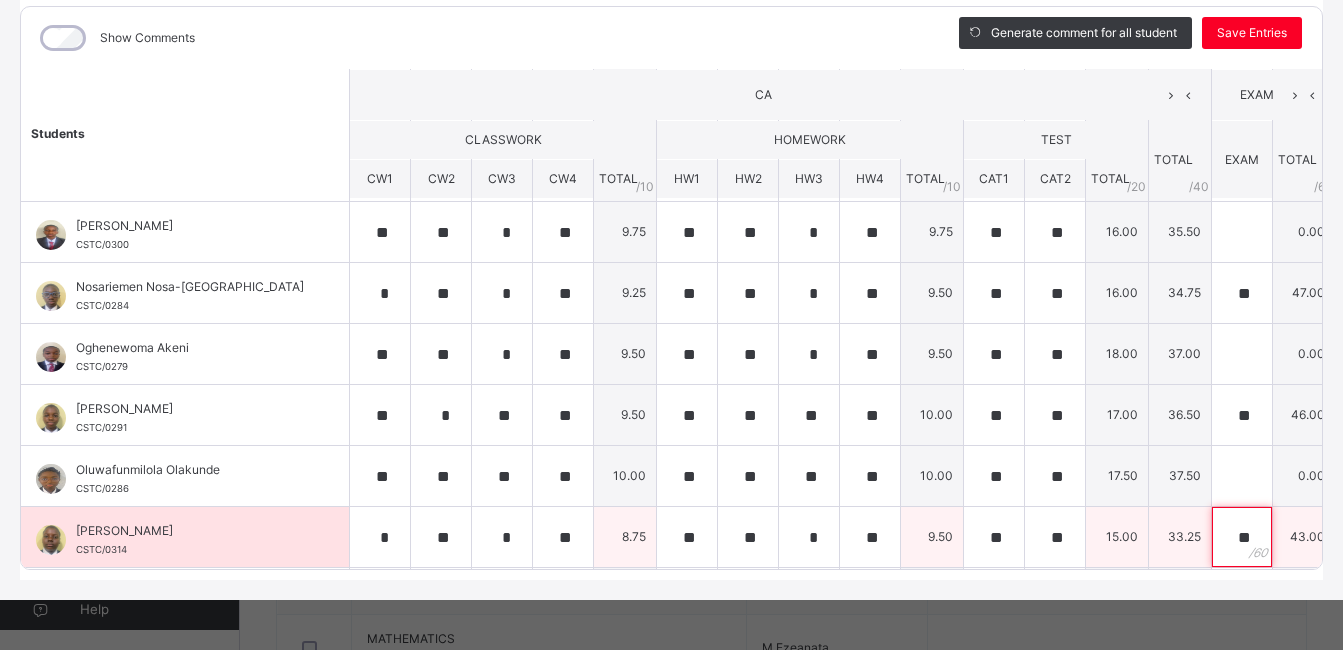 scroll, scrollTop: 730, scrollLeft: 0, axis: vertical 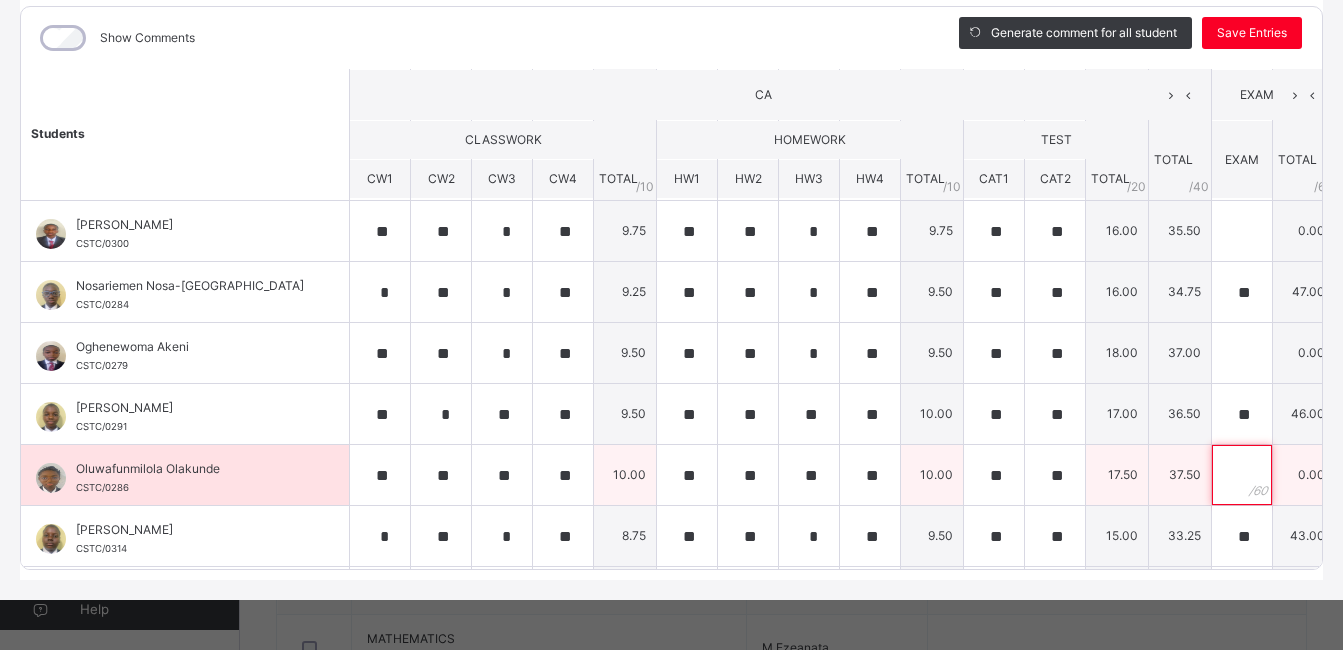 click at bounding box center [1242, 475] 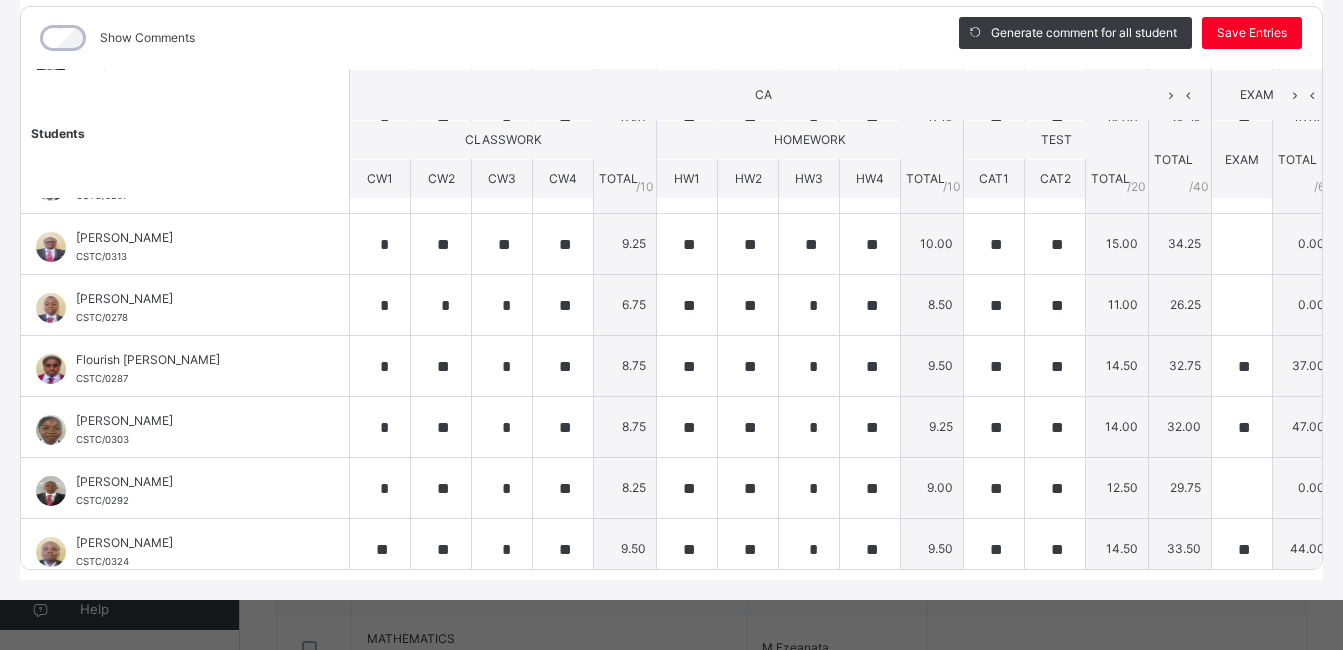 scroll, scrollTop: 214, scrollLeft: 0, axis: vertical 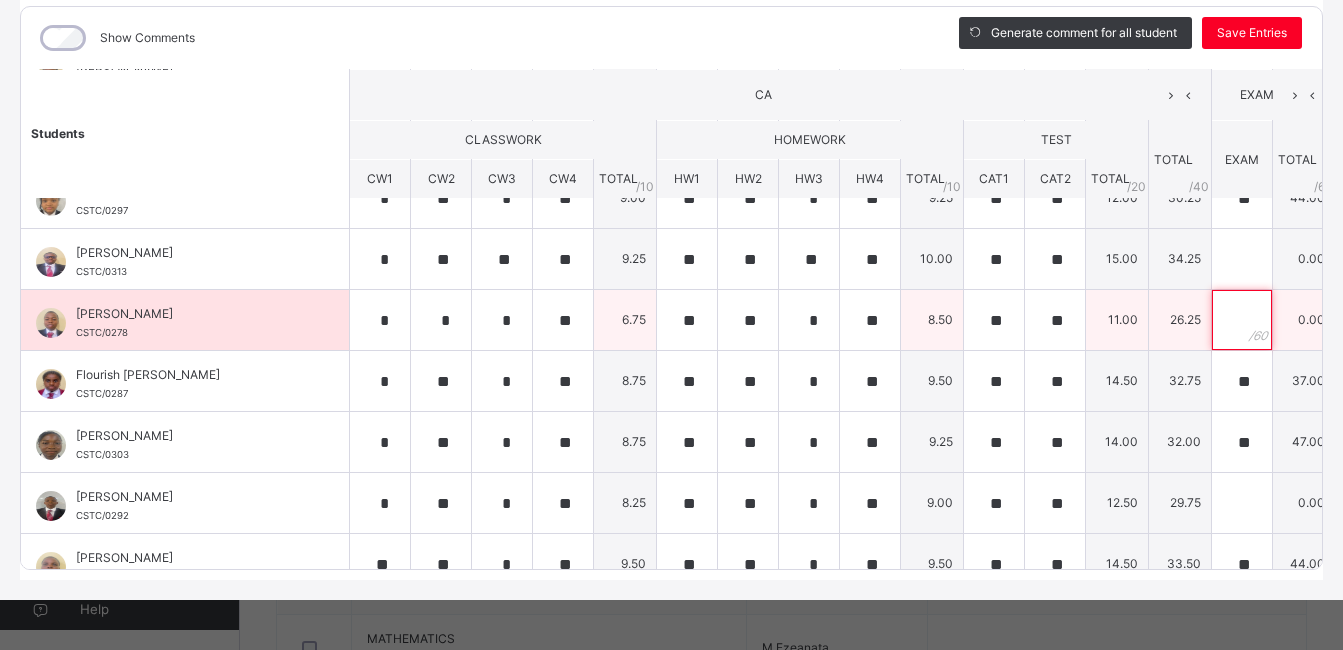 click at bounding box center [1242, 320] 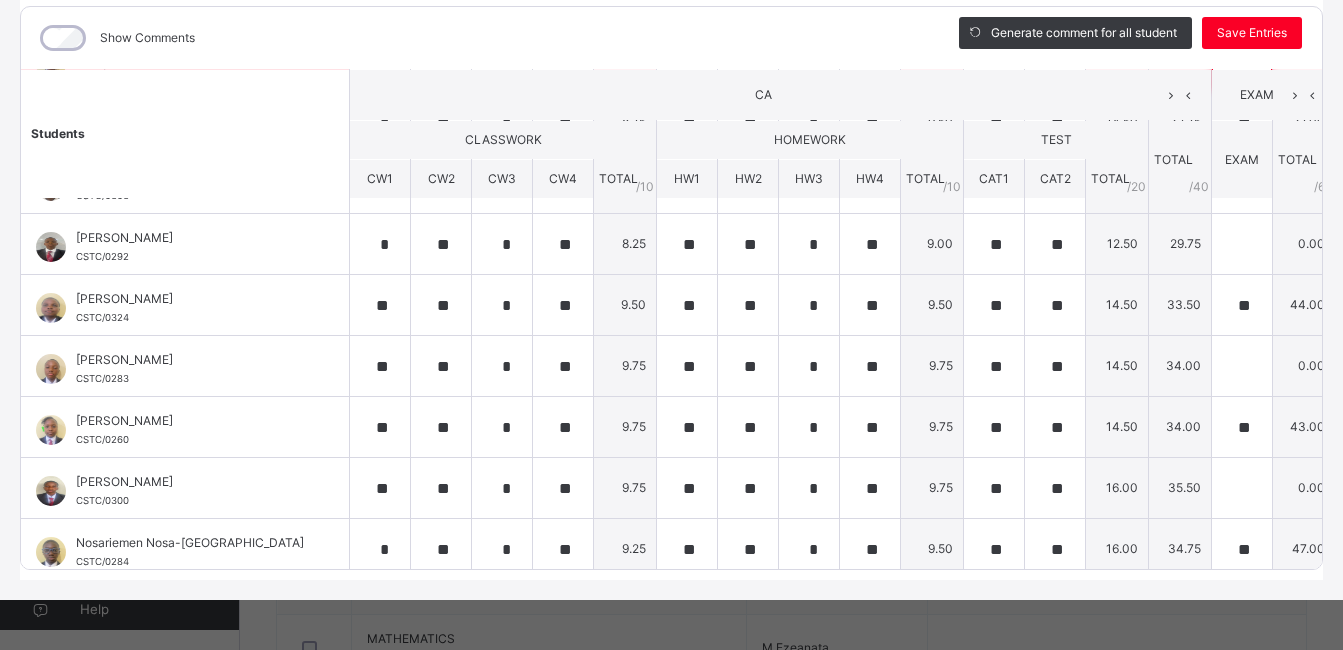 scroll, scrollTop: 472, scrollLeft: 0, axis: vertical 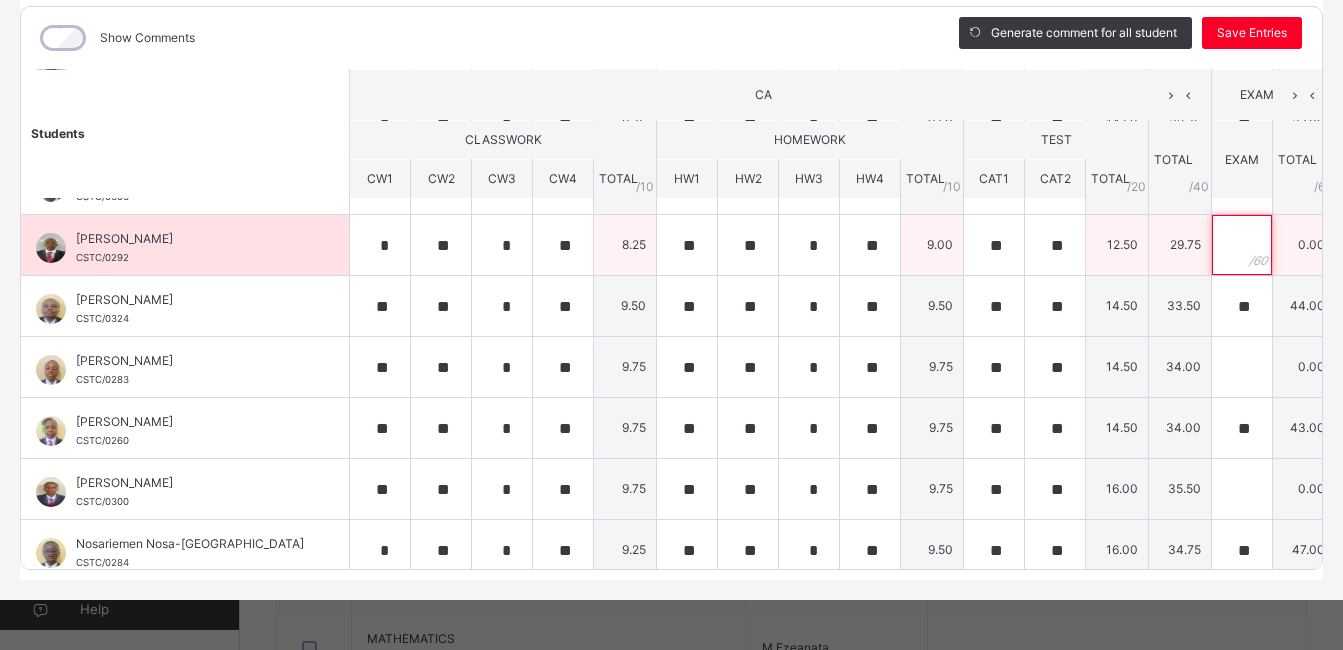 click at bounding box center [1242, 245] 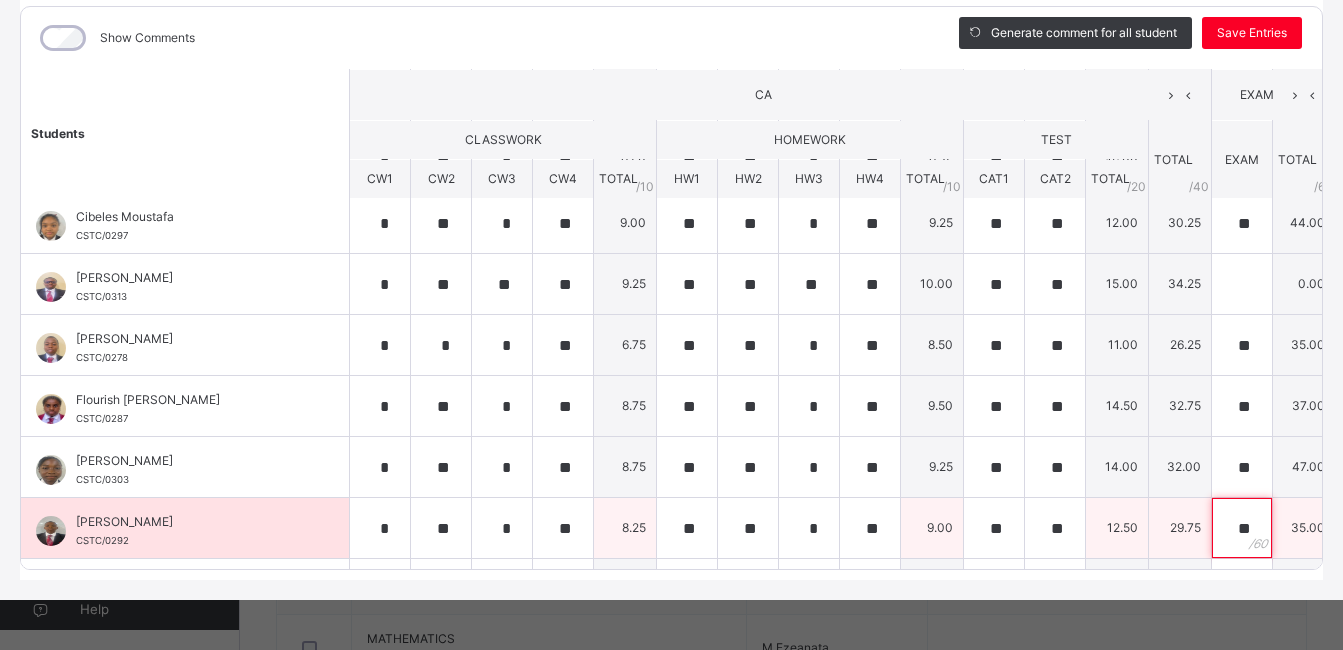scroll, scrollTop: 187, scrollLeft: 0, axis: vertical 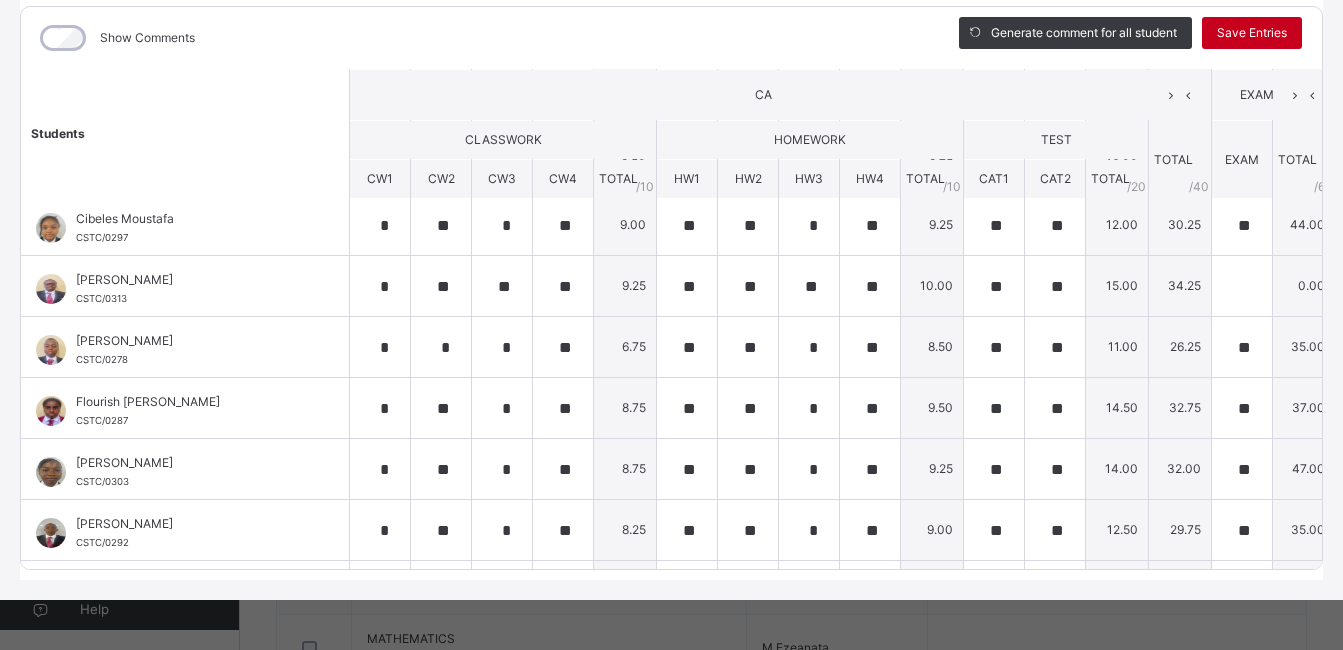 click on "Save Entries" at bounding box center (1252, 33) 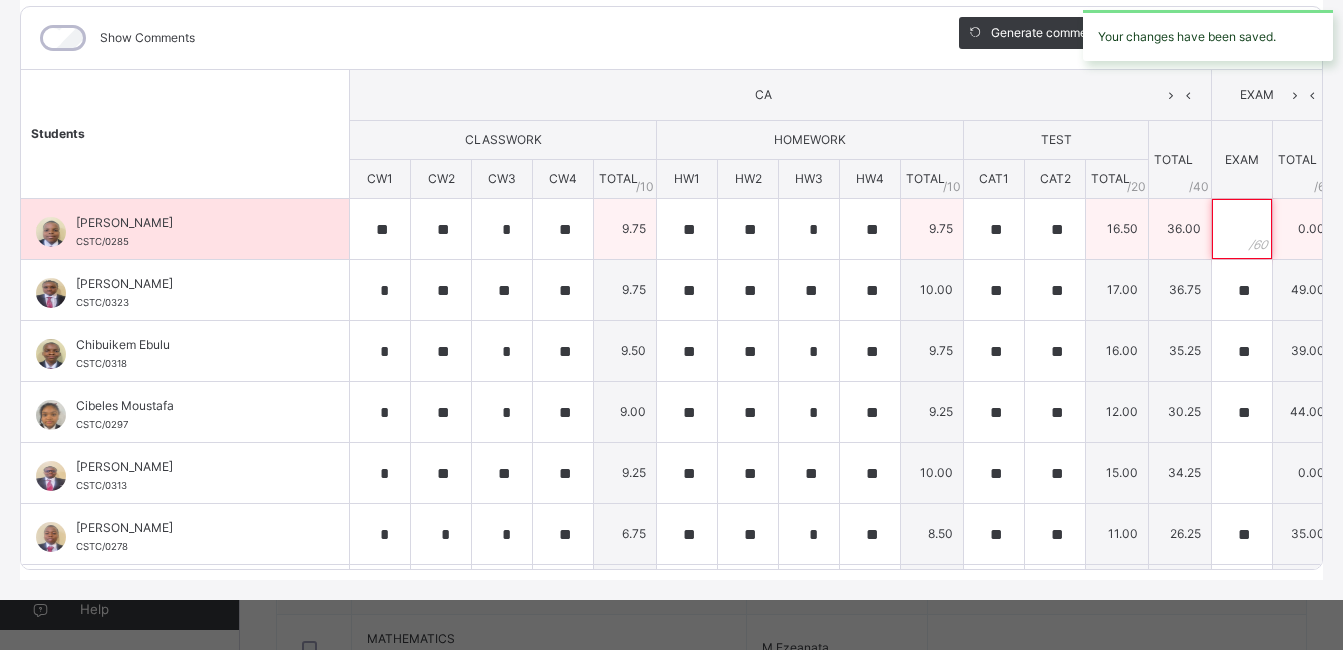 click at bounding box center (1242, 229) 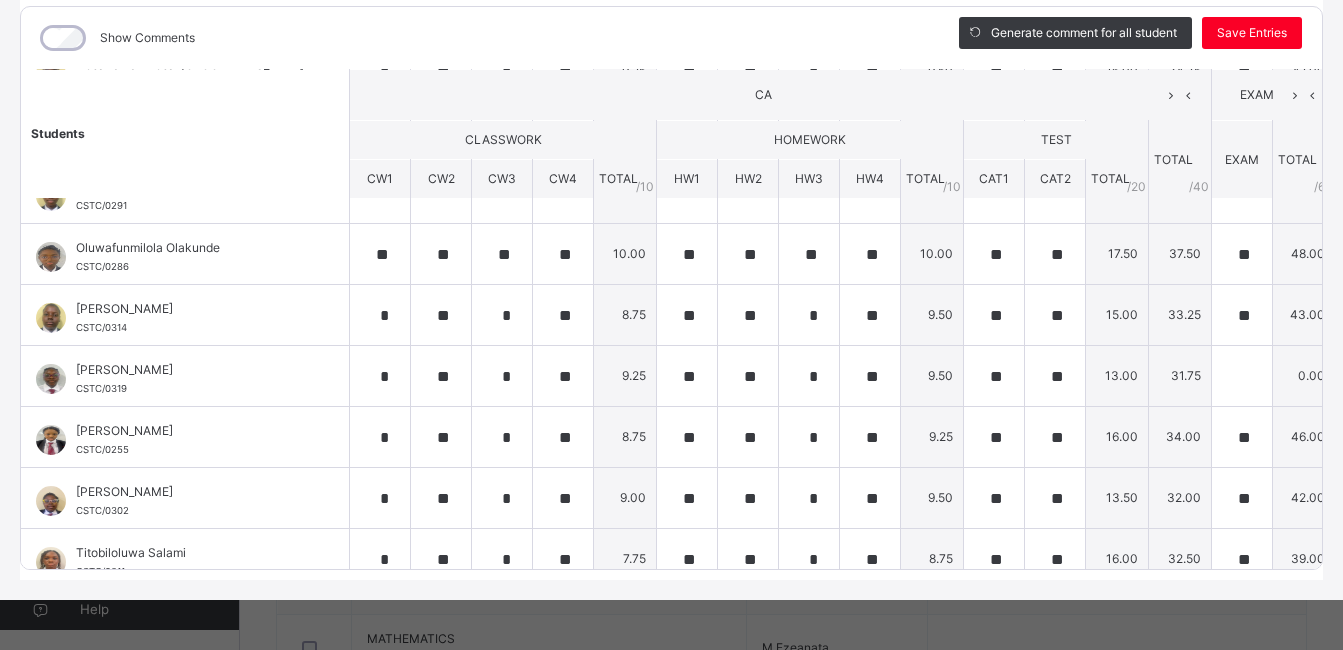 scroll, scrollTop: 952, scrollLeft: 0, axis: vertical 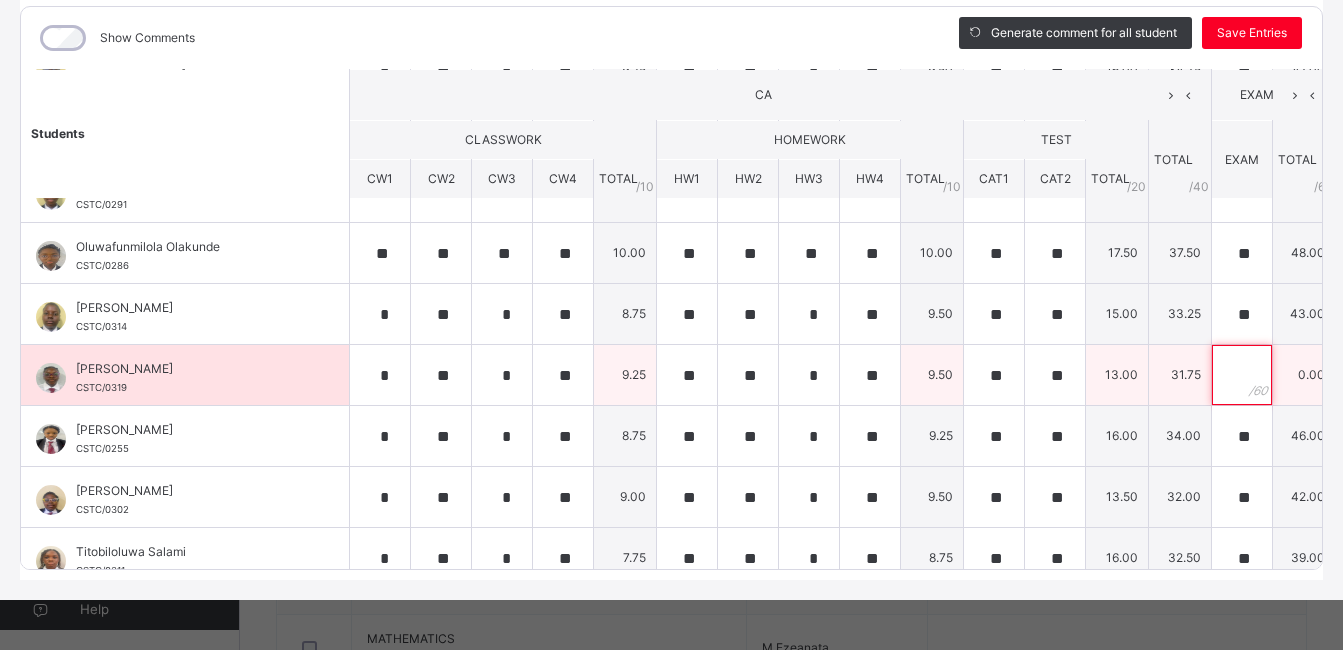 click at bounding box center [1242, 375] 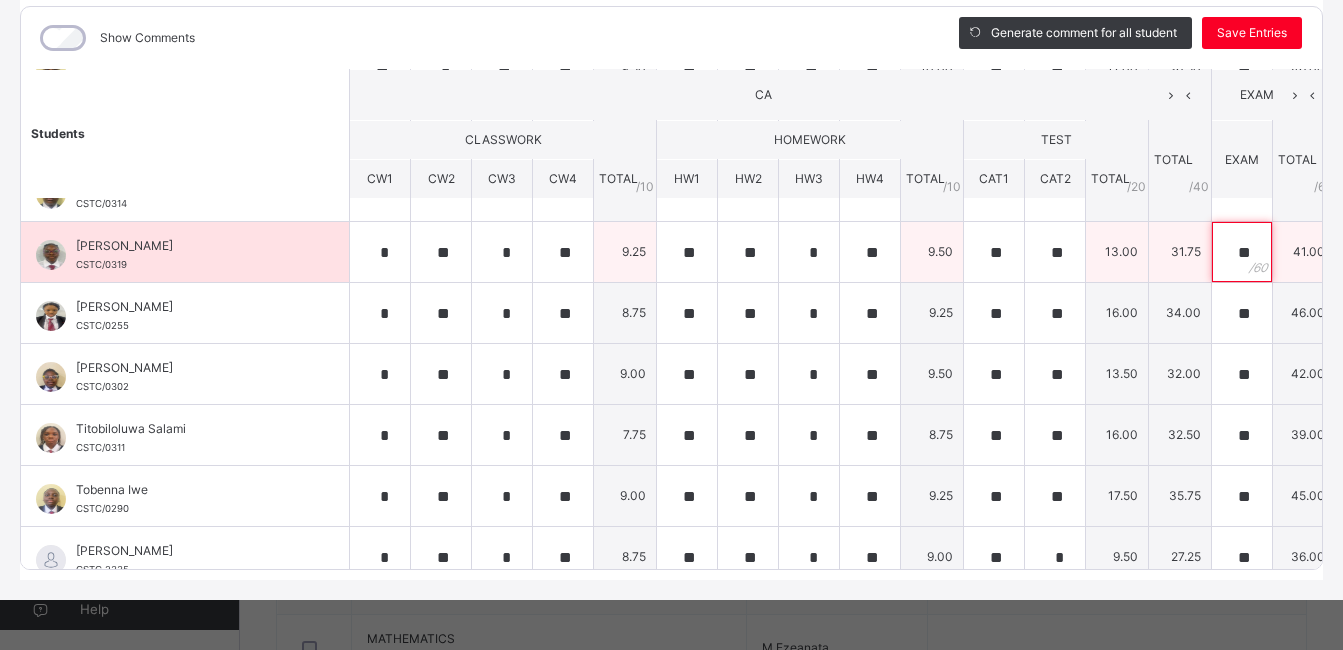 scroll, scrollTop: 1094, scrollLeft: 0, axis: vertical 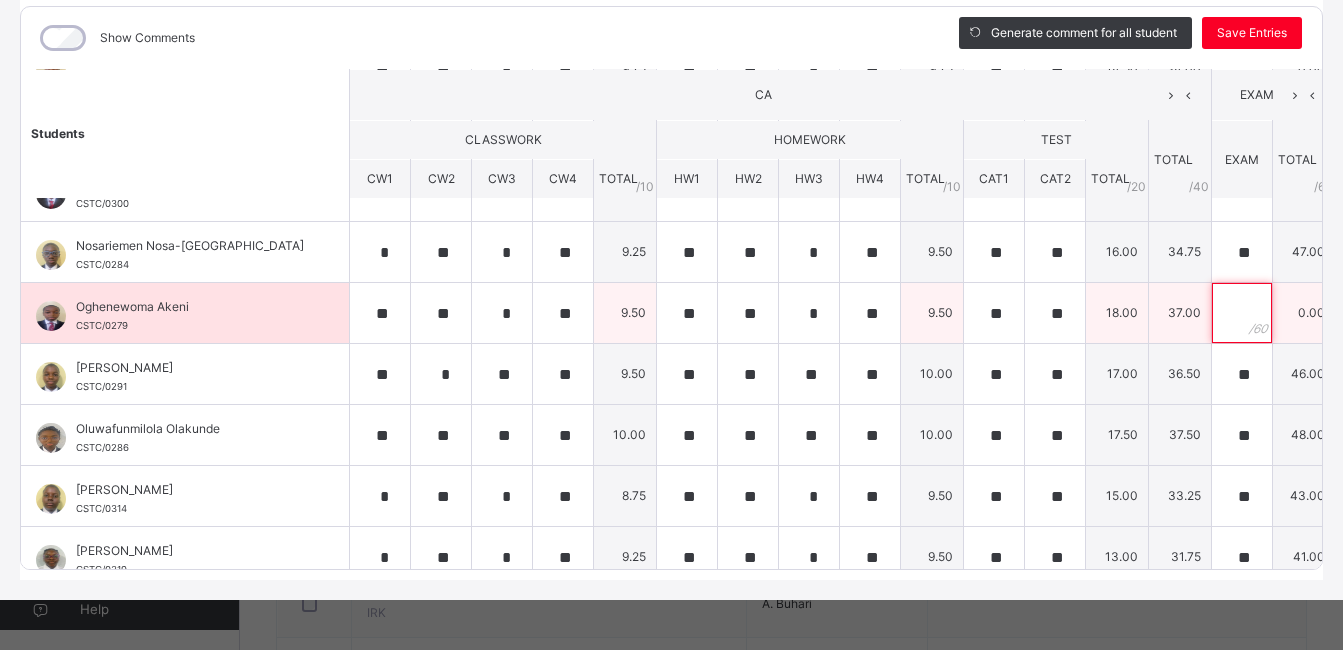 click at bounding box center (1242, 313) 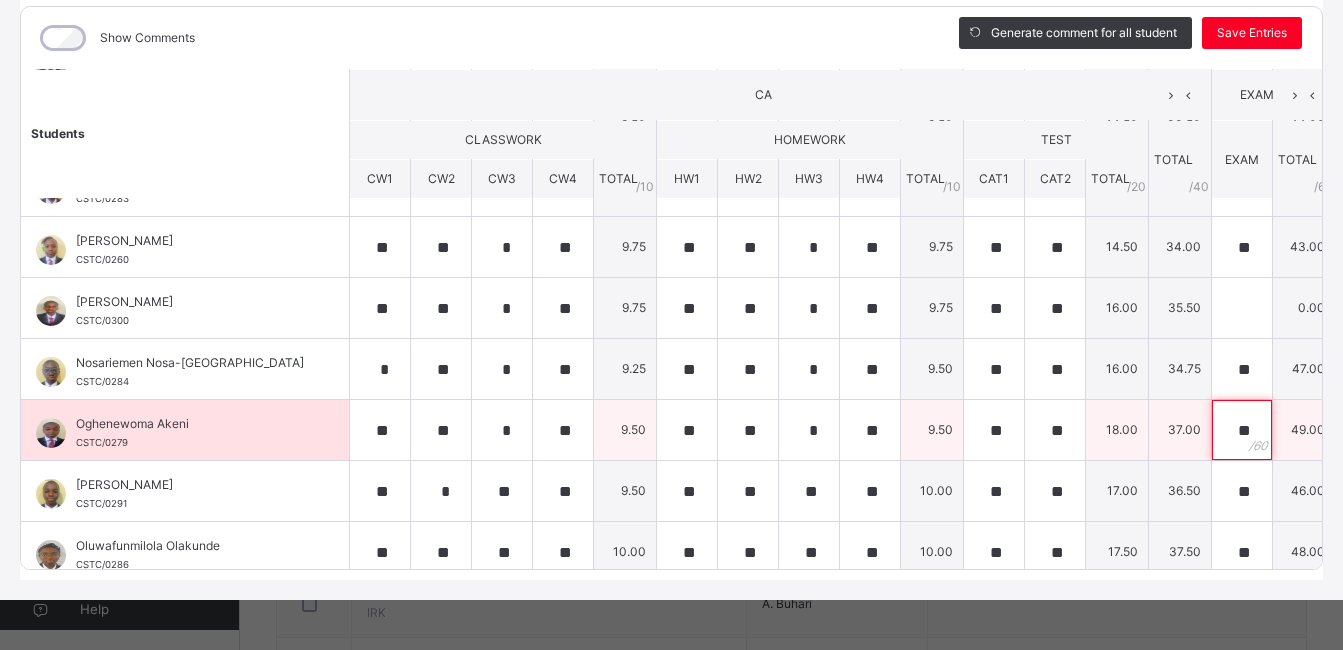 scroll, scrollTop: 650, scrollLeft: 0, axis: vertical 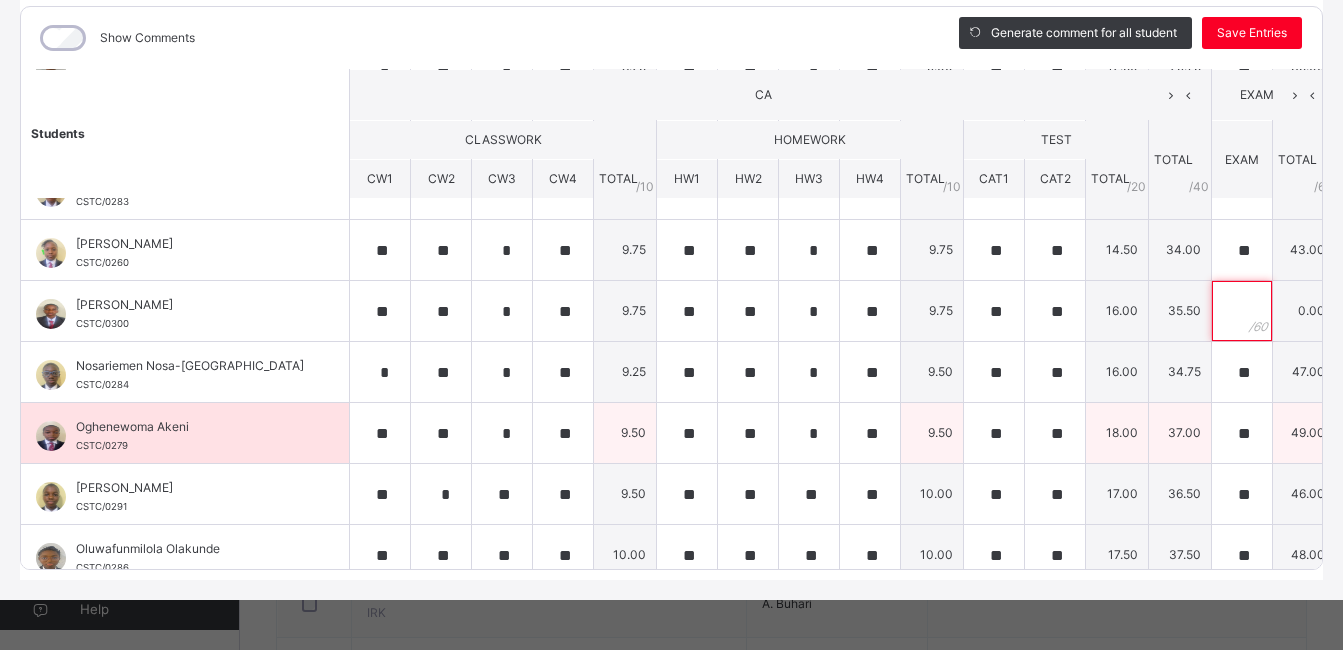 click at bounding box center [1242, 311] 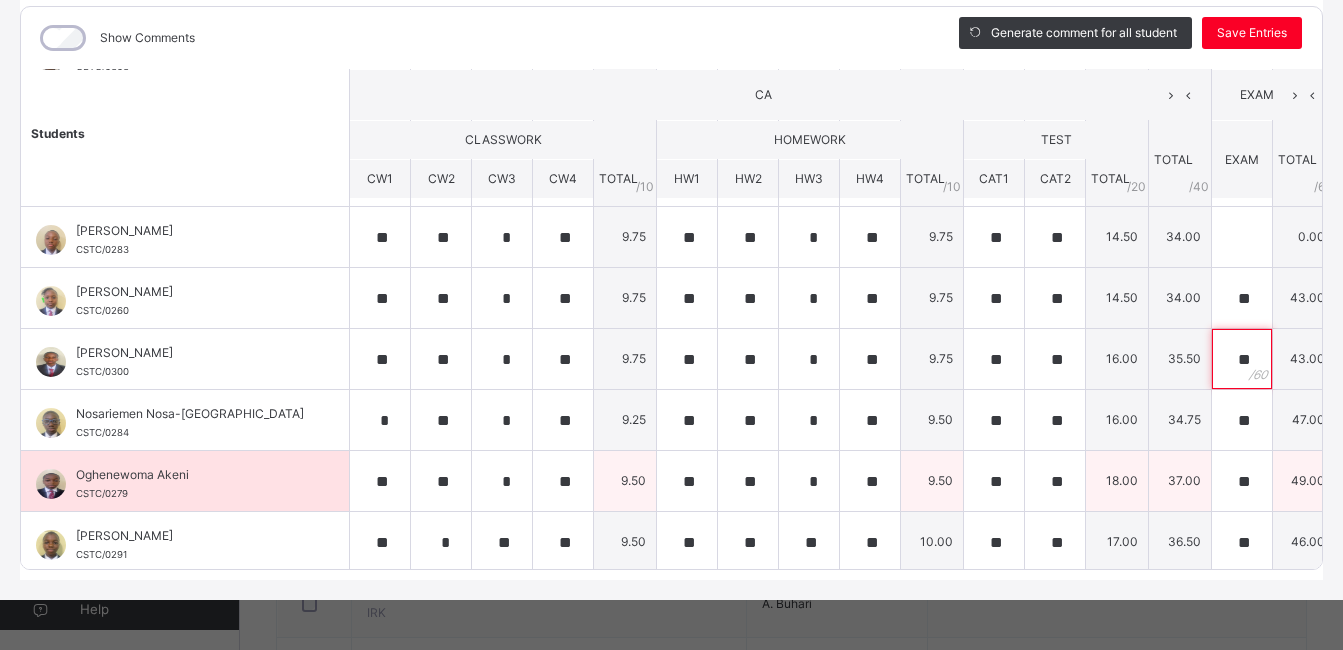 scroll, scrollTop: 596, scrollLeft: 0, axis: vertical 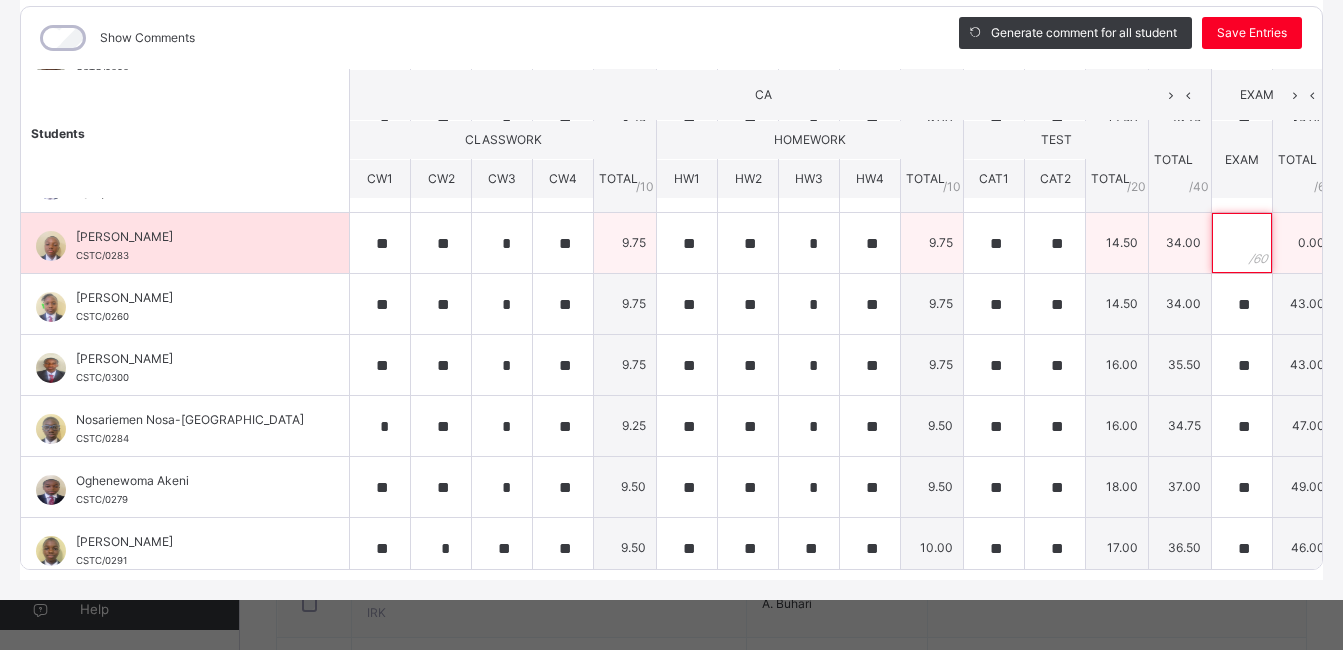 click at bounding box center (1242, 243) 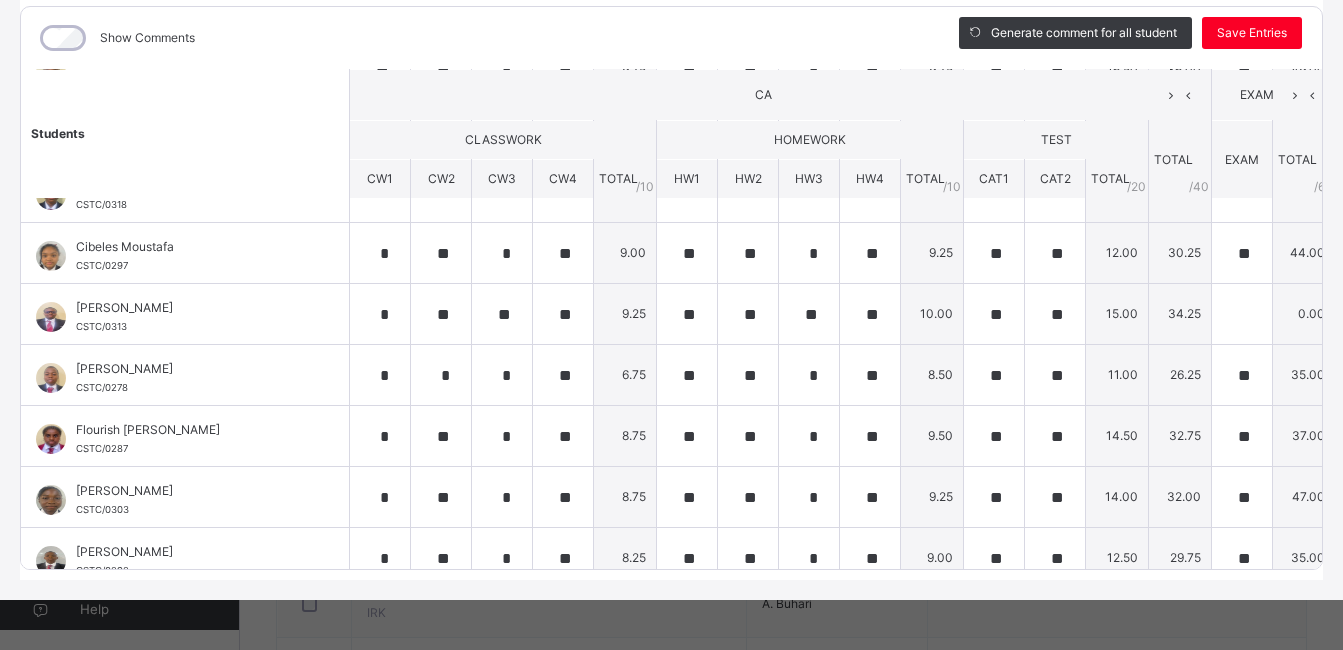 scroll, scrollTop: 153, scrollLeft: 0, axis: vertical 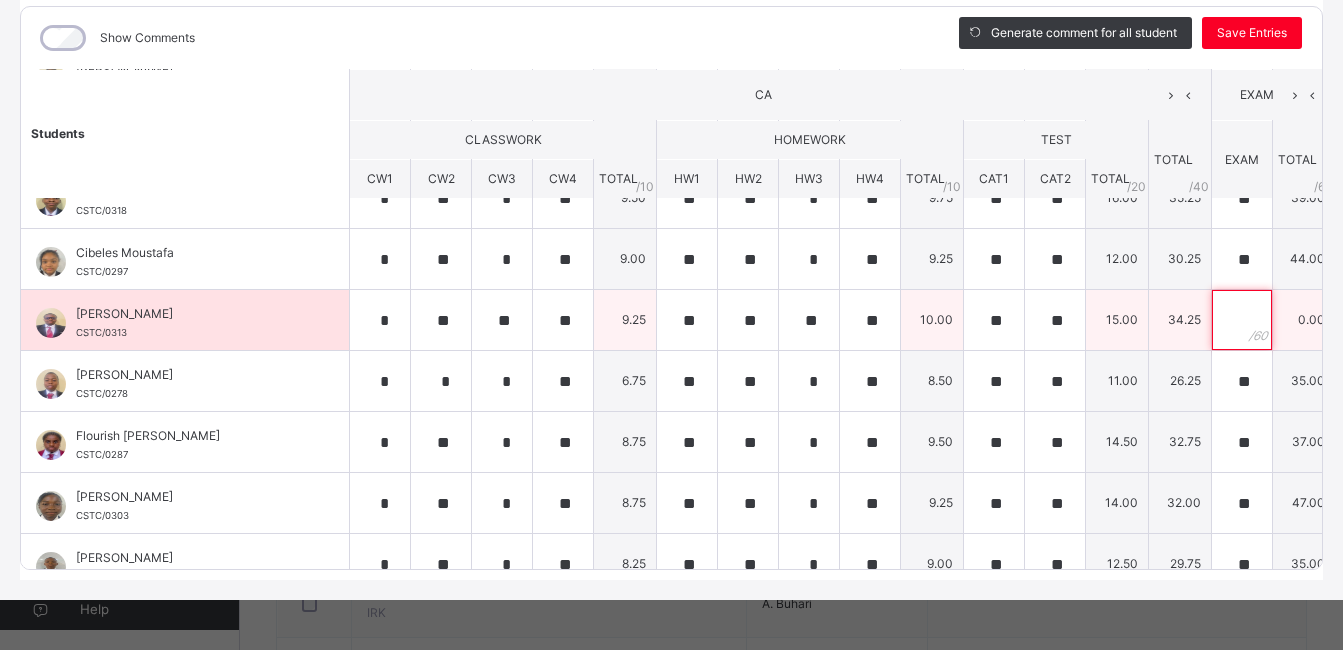 click at bounding box center [1242, 320] 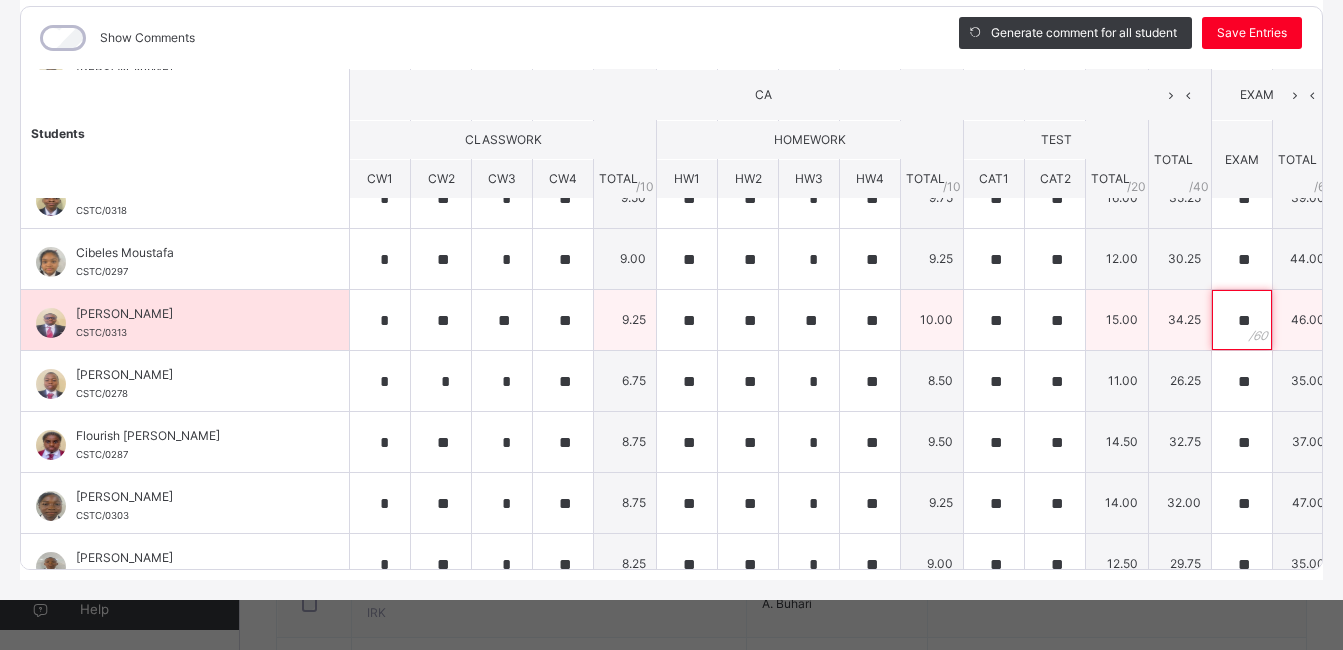 scroll, scrollTop: 0, scrollLeft: 0, axis: both 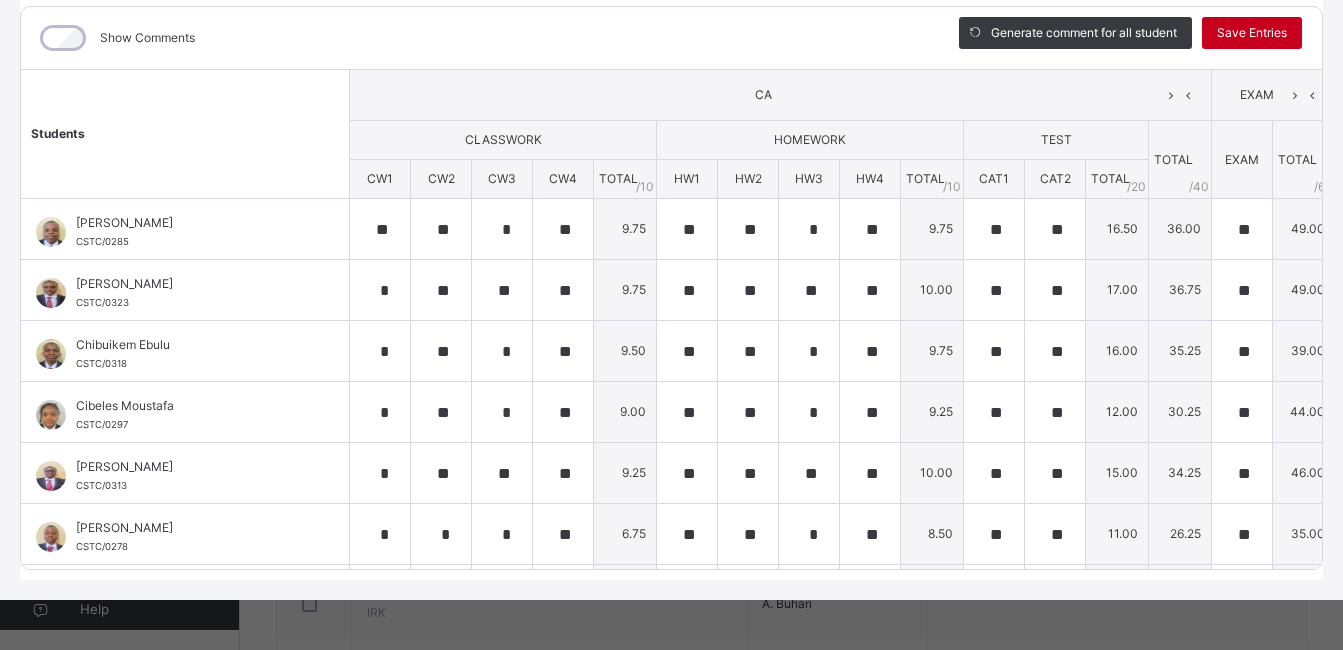 click on "Save Entries" at bounding box center [1252, 33] 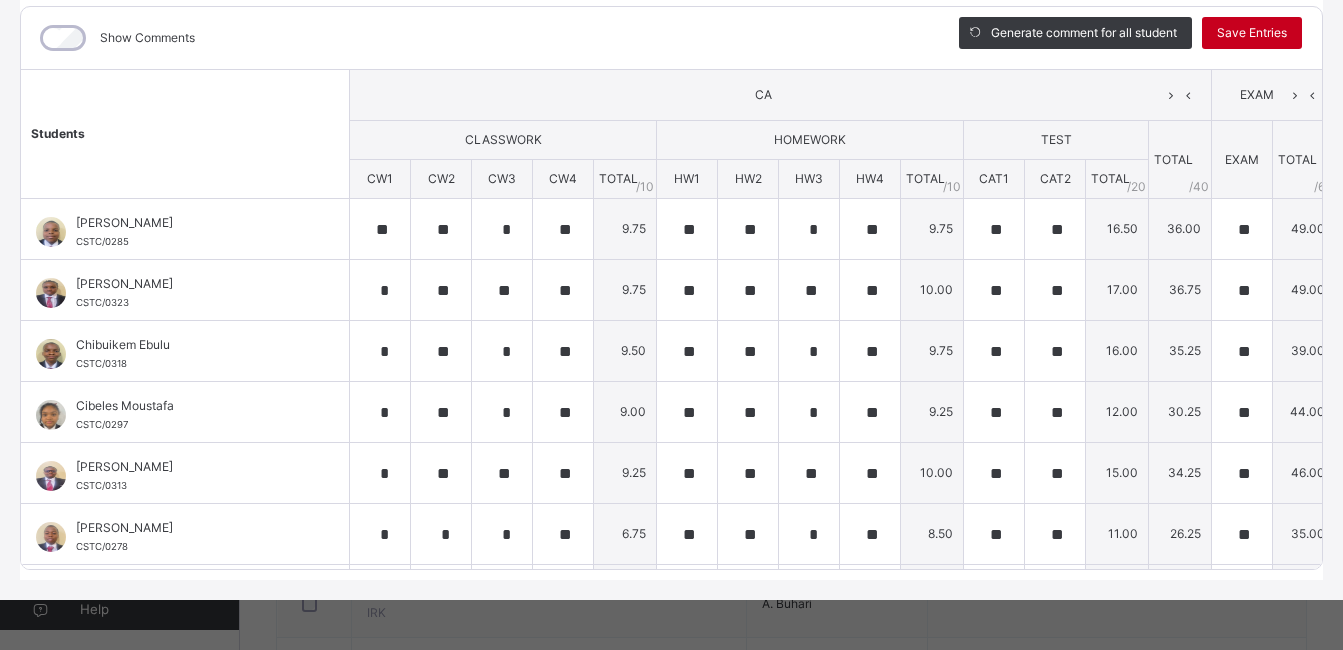 click on "Save Entries" at bounding box center [1252, 33] 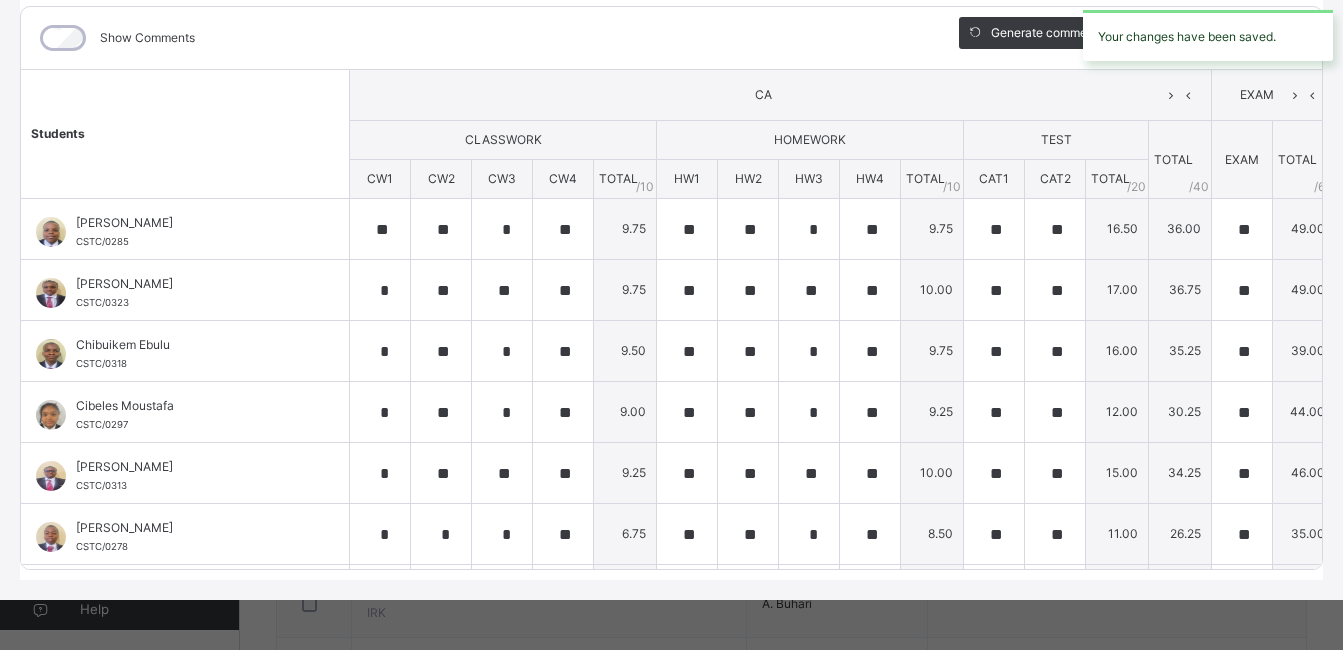 click on "Your changes have been saved." at bounding box center (1208, 35) 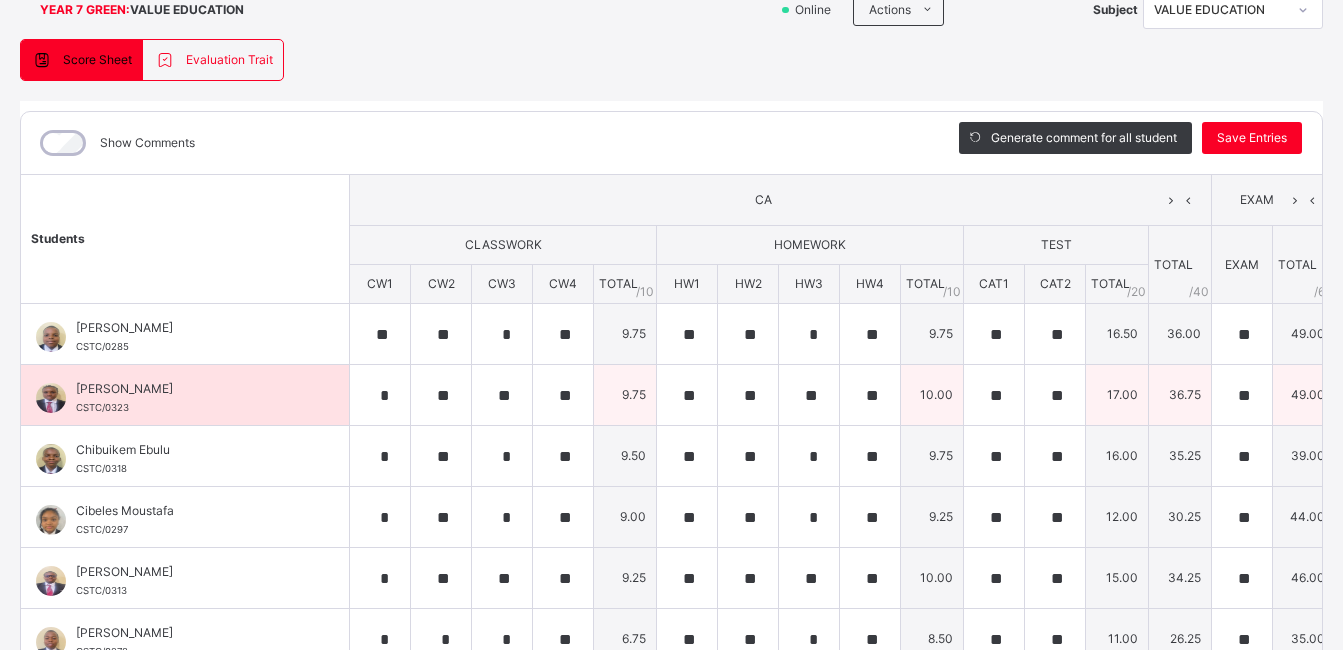 scroll, scrollTop: 149, scrollLeft: 22, axis: both 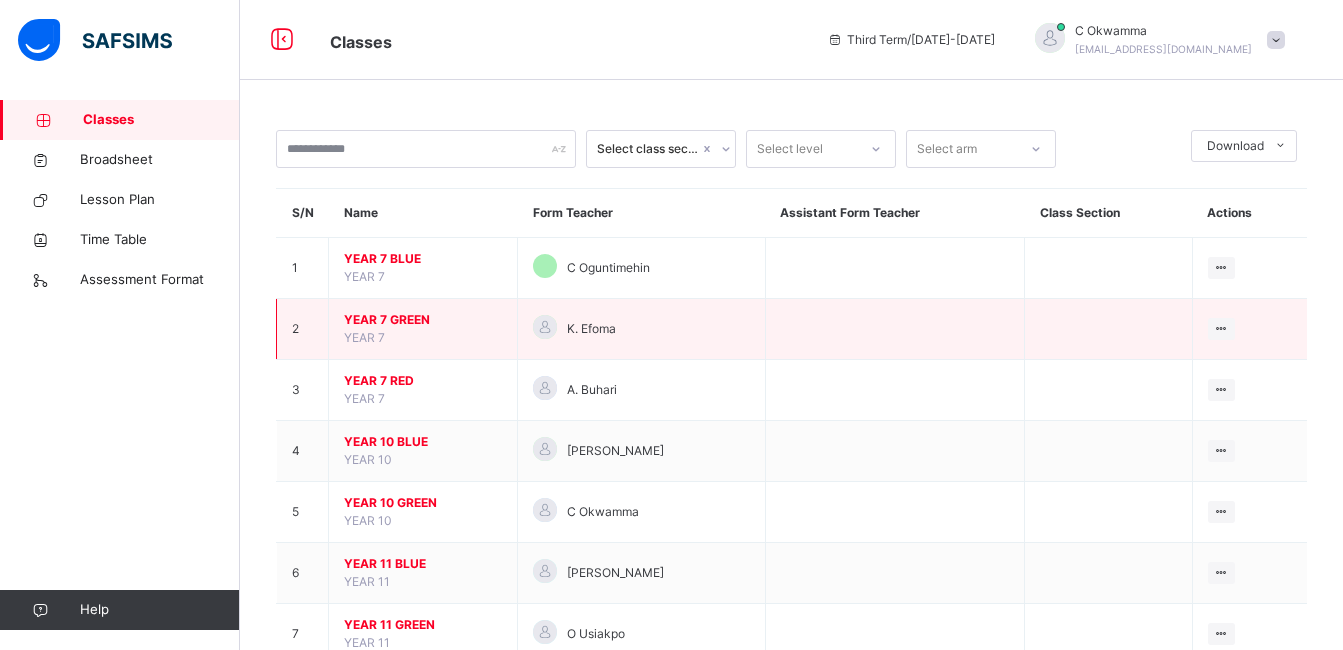 click on "YEAR 7   GREEN" at bounding box center (423, 320) 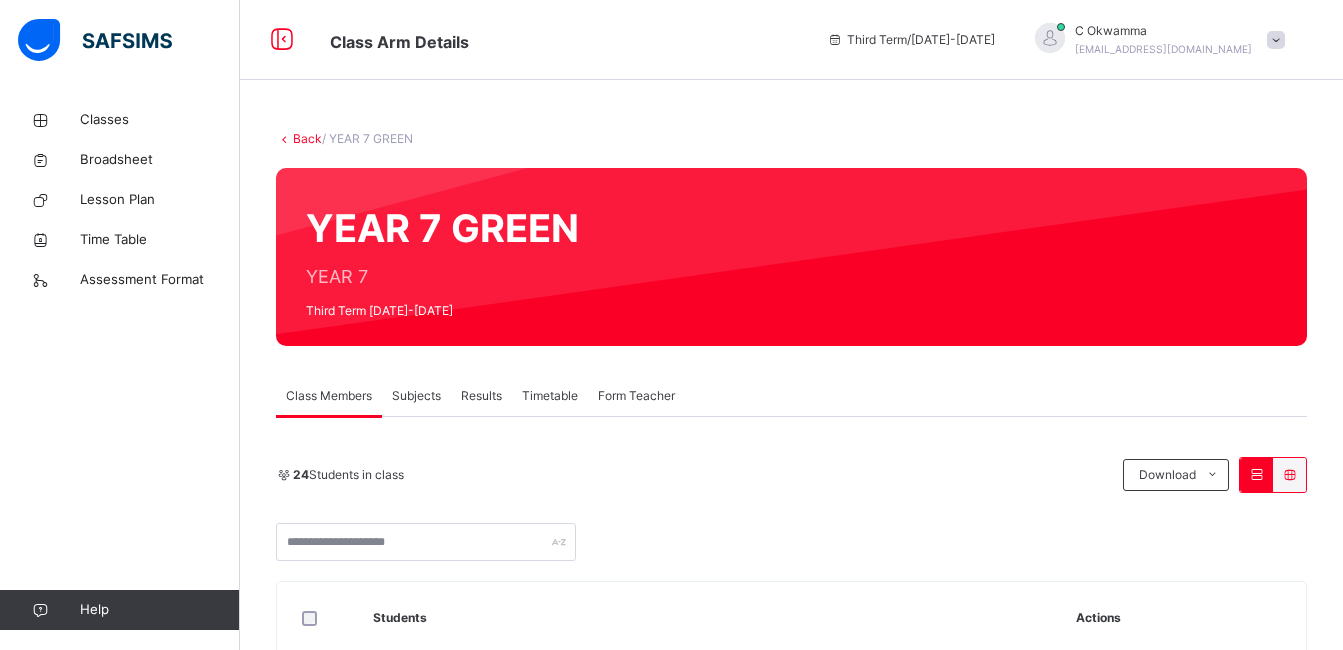 click on "Subjects" at bounding box center (416, 396) 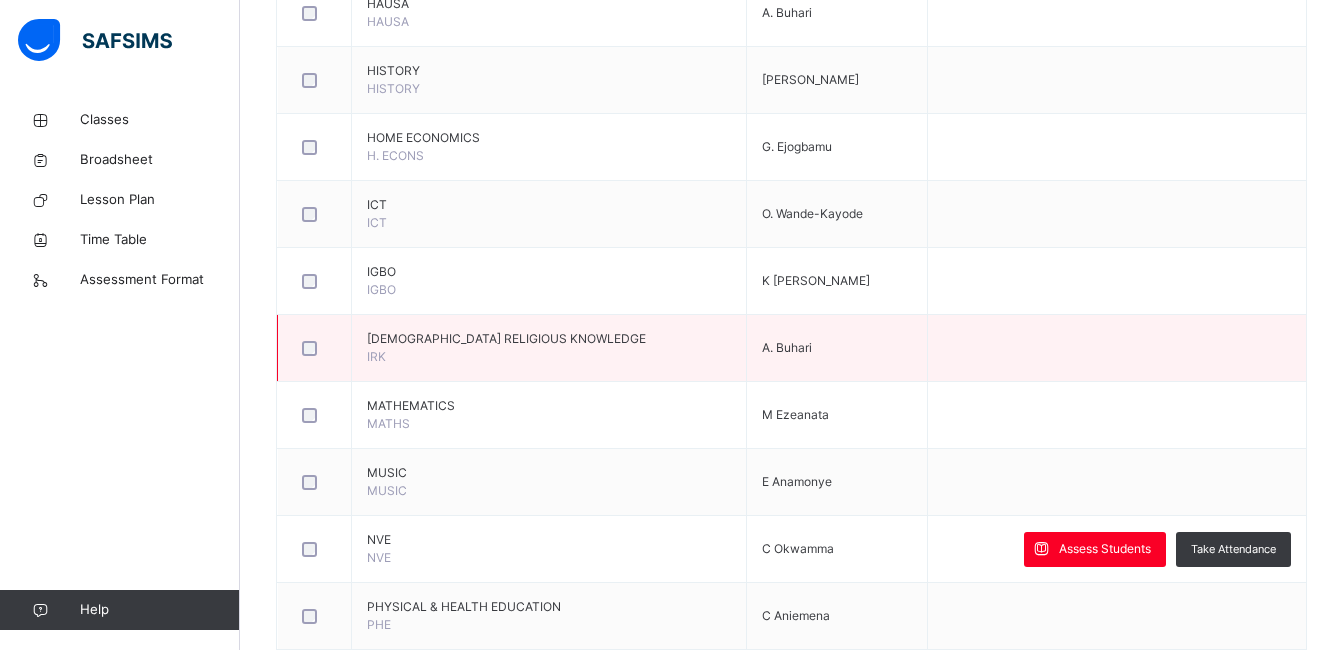 scroll, scrollTop: 1140, scrollLeft: 0, axis: vertical 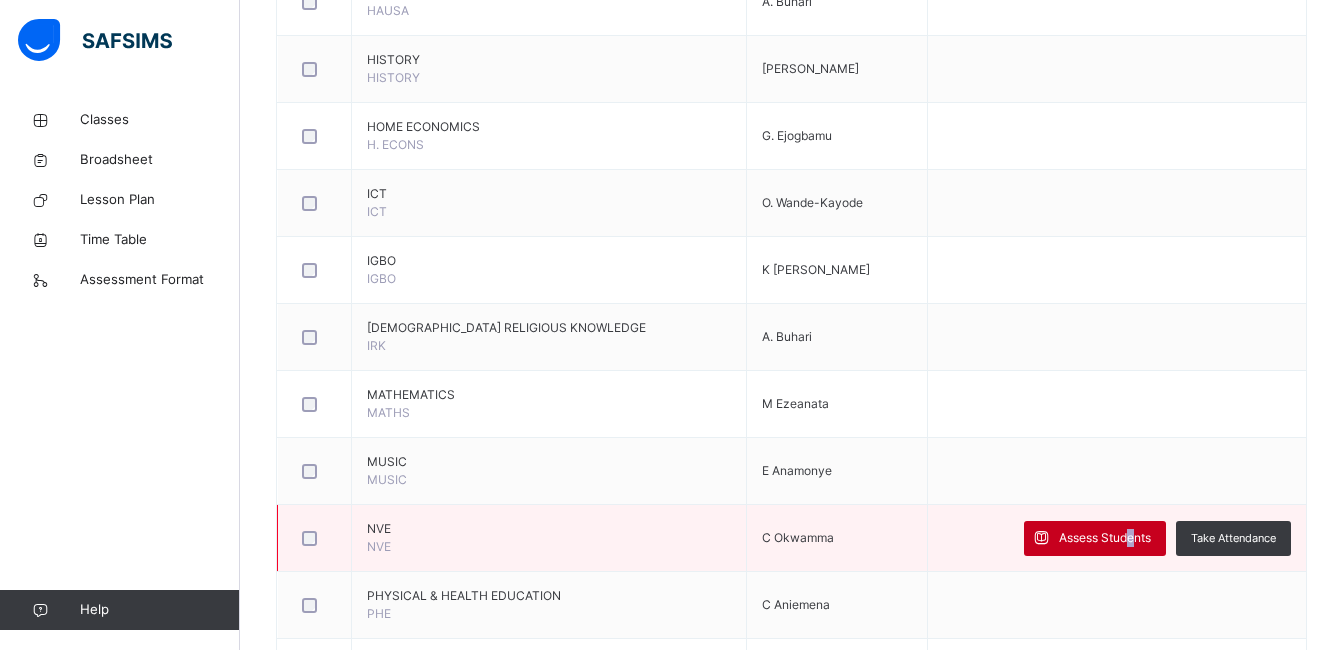 click on "Assess Students" at bounding box center (1105, 538) 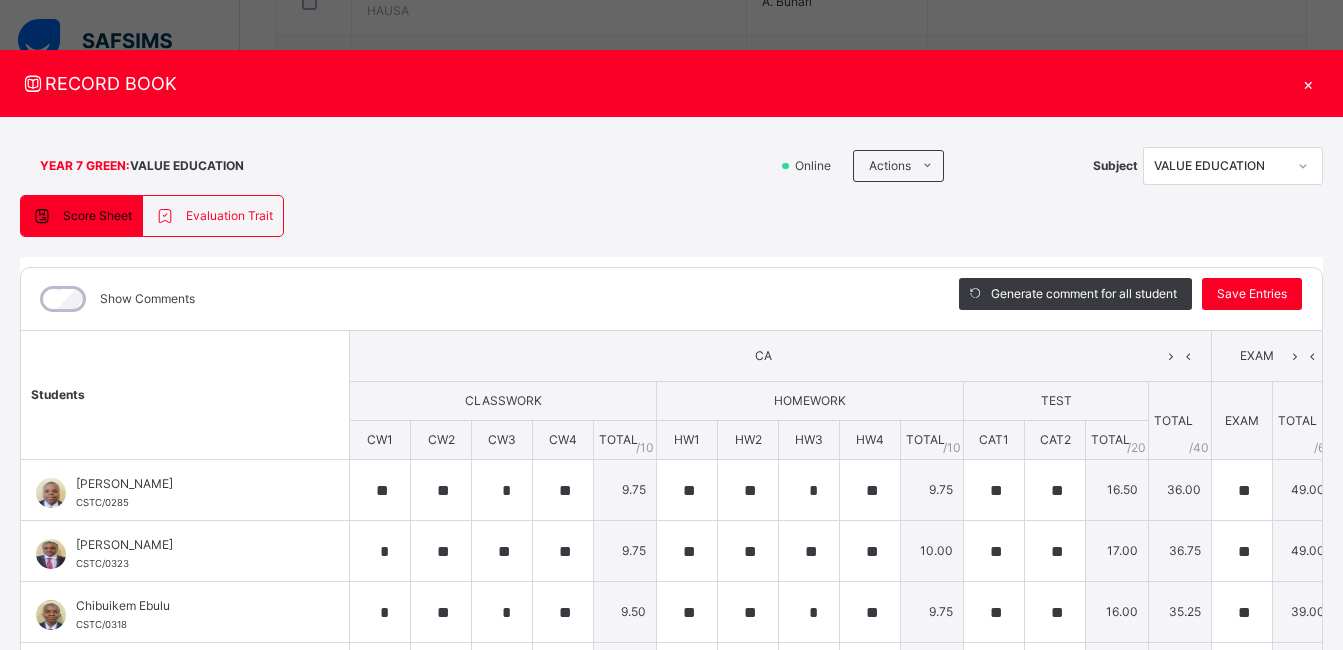 scroll, scrollTop: 0, scrollLeft: 0, axis: both 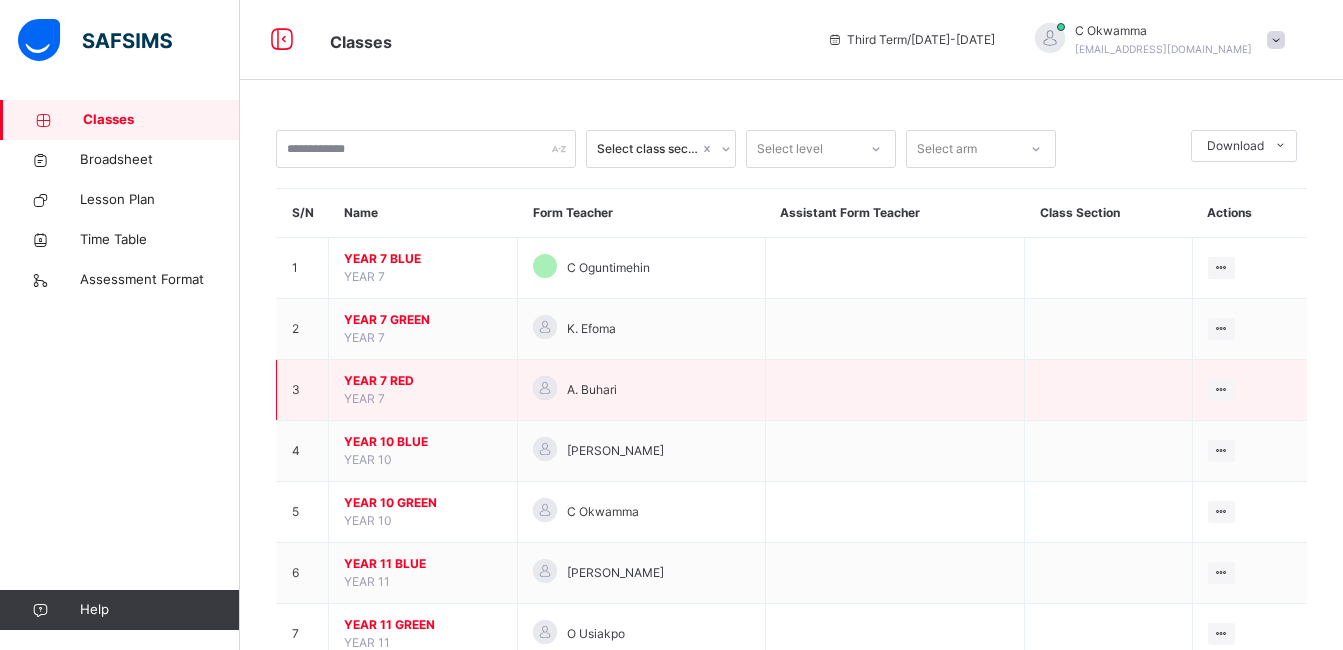 click on "YEAR 7   RED" at bounding box center (423, 381) 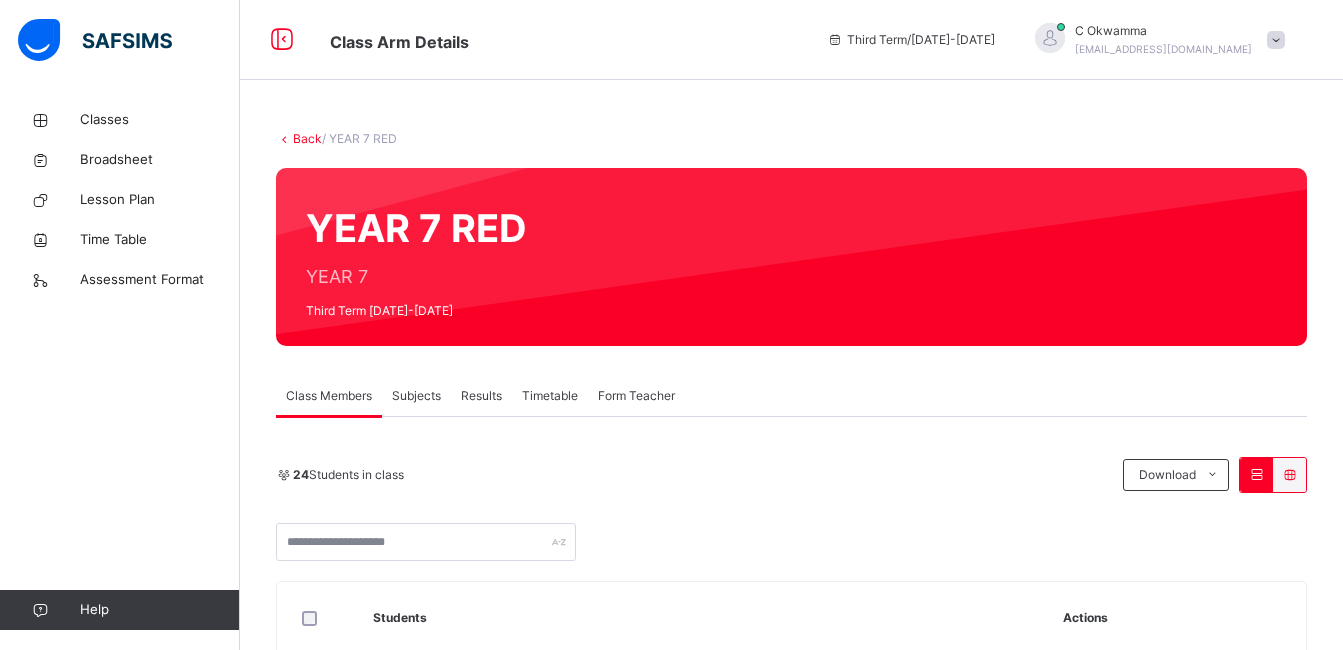 click on "Subjects" at bounding box center (416, 396) 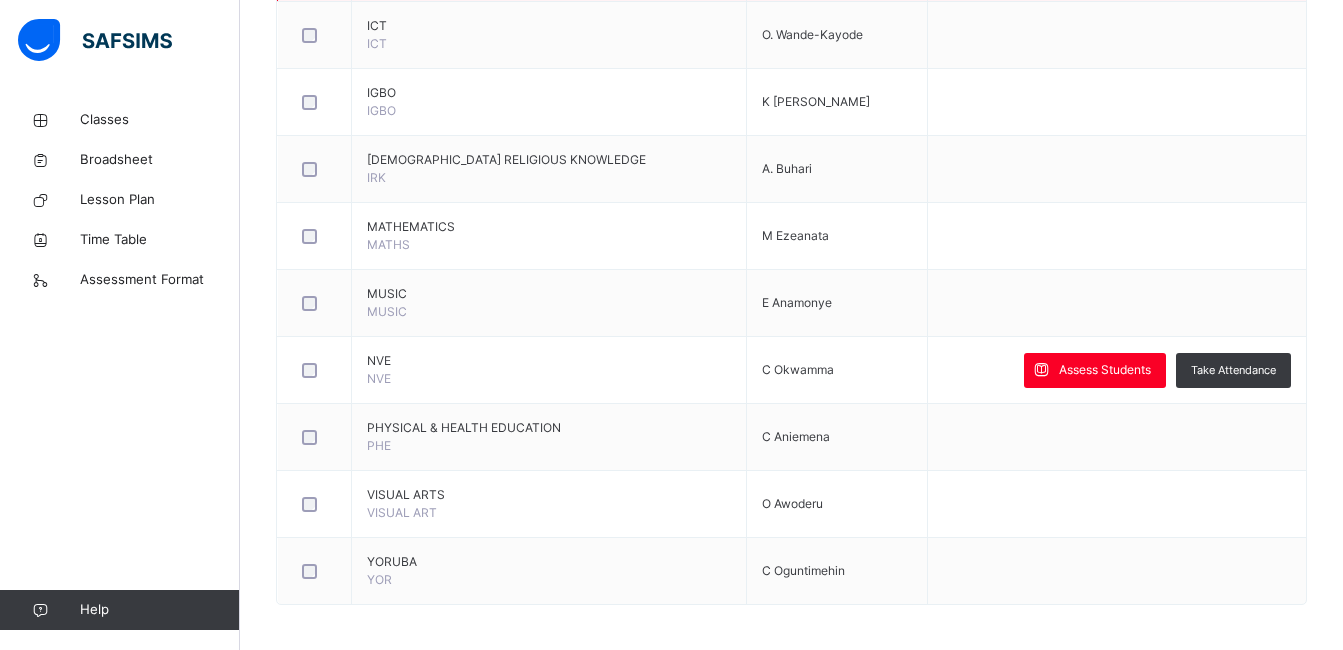 scroll, scrollTop: 1313, scrollLeft: 0, axis: vertical 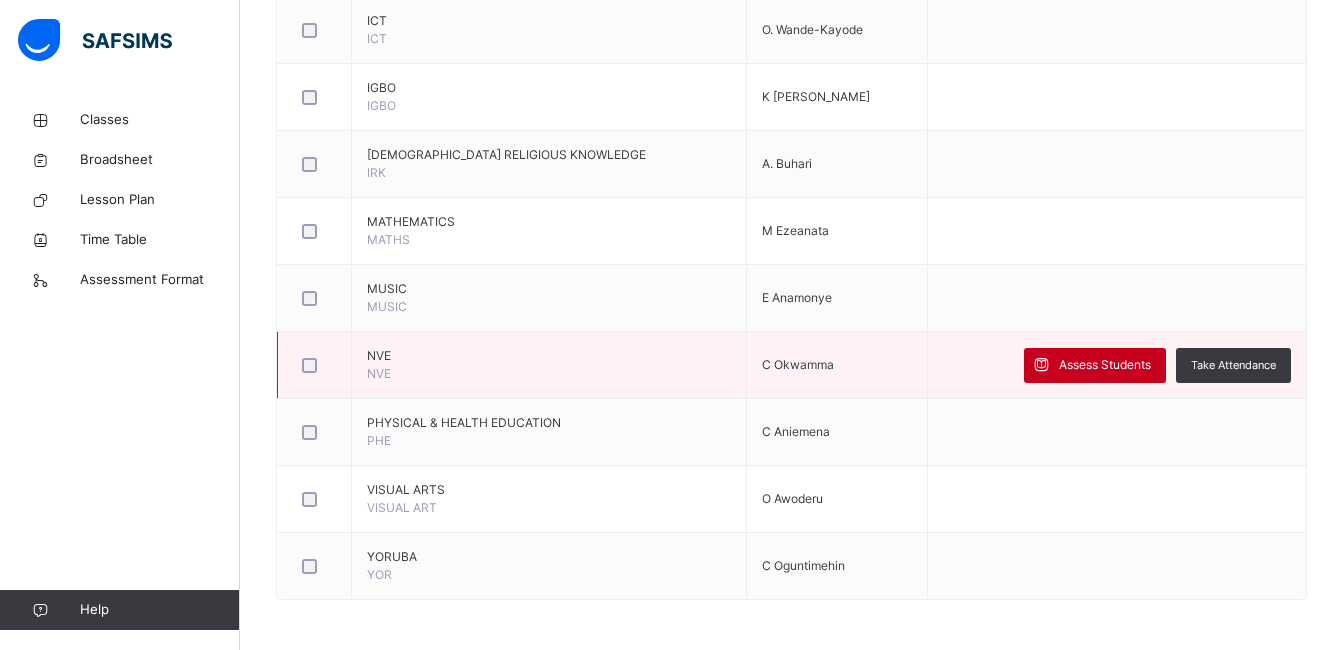 click on "Assess Students" at bounding box center (1105, 365) 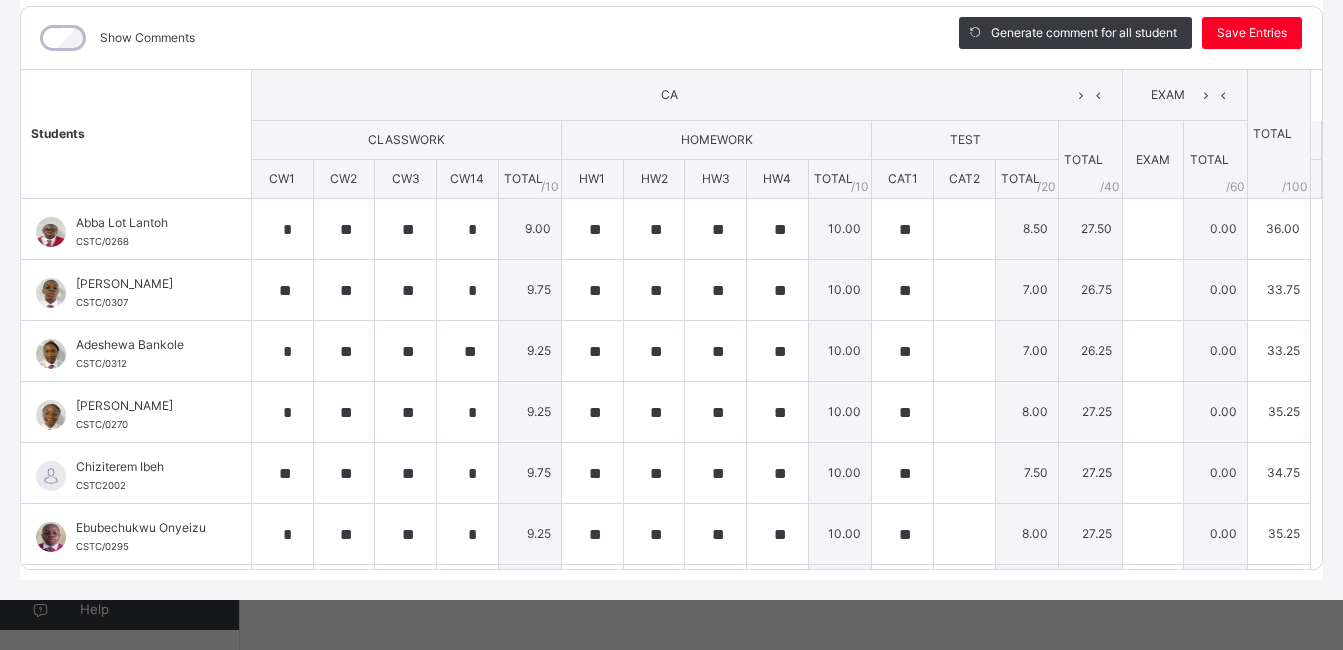 scroll, scrollTop: 276, scrollLeft: 0, axis: vertical 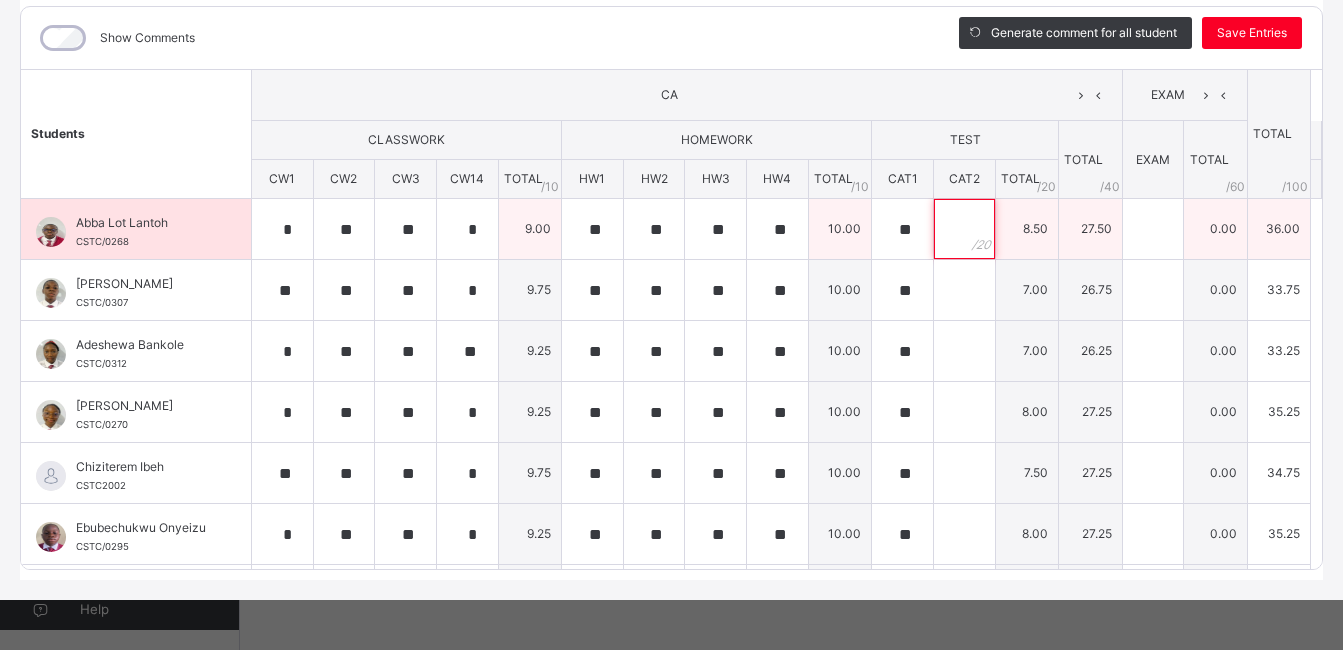 click at bounding box center [964, 229] 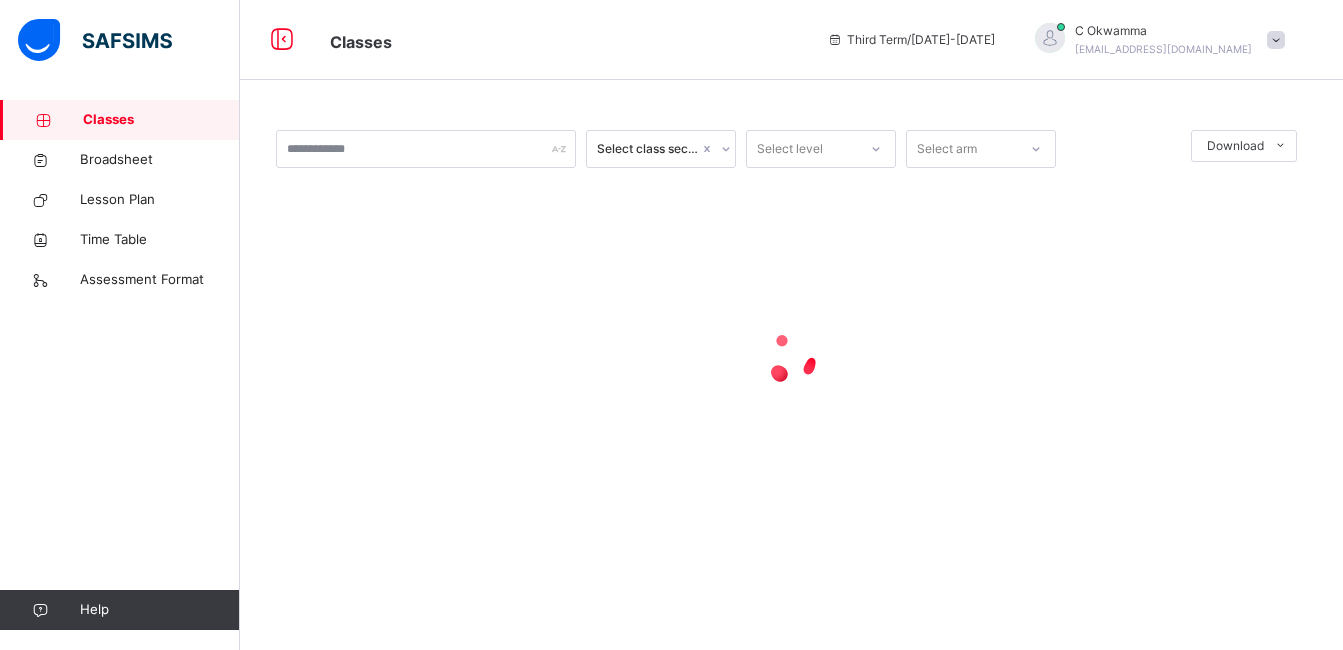 scroll, scrollTop: 0, scrollLeft: 0, axis: both 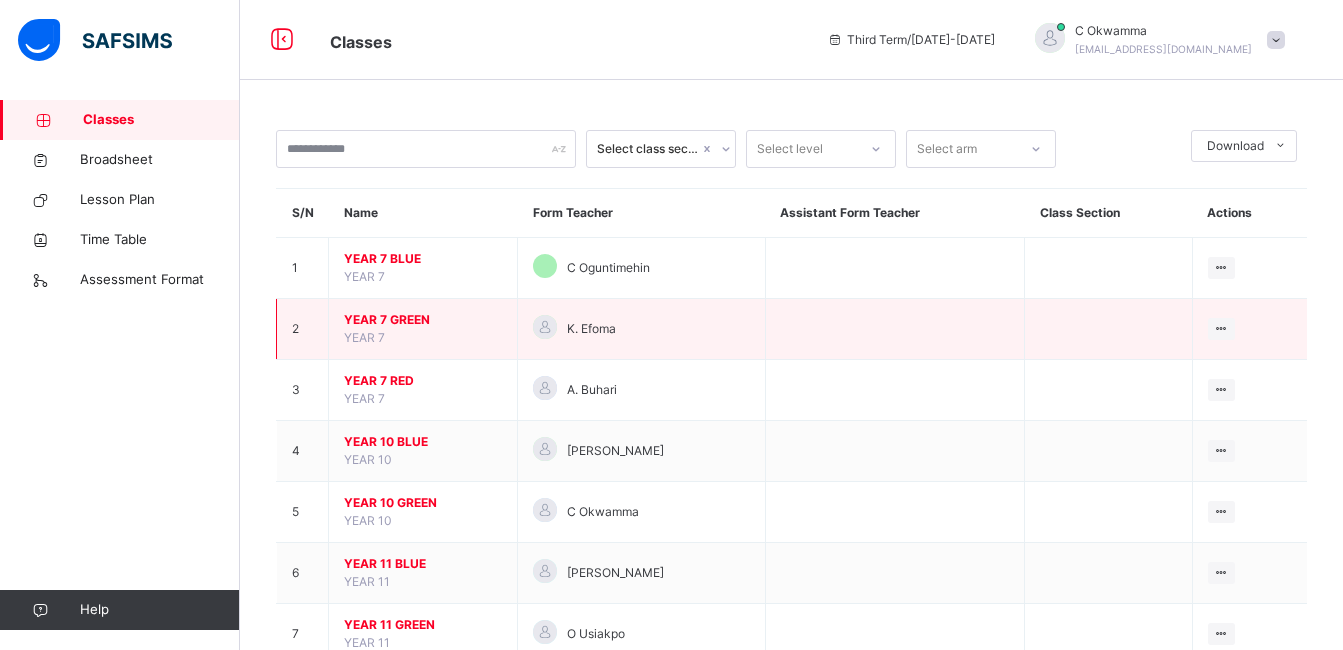 click on "YEAR 7   GREEN" at bounding box center [423, 320] 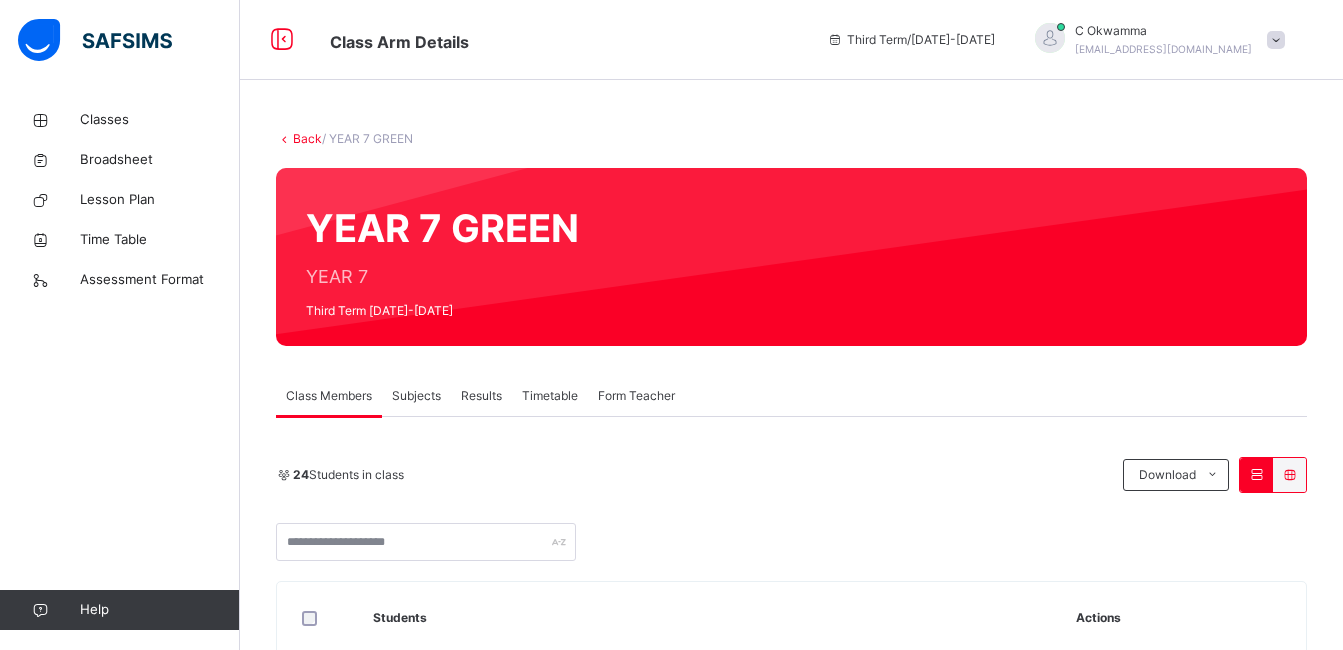 click on "Subjects" at bounding box center (416, 396) 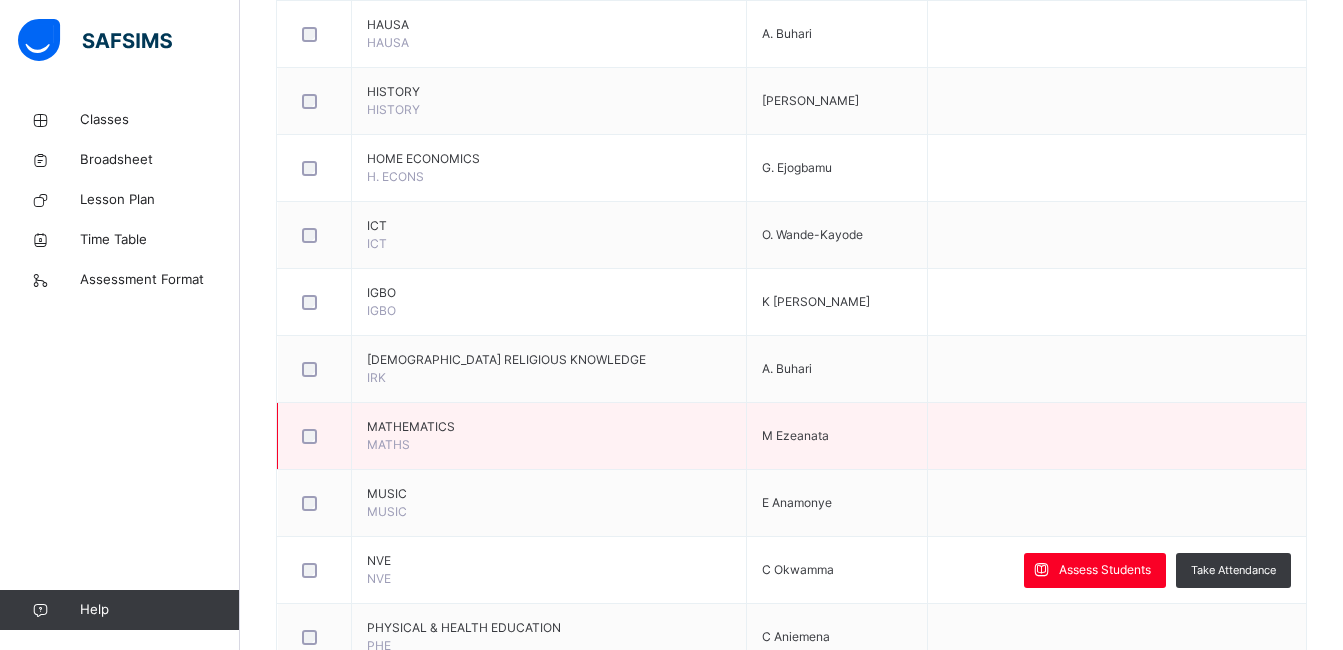 scroll, scrollTop: 1117, scrollLeft: 0, axis: vertical 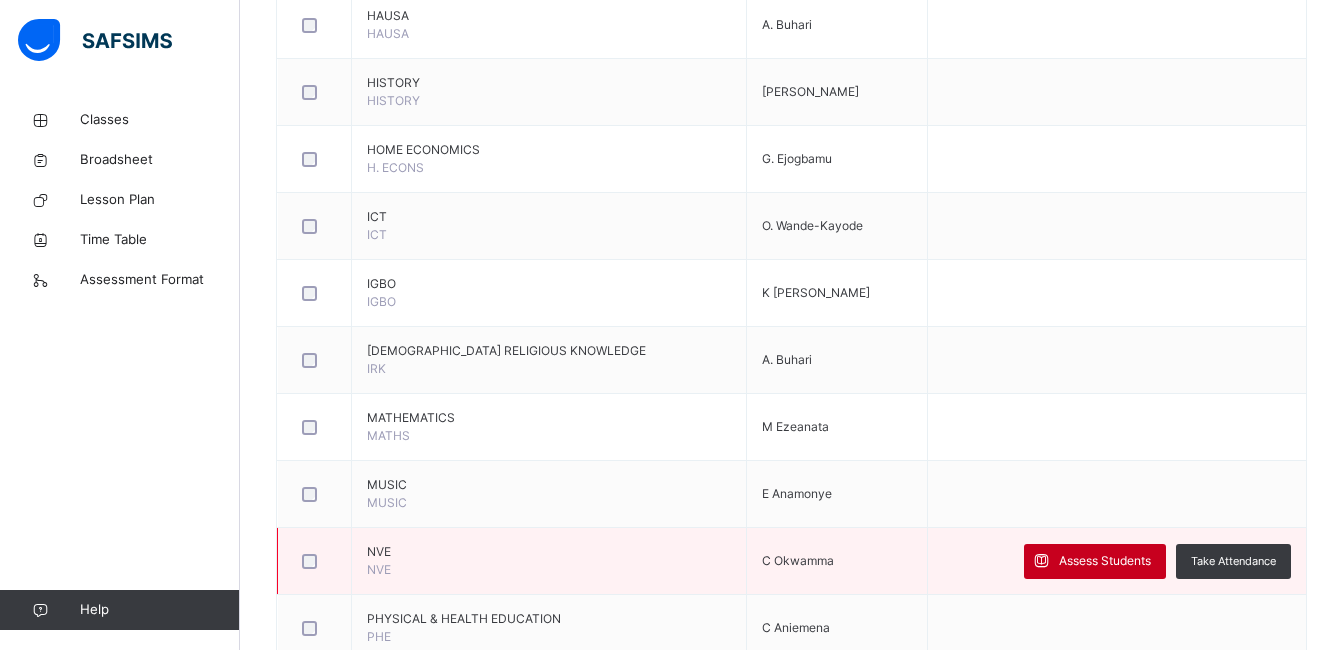 click on "Assess Students" at bounding box center (1095, 561) 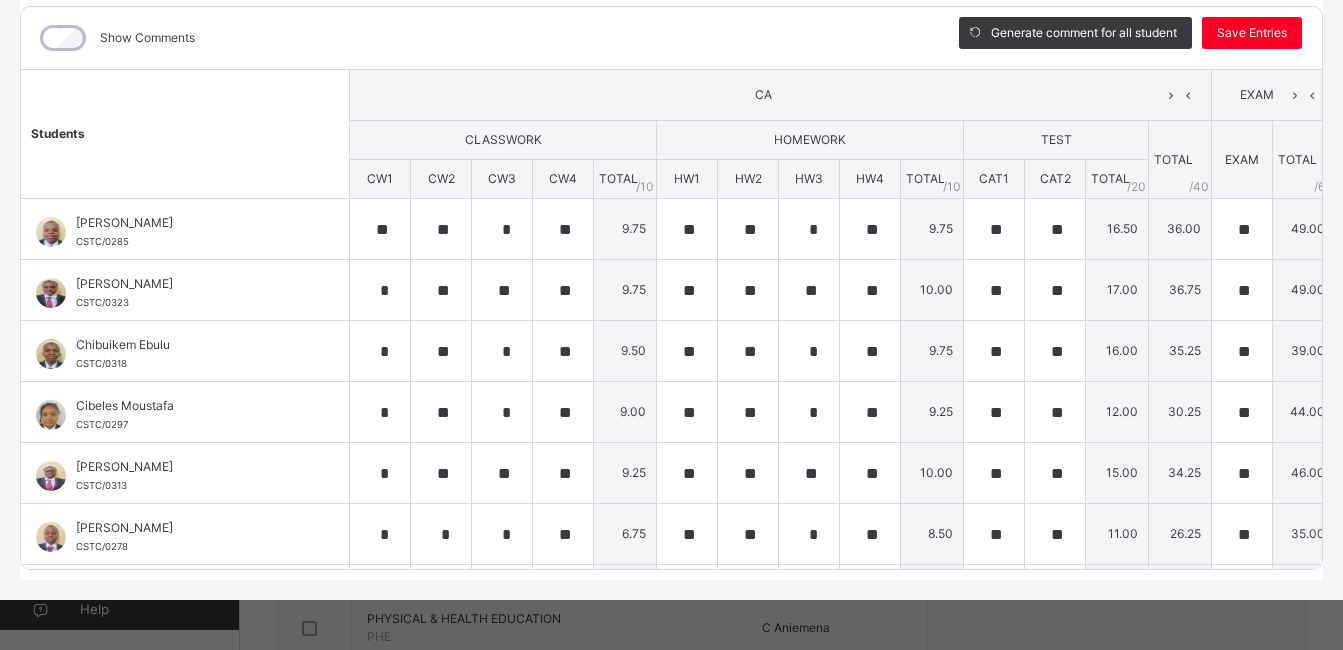 scroll, scrollTop: 276, scrollLeft: 0, axis: vertical 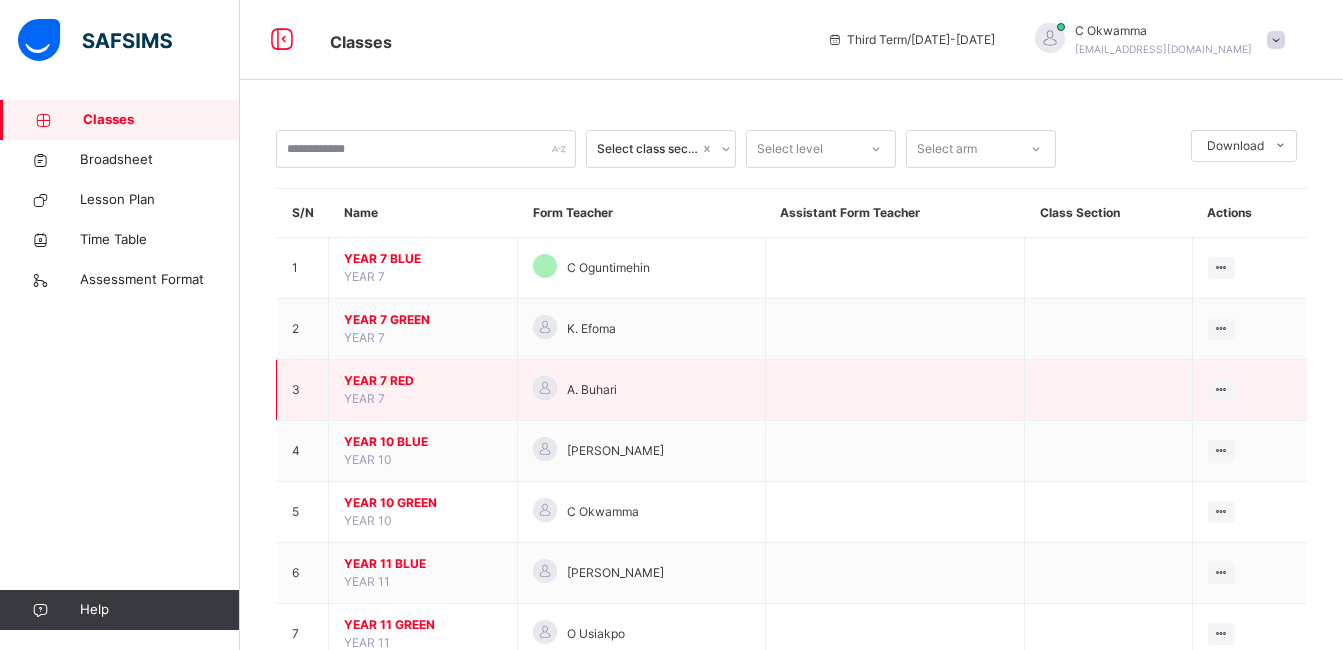 click on "YEAR 7   RED" at bounding box center (423, 381) 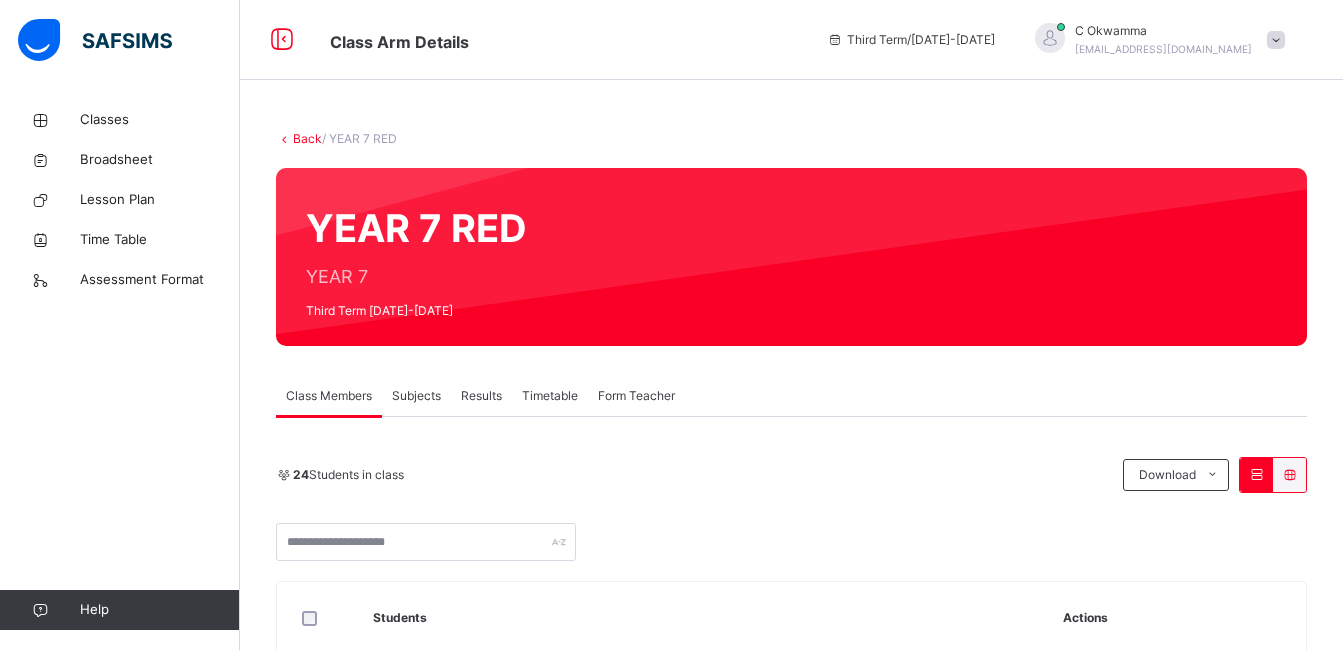 click on "Subjects" at bounding box center (416, 396) 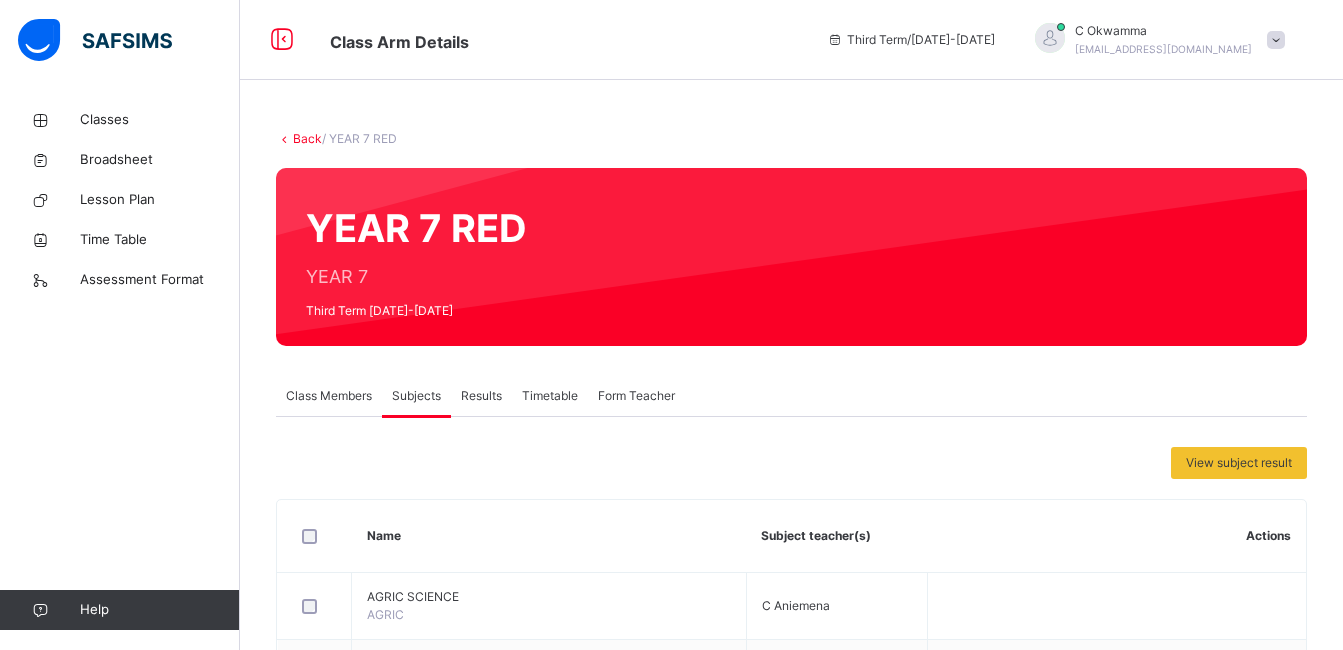 click on "Subjects" at bounding box center (416, 396) 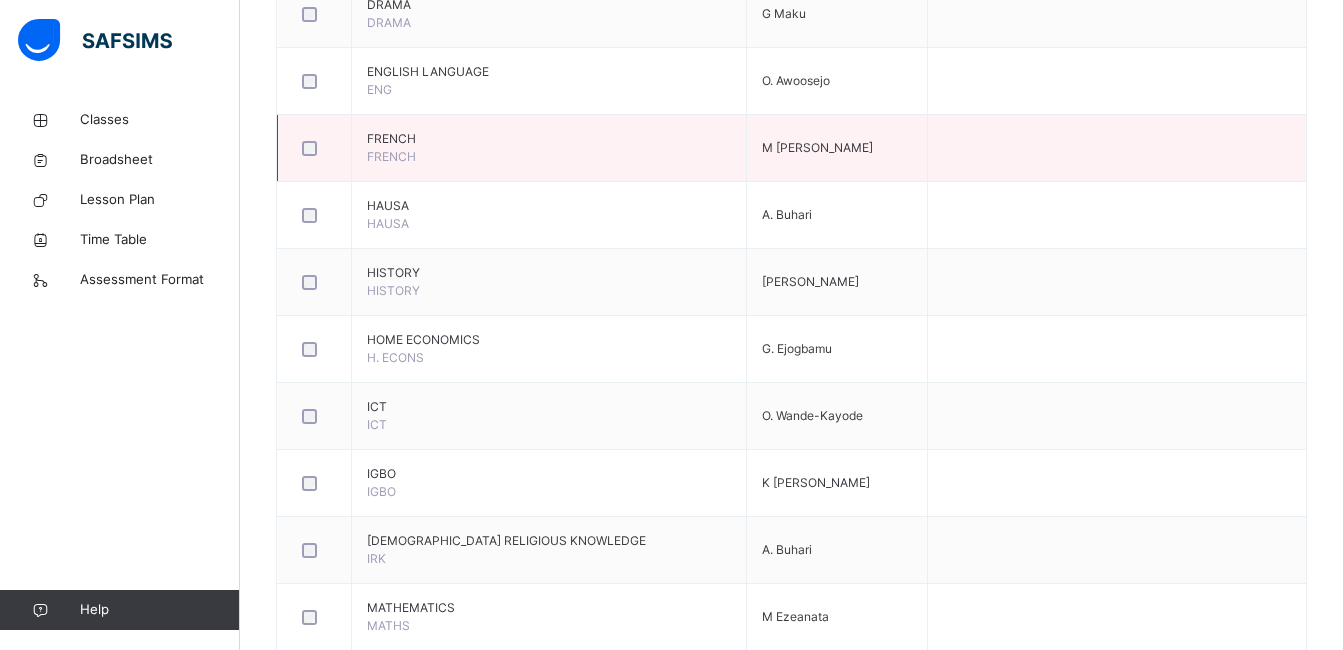 scroll, scrollTop: 1313, scrollLeft: 0, axis: vertical 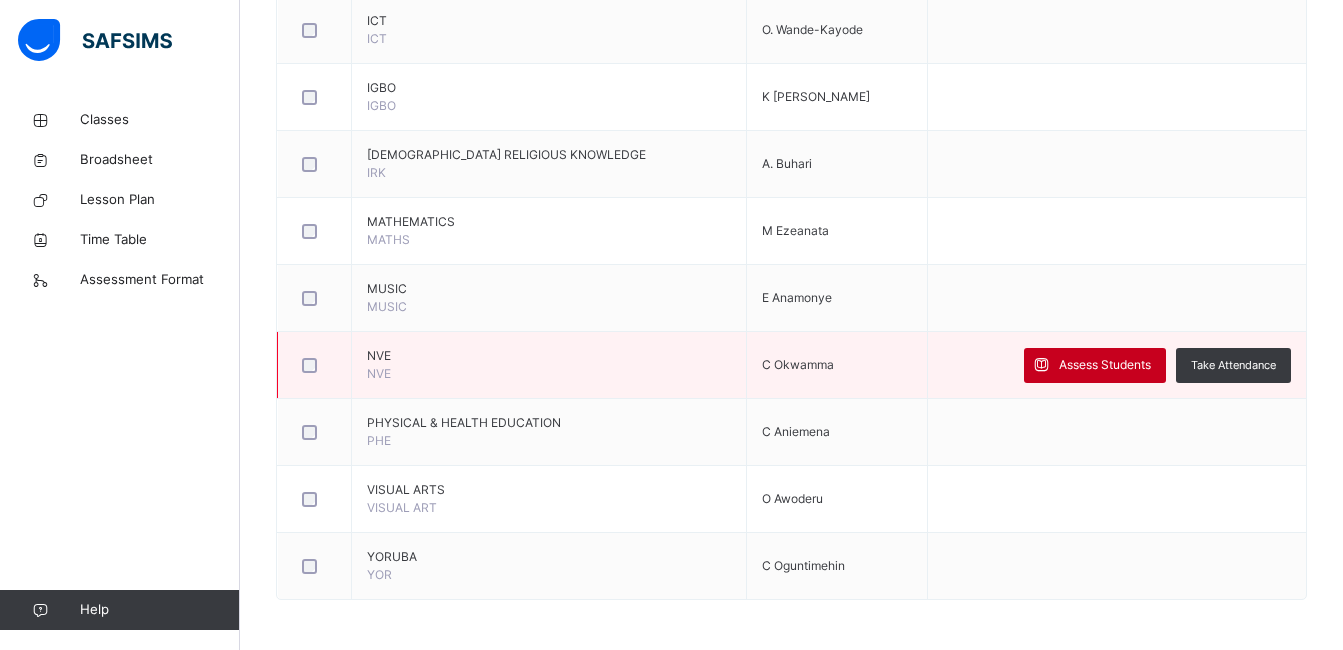 click on "Assess Students" at bounding box center (1105, 365) 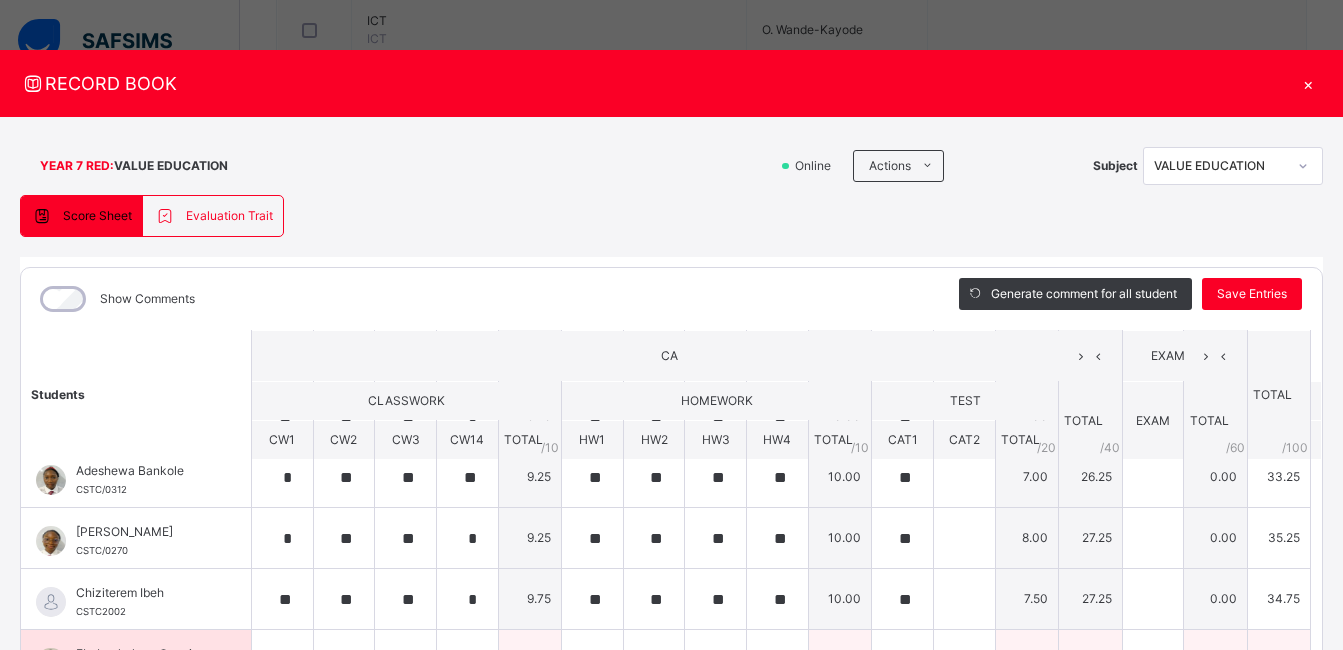 scroll, scrollTop: 0, scrollLeft: 0, axis: both 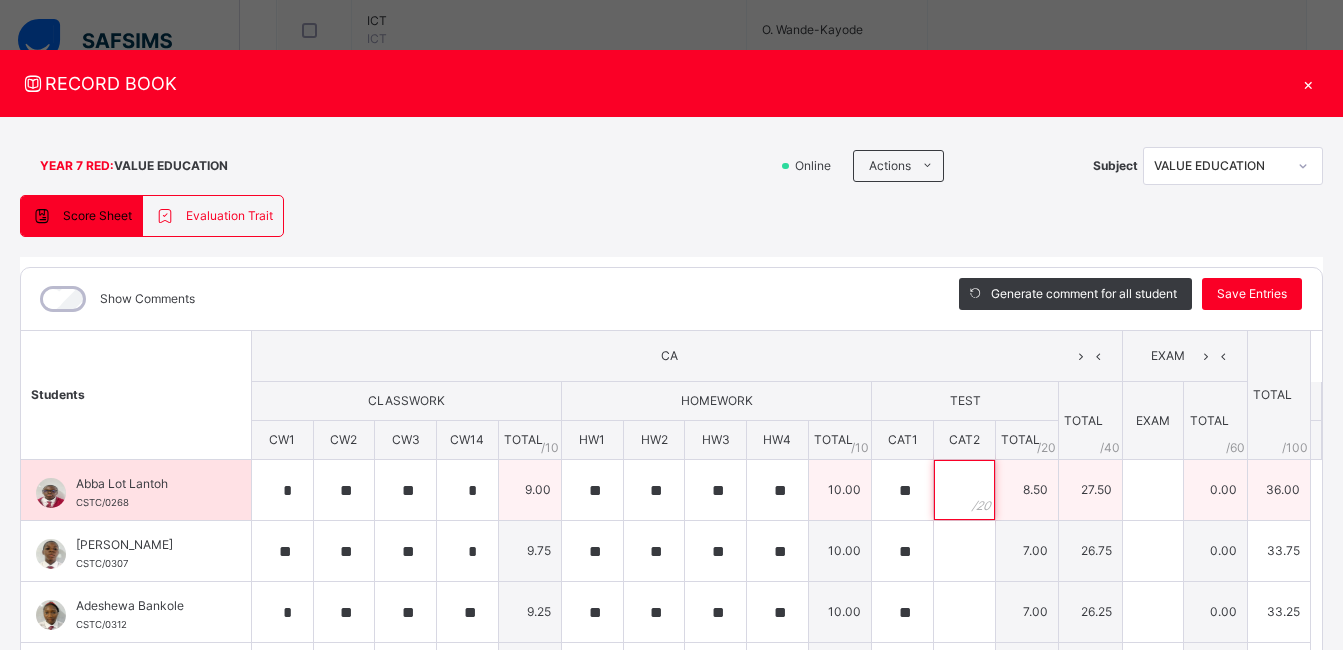 click at bounding box center (964, 490) 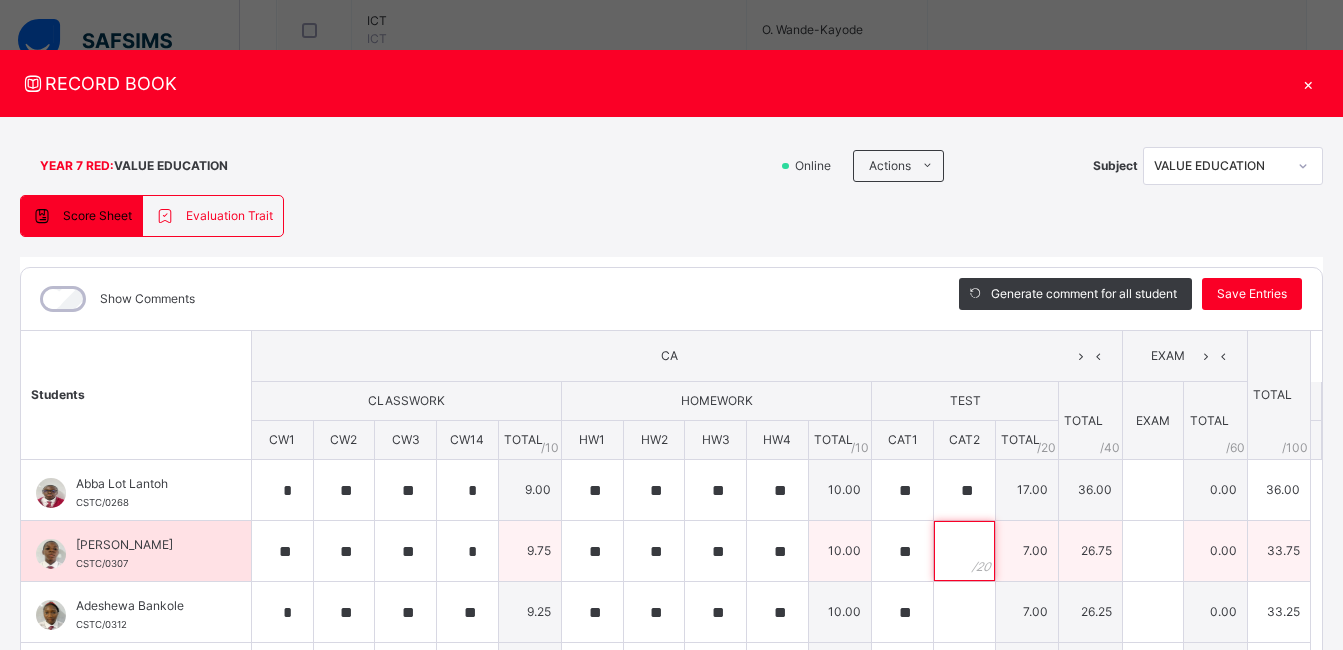 click at bounding box center [964, 551] 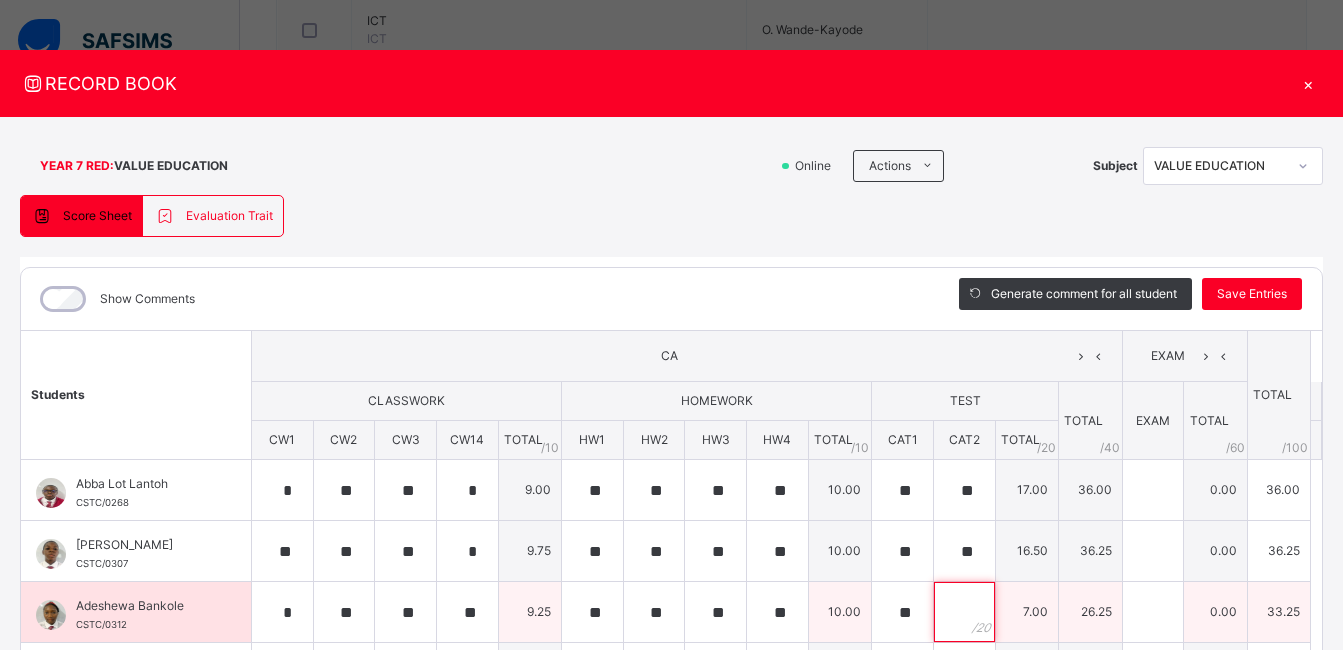 click at bounding box center (964, 612) 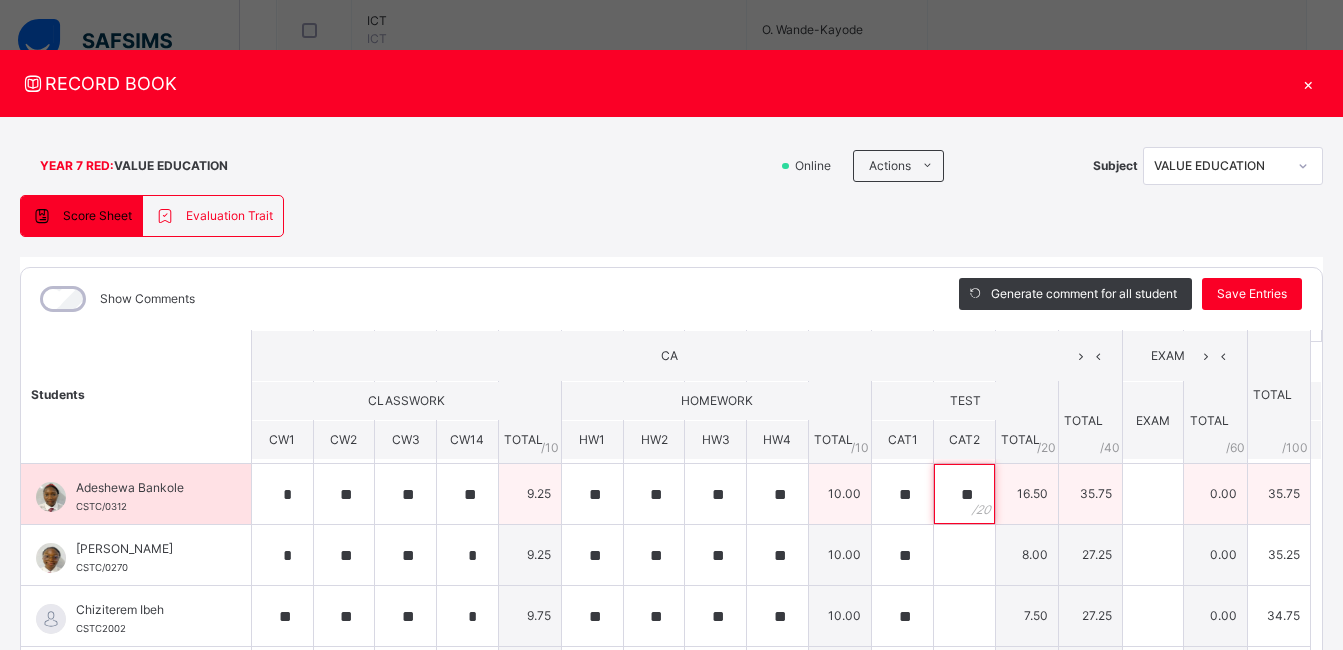 scroll, scrollTop: 119, scrollLeft: 0, axis: vertical 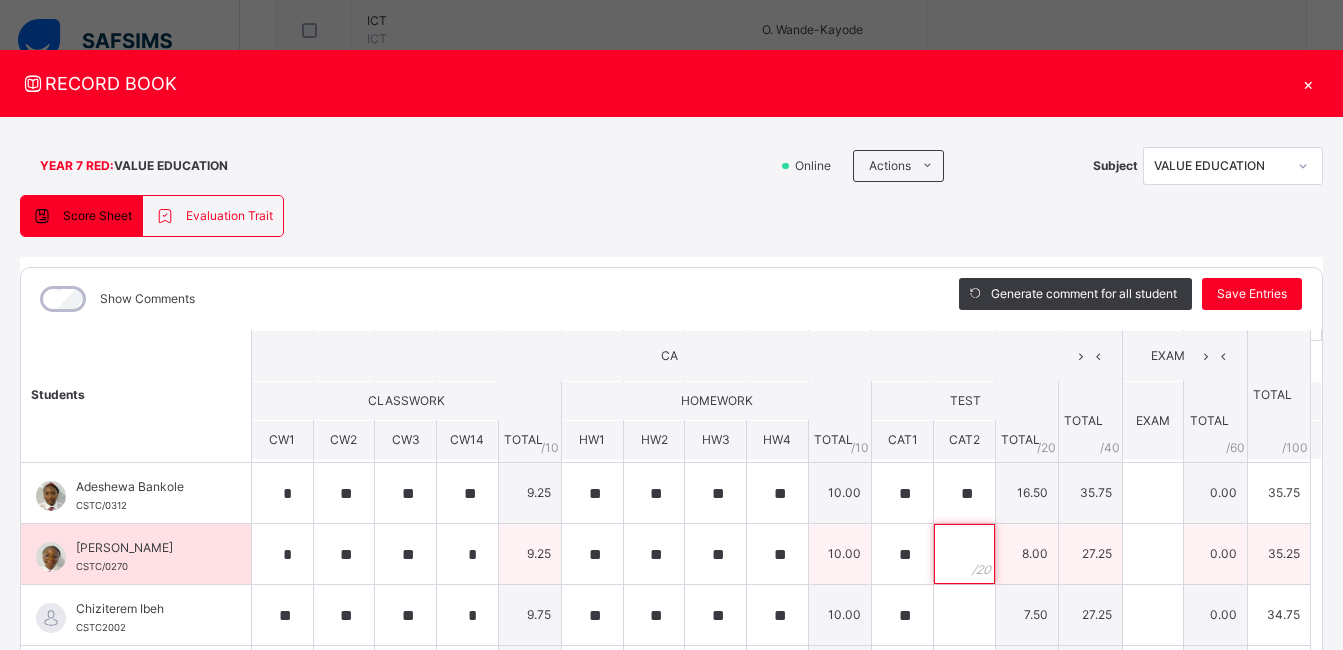 click at bounding box center [964, 554] 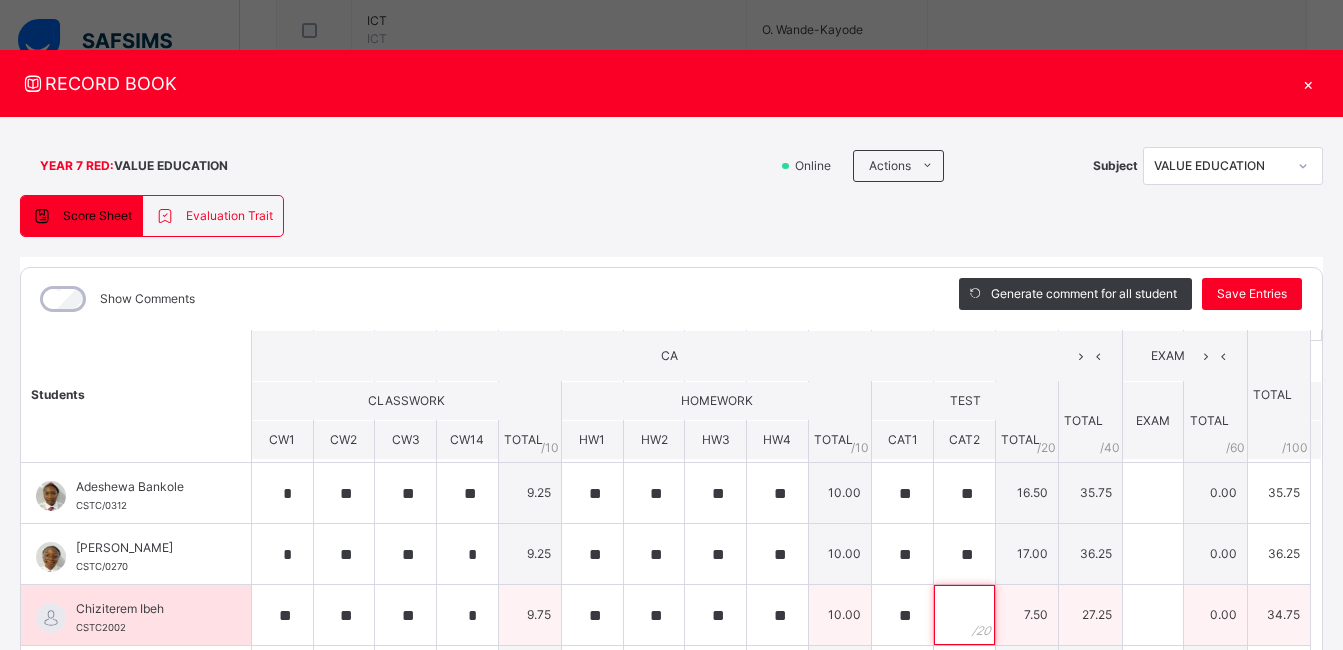 click at bounding box center (964, 615) 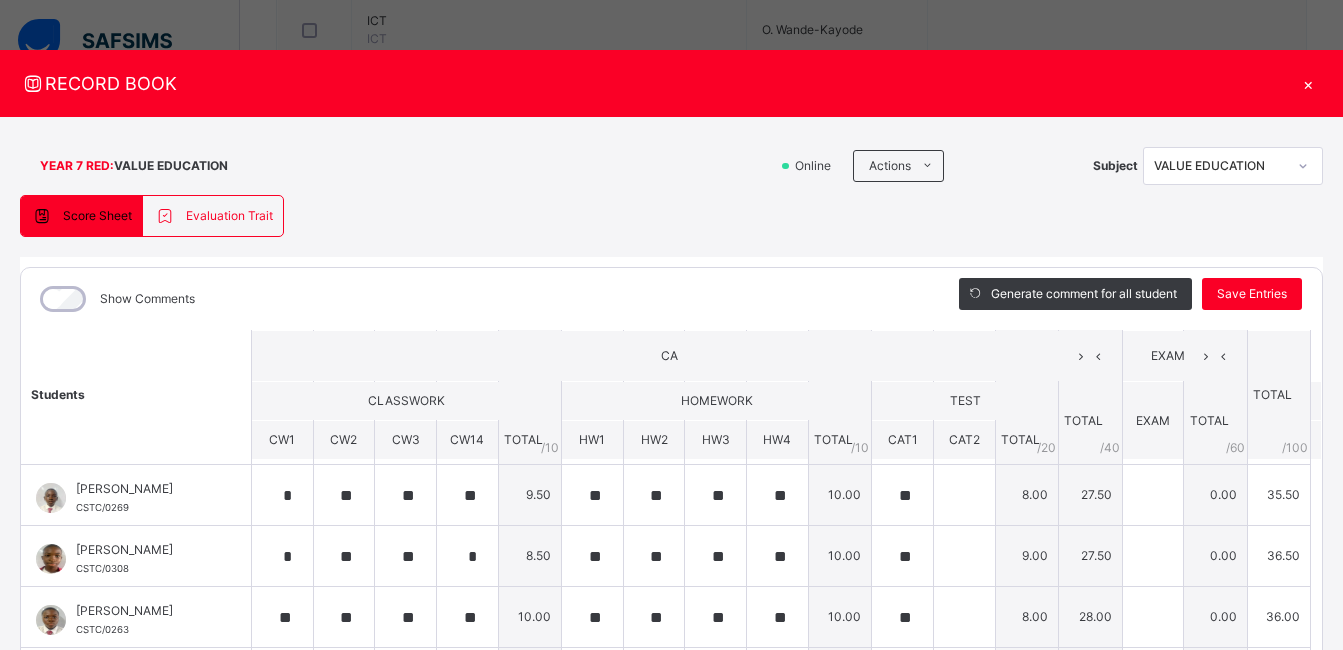 scroll, scrollTop: 1094, scrollLeft: 0, axis: vertical 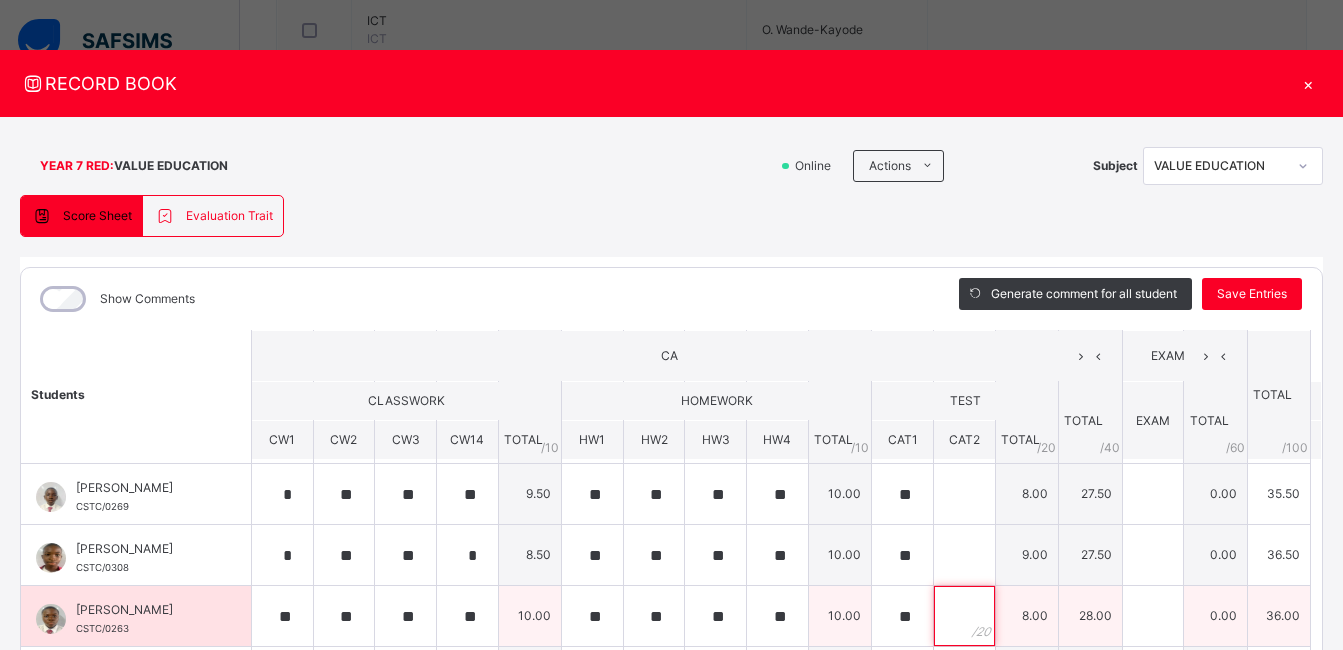 click at bounding box center [964, 616] 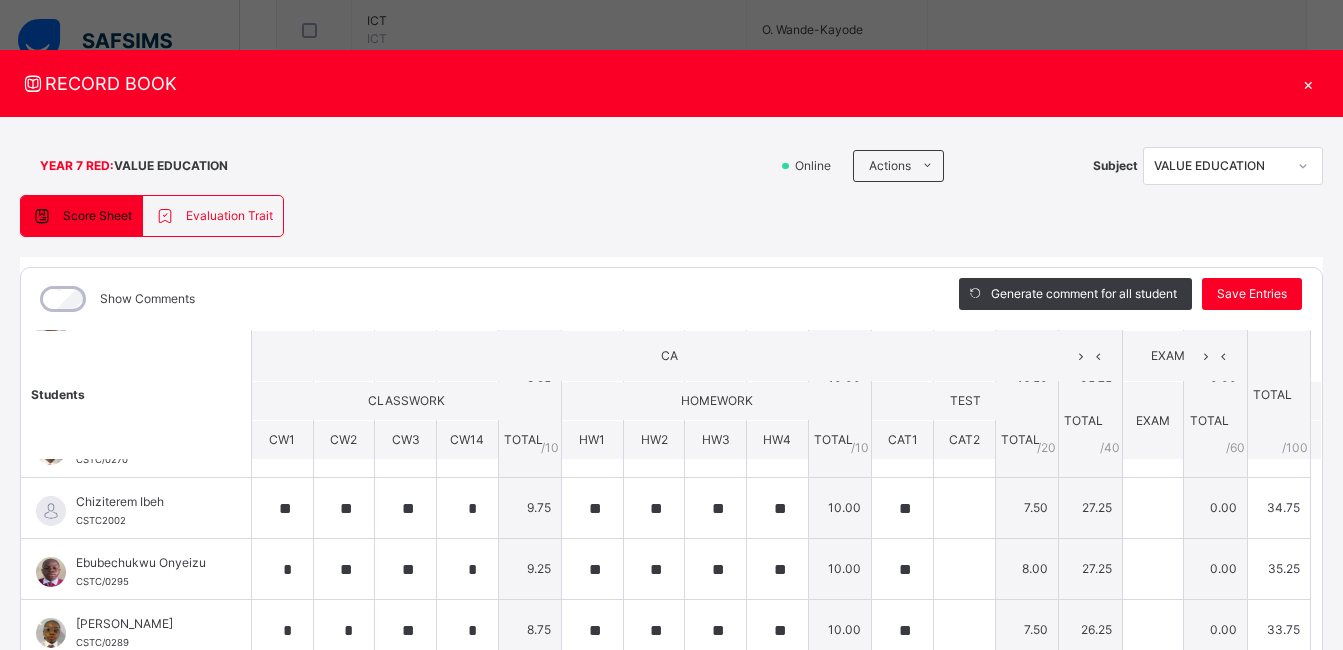 scroll, scrollTop: 227, scrollLeft: 0, axis: vertical 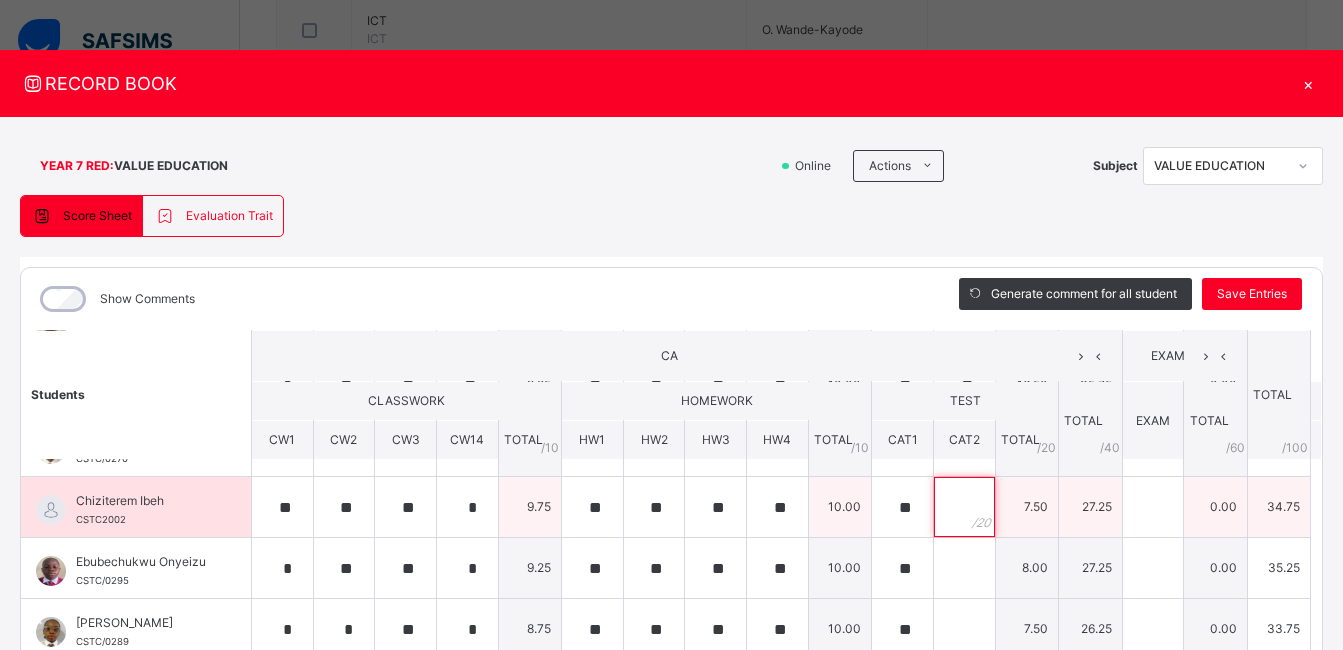 click at bounding box center [964, 507] 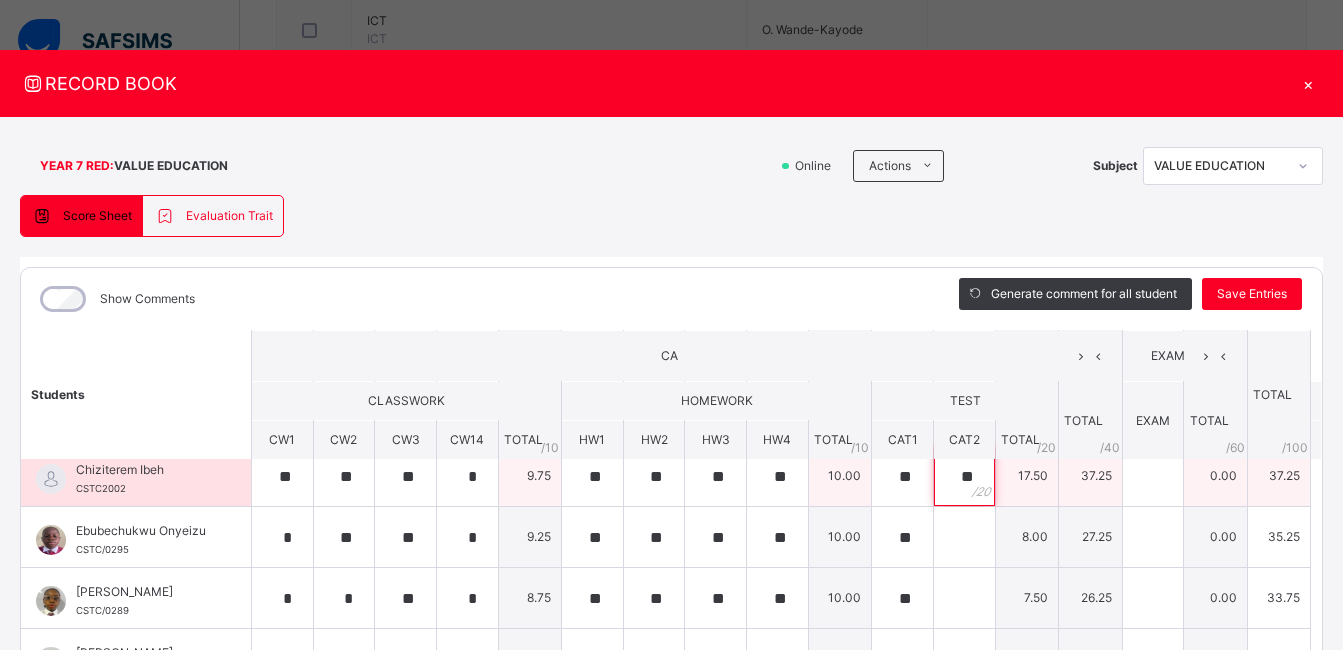 scroll, scrollTop: 259, scrollLeft: 0, axis: vertical 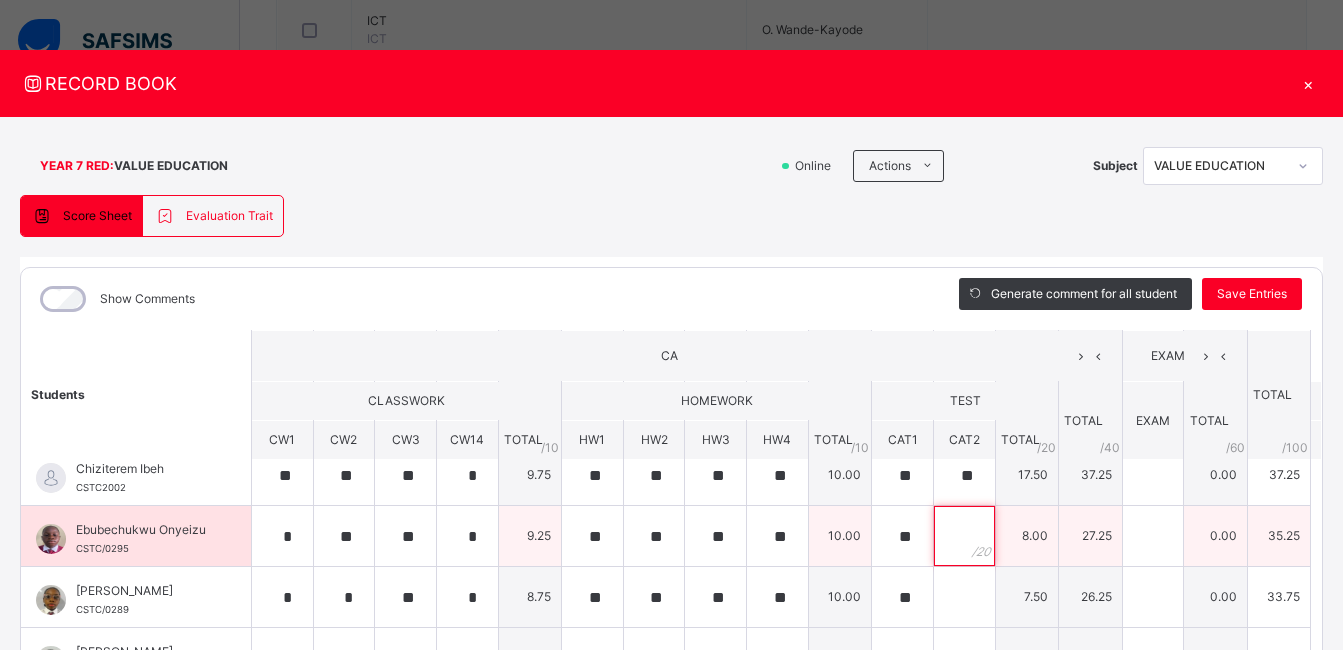 click at bounding box center (964, 536) 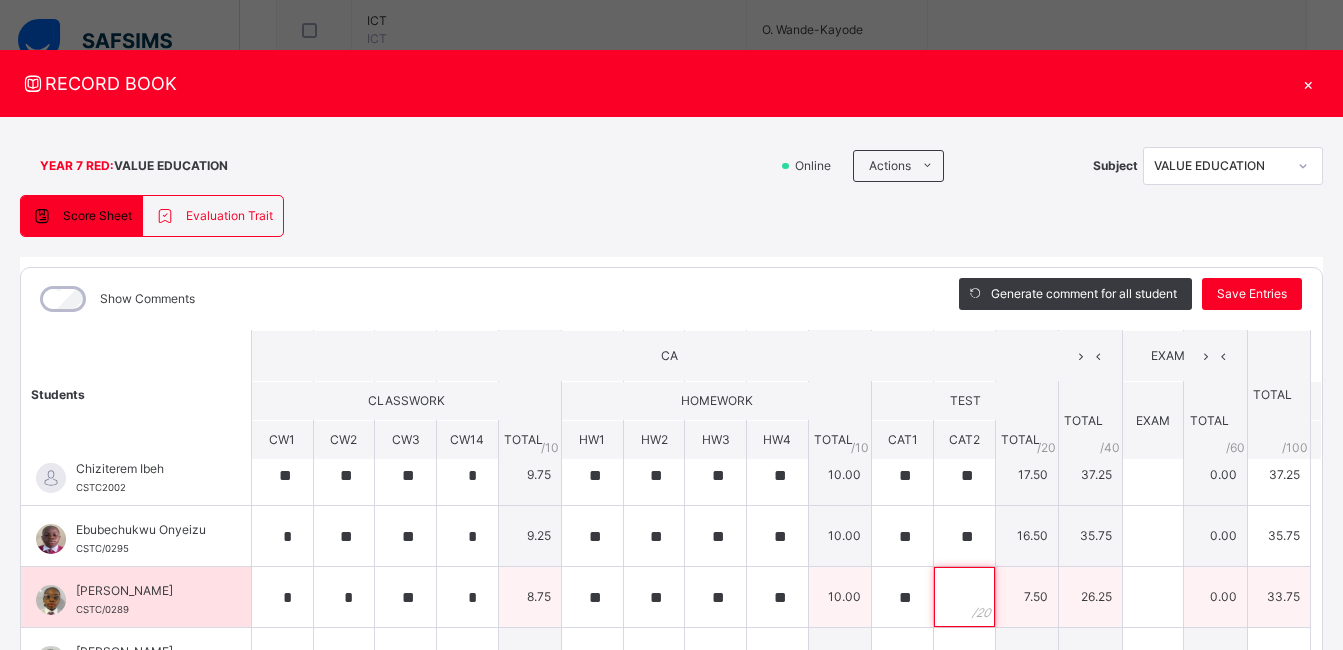 click at bounding box center [964, 597] 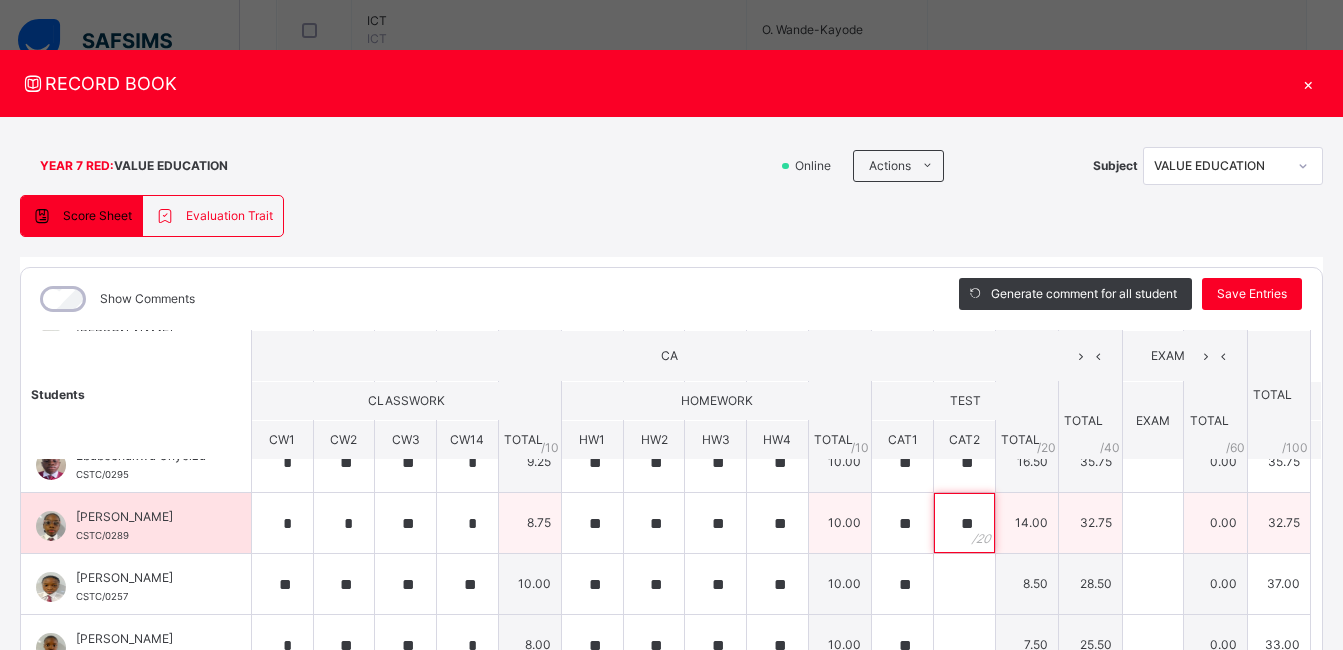 scroll, scrollTop: 334, scrollLeft: 0, axis: vertical 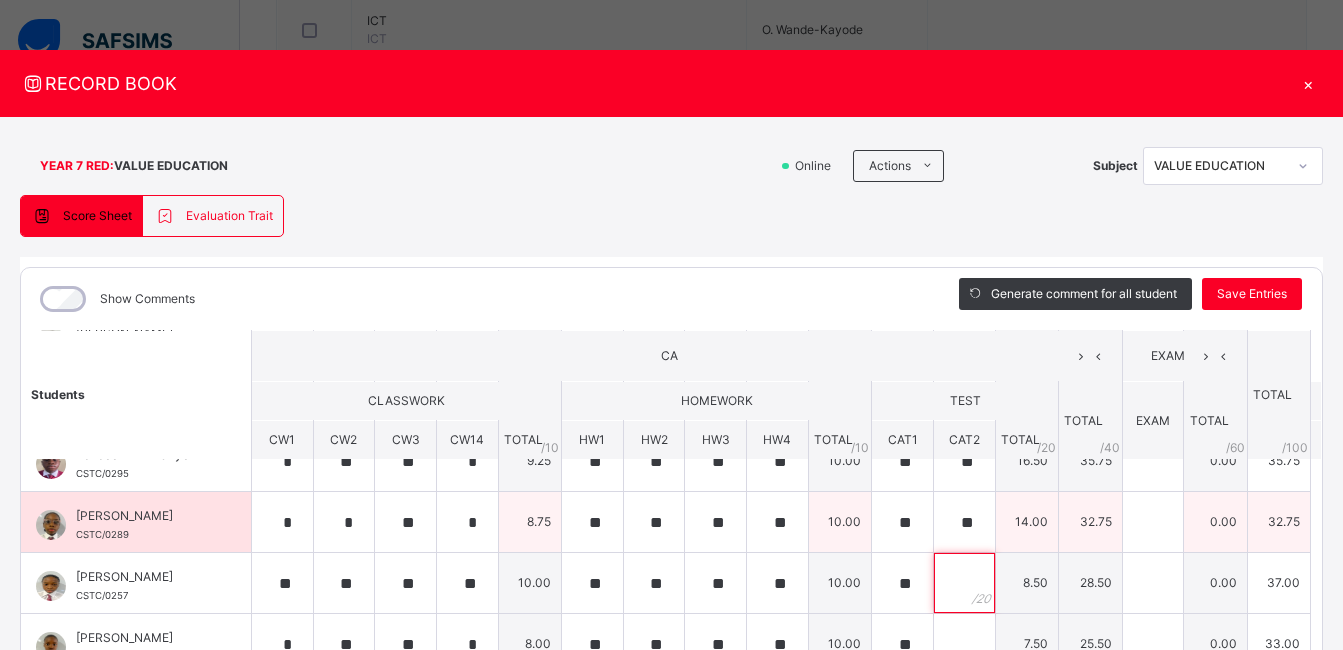 click at bounding box center (964, 583) 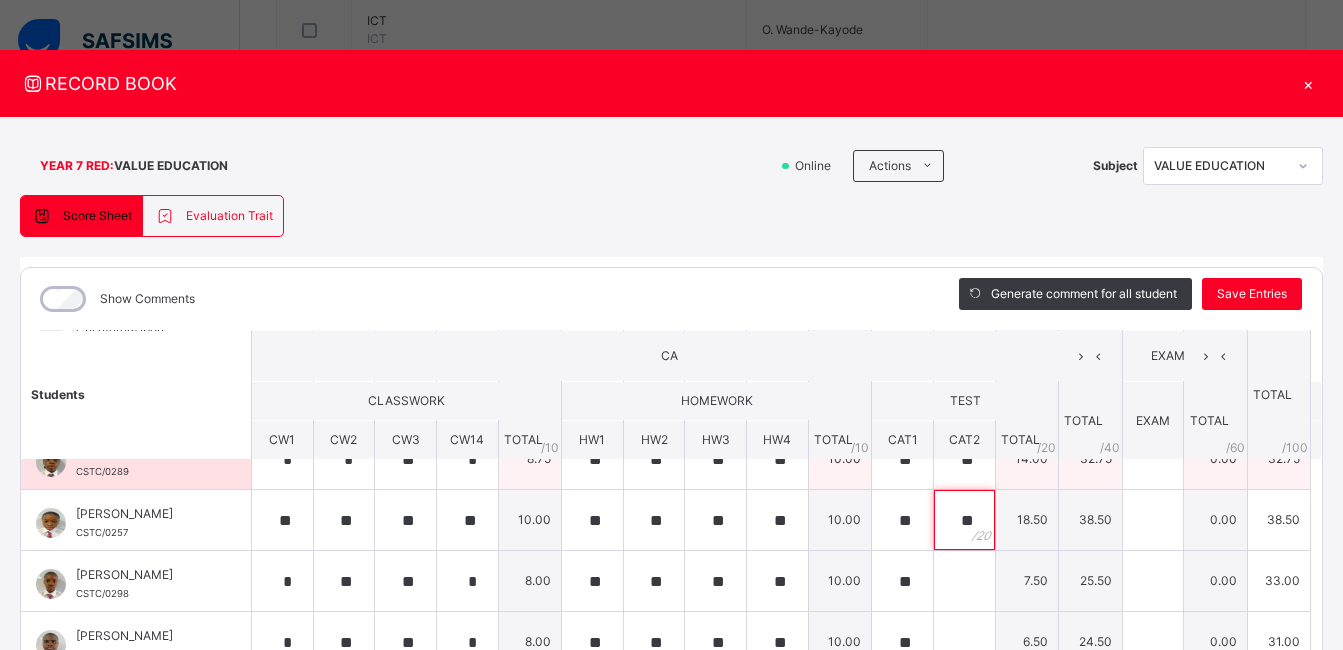 scroll, scrollTop: 399, scrollLeft: 0, axis: vertical 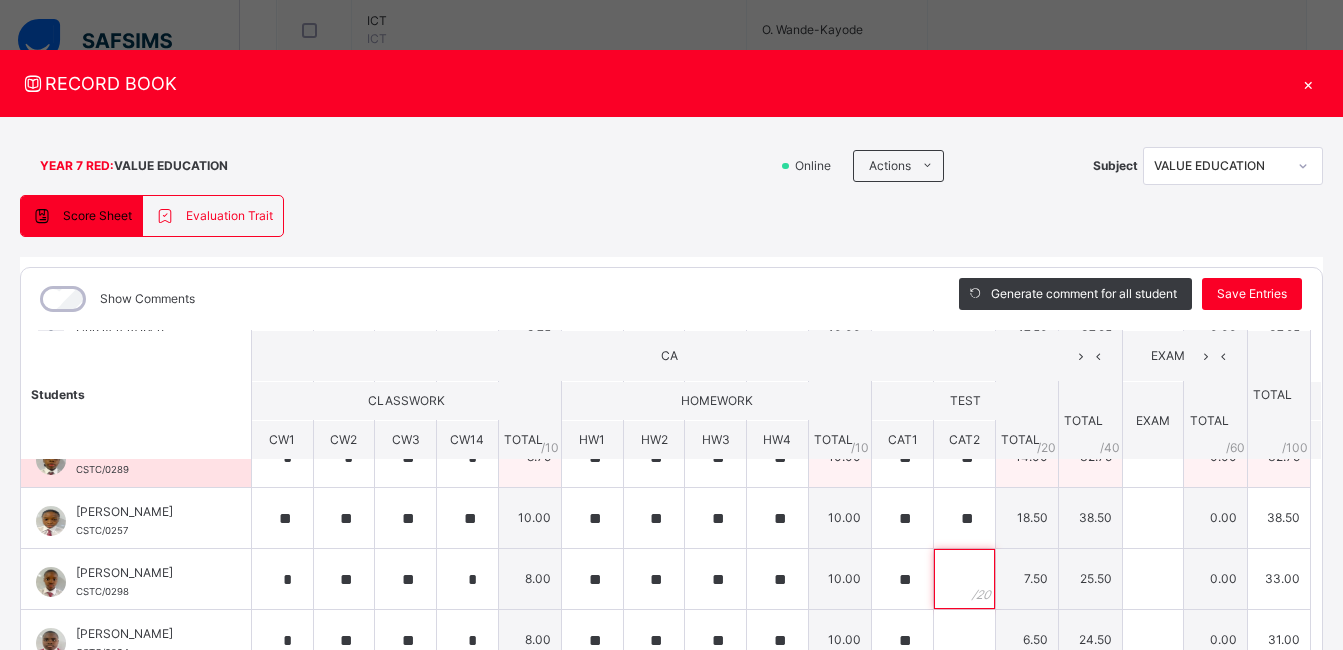 click at bounding box center [964, 579] 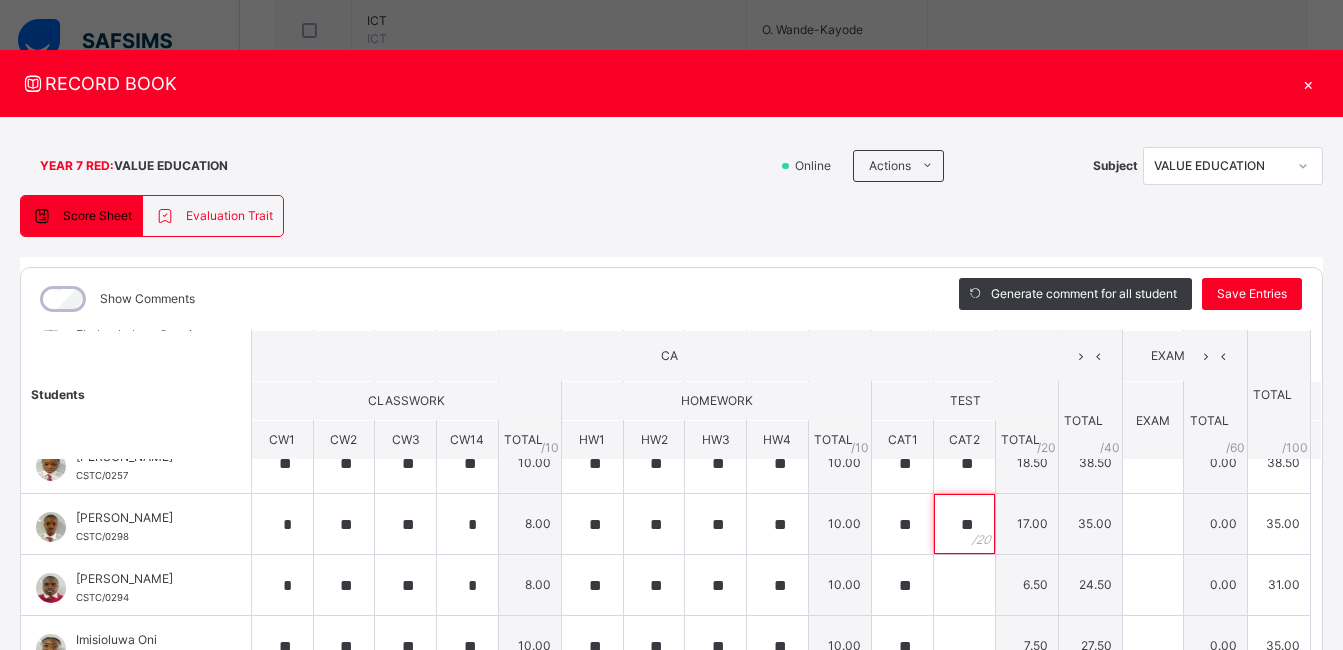 scroll, scrollTop: 456, scrollLeft: 0, axis: vertical 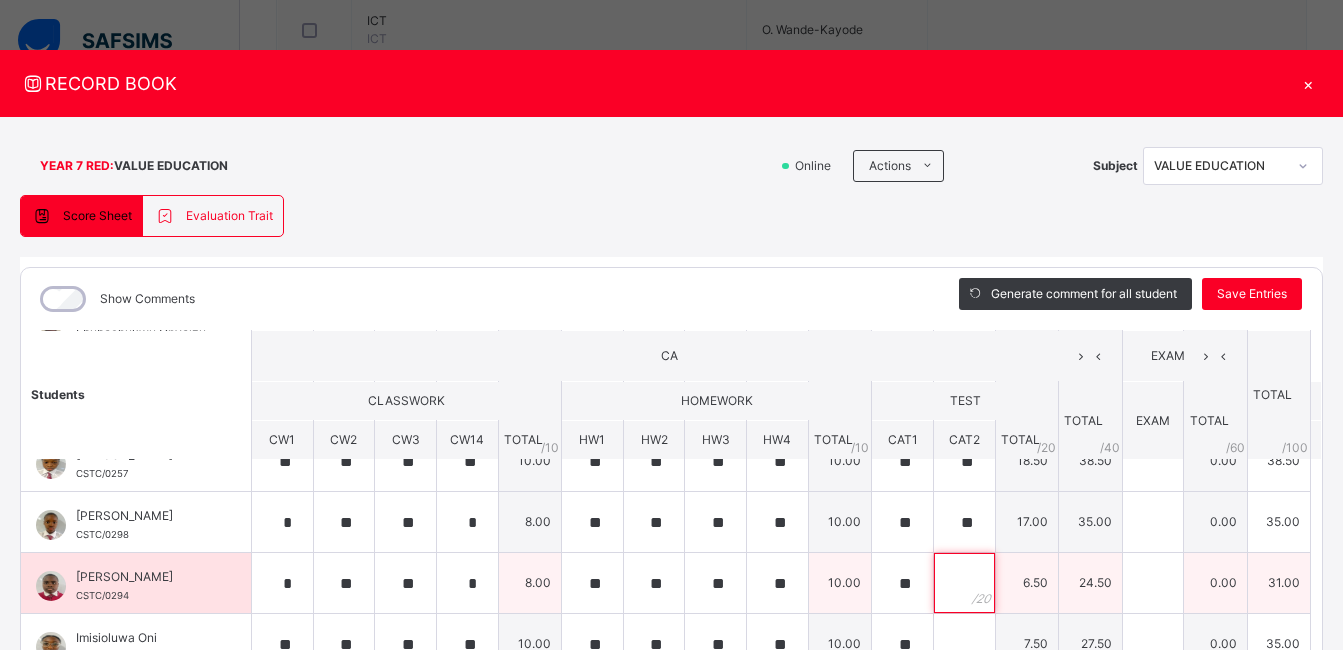click at bounding box center [964, 583] 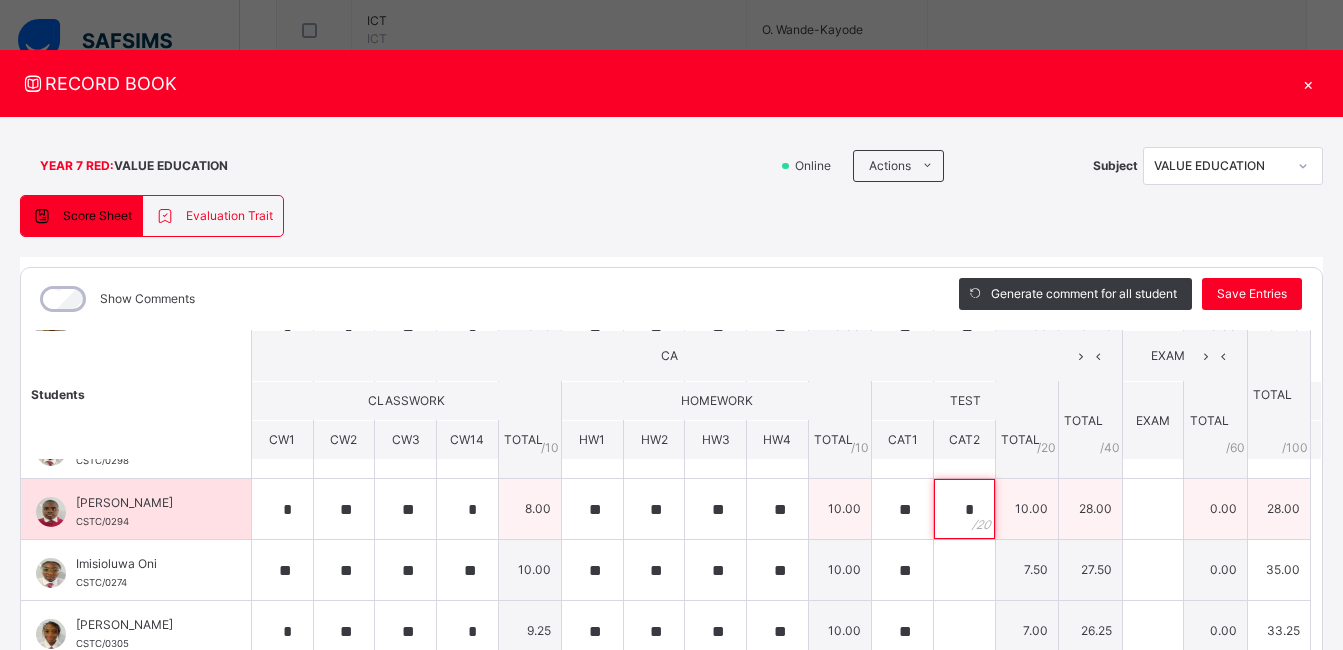 scroll, scrollTop: 531, scrollLeft: 0, axis: vertical 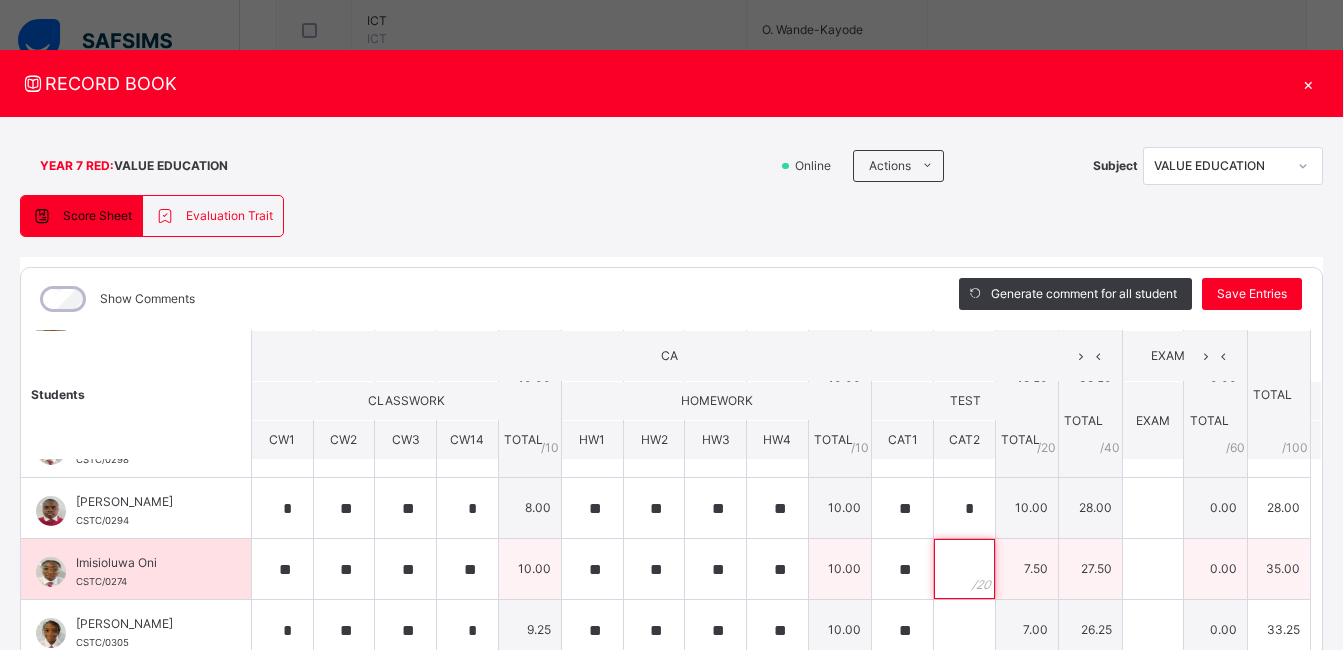 click at bounding box center [964, 569] 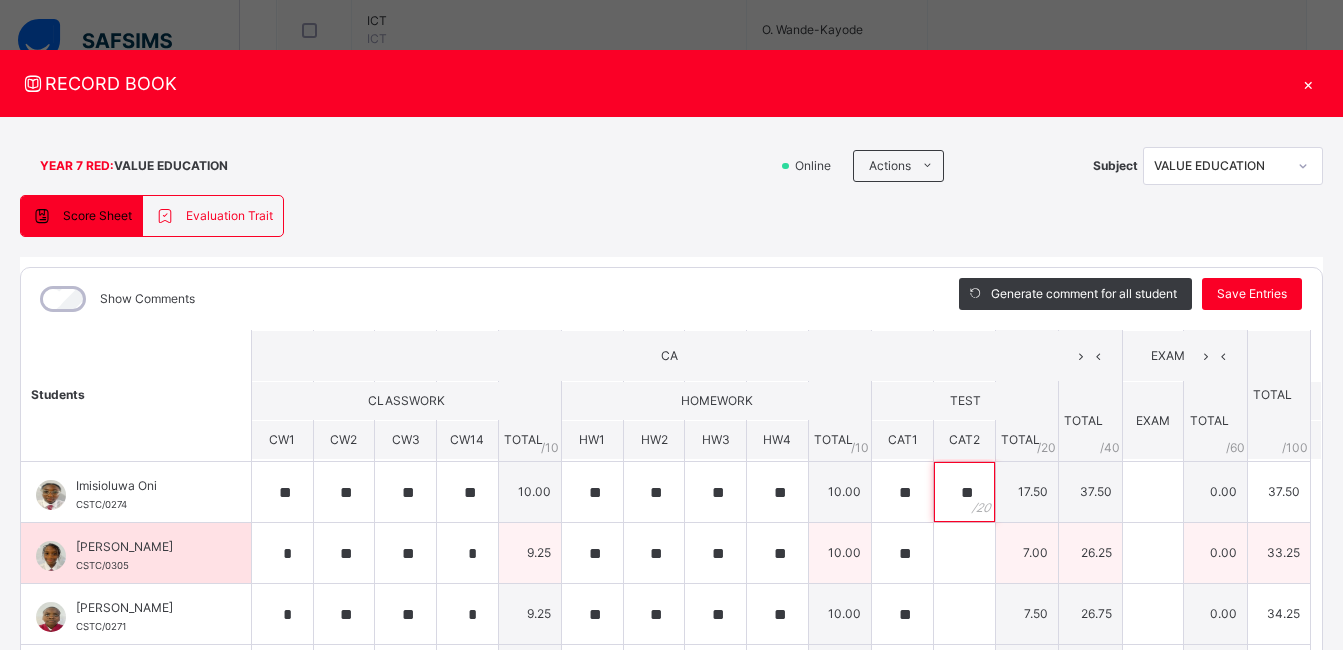 scroll, scrollTop: 609, scrollLeft: 0, axis: vertical 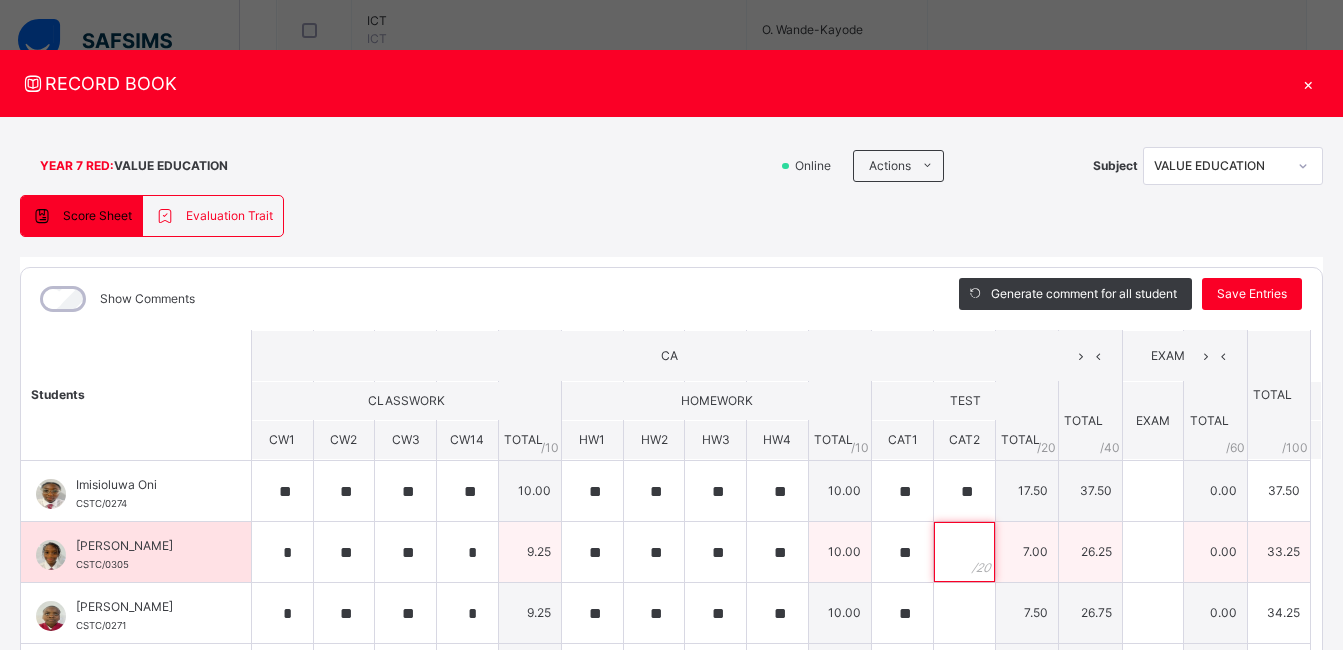 click at bounding box center (964, 552) 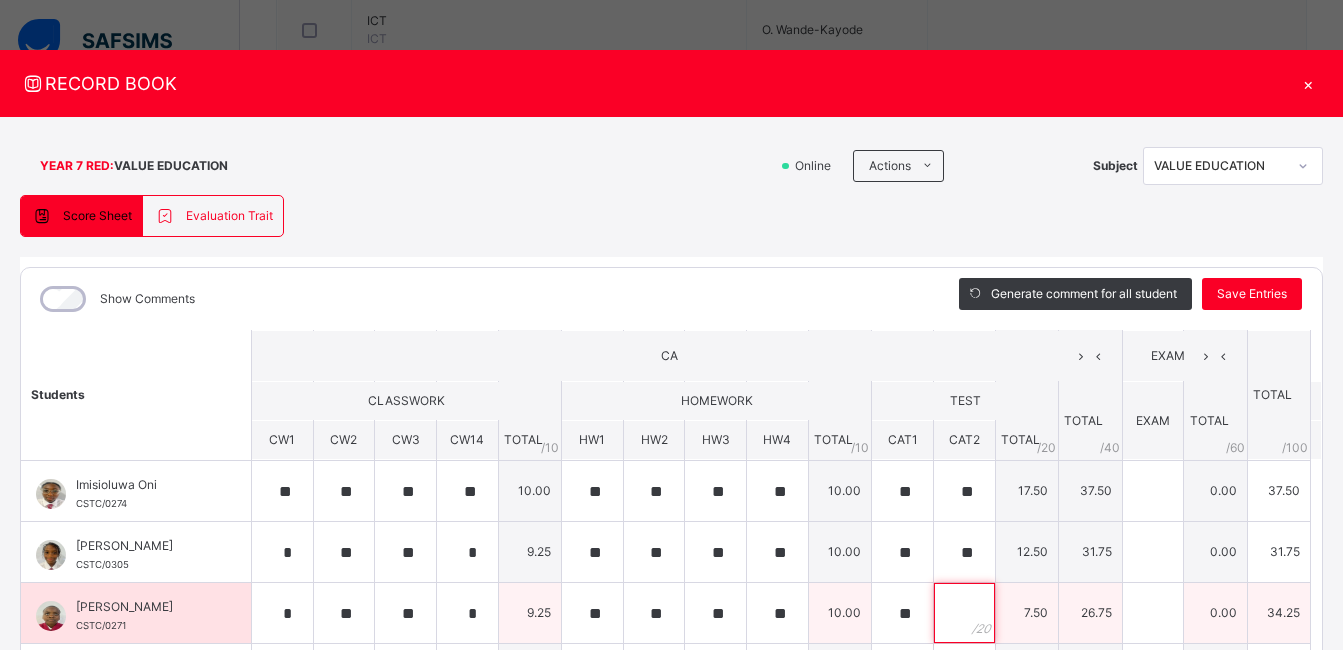 click at bounding box center [964, 613] 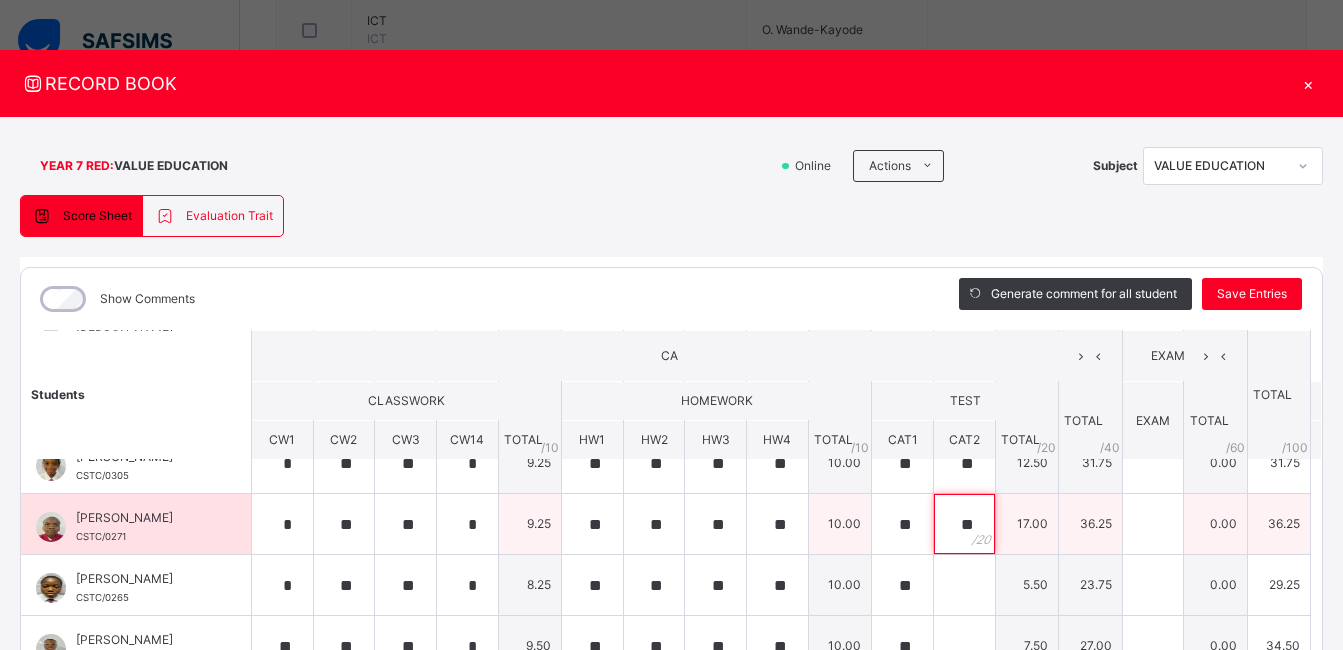scroll, scrollTop: 701, scrollLeft: 0, axis: vertical 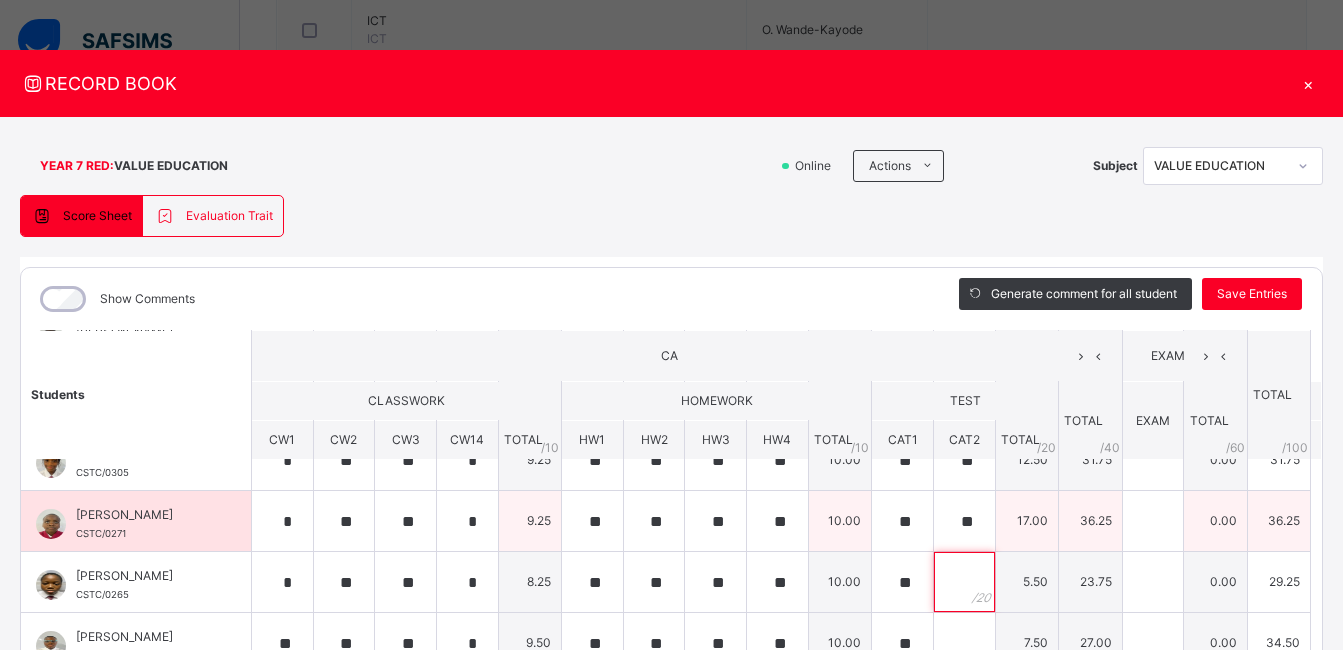 click at bounding box center (964, 582) 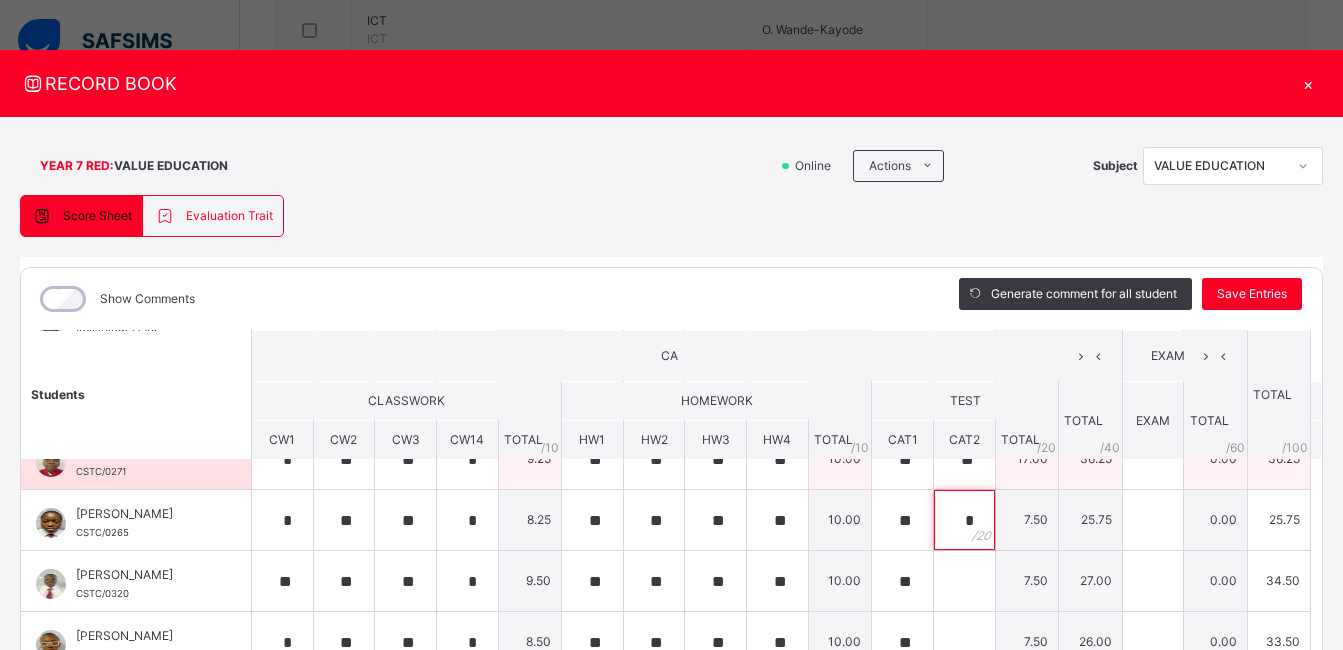 scroll, scrollTop: 765, scrollLeft: 0, axis: vertical 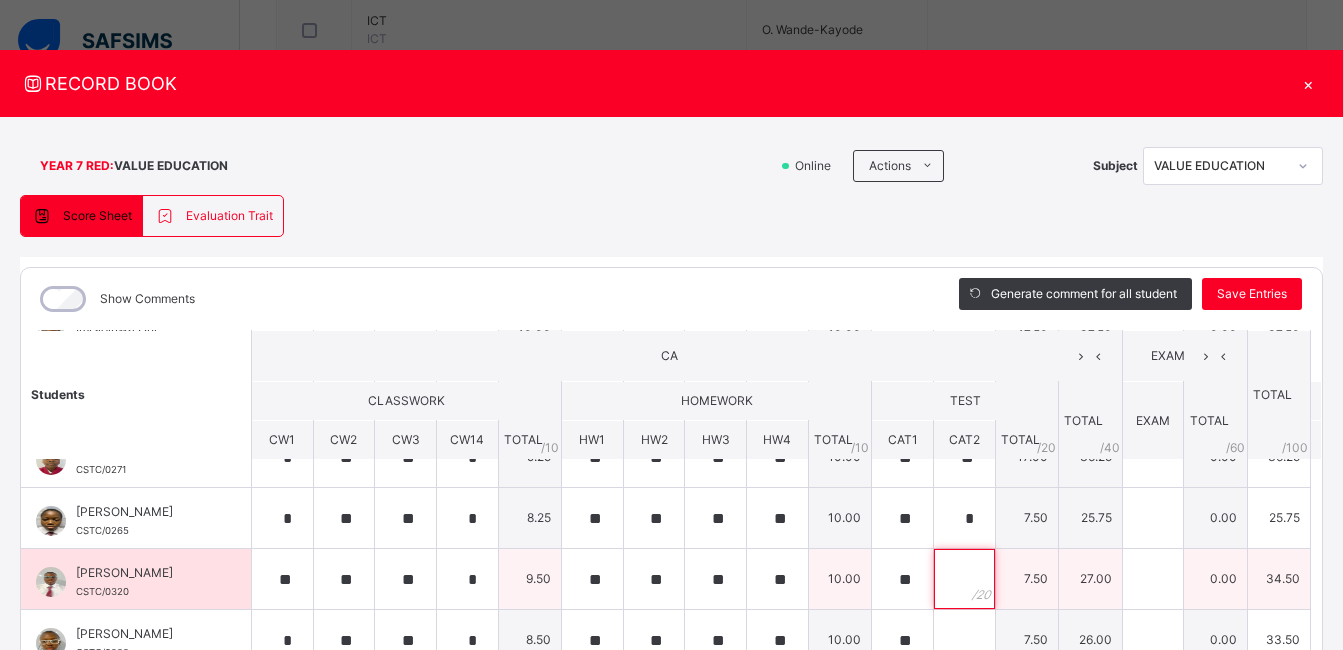 click at bounding box center (964, 579) 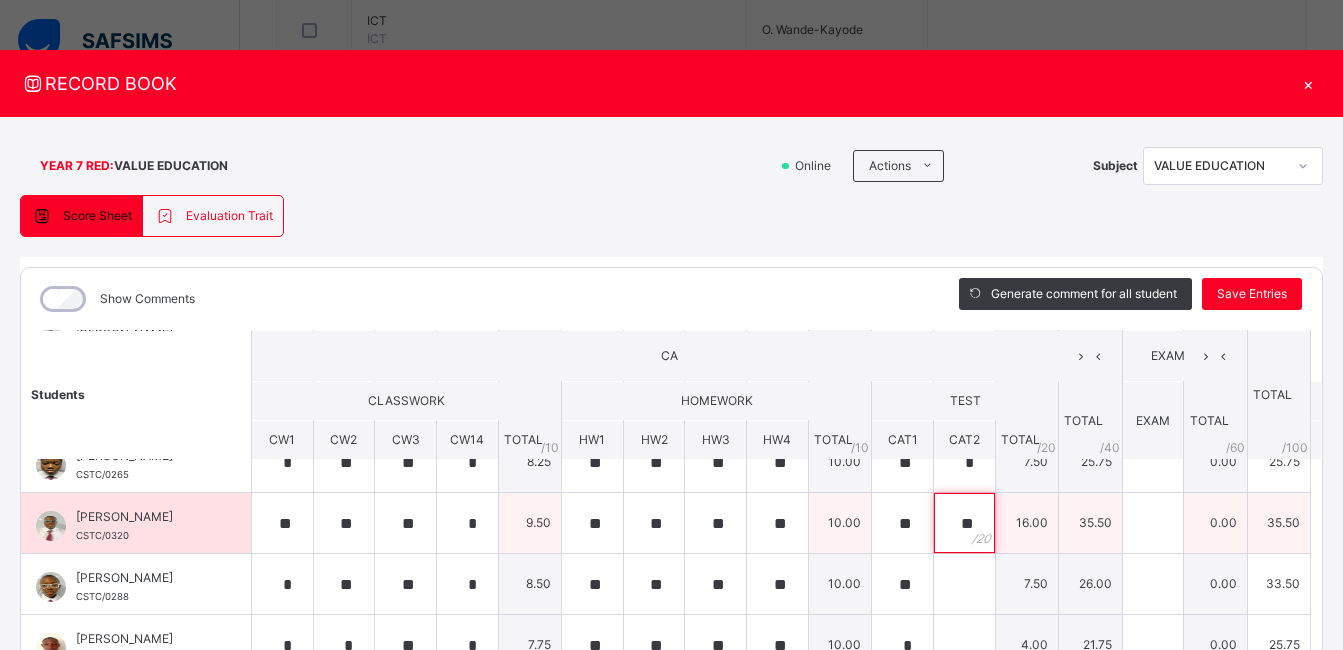 scroll, scrollTop: 824, scrollLeft: 0, axis: vertical 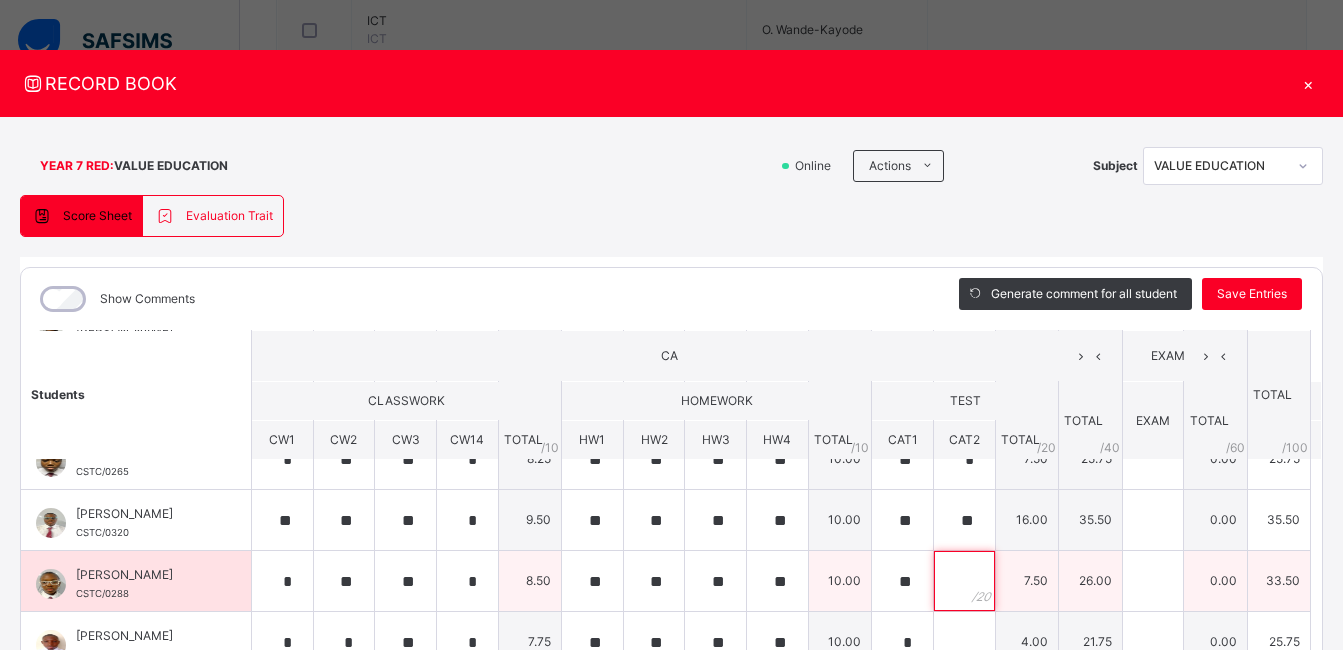 click at bounding box center (964, 581) 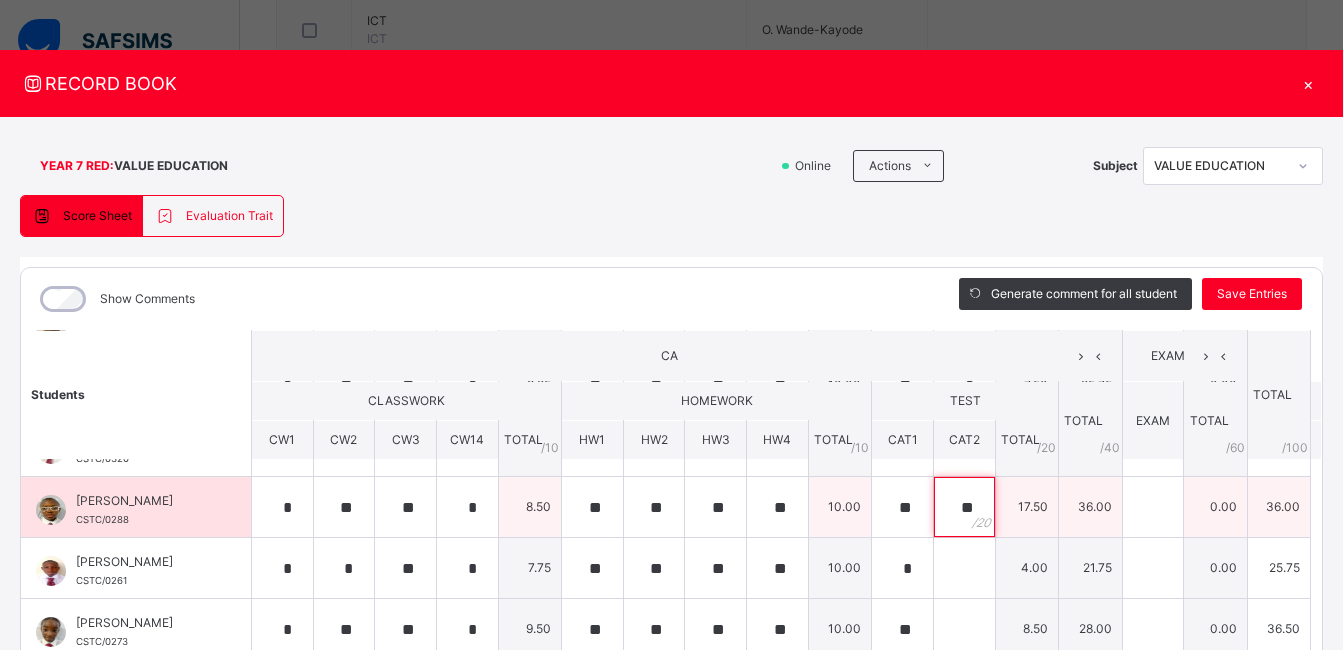 scroll, scrollTop: 899, scrollLeft: 0, axis: vertical 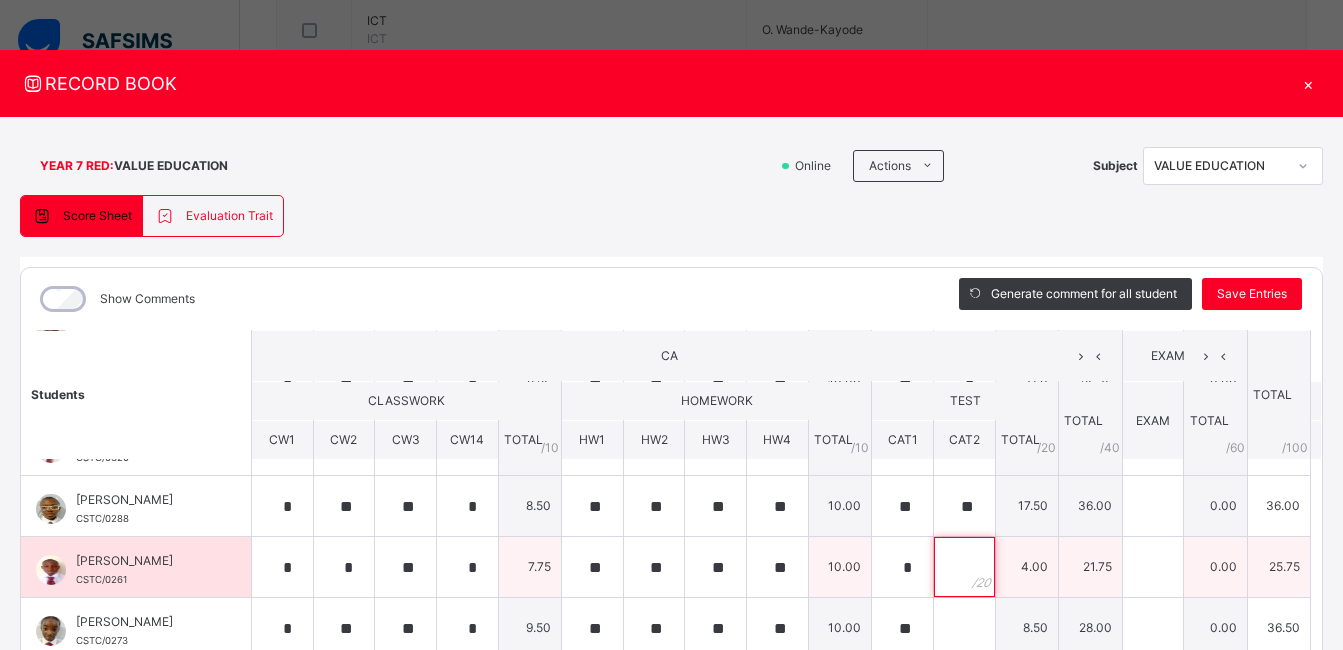 click at bounding box center [964, 567] 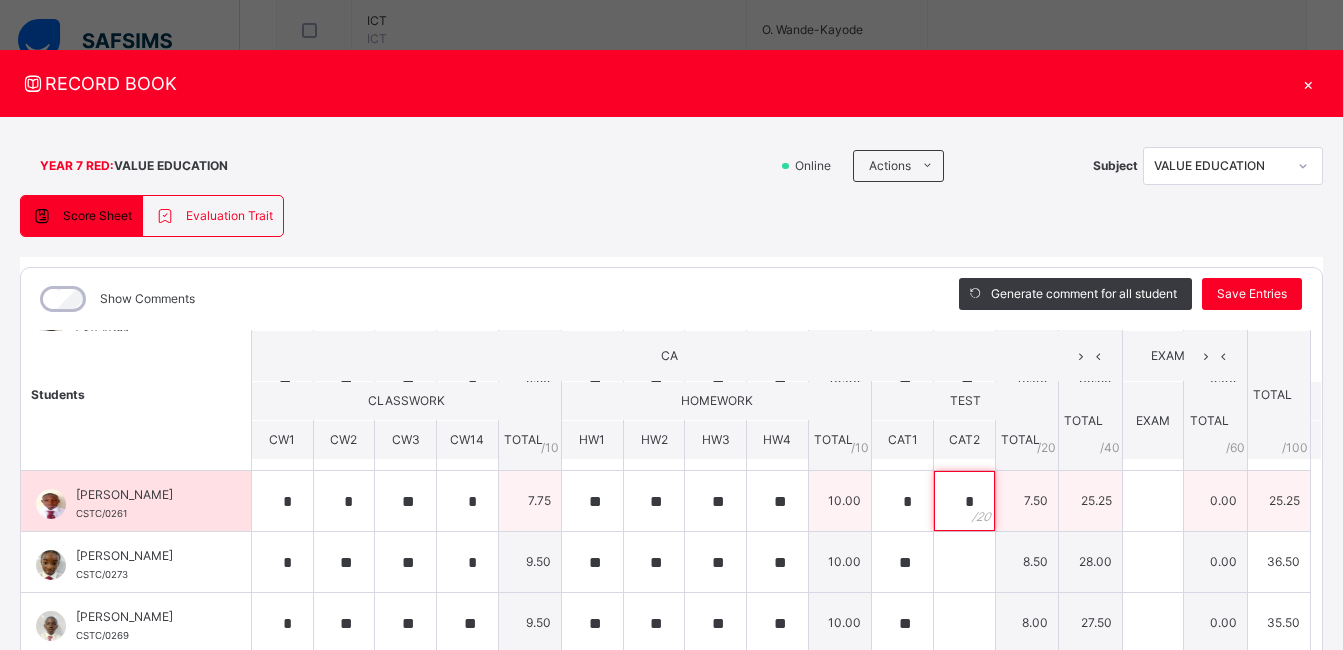 scroll, scrollTop: 966, scrollLeft: 0, axis: vertical 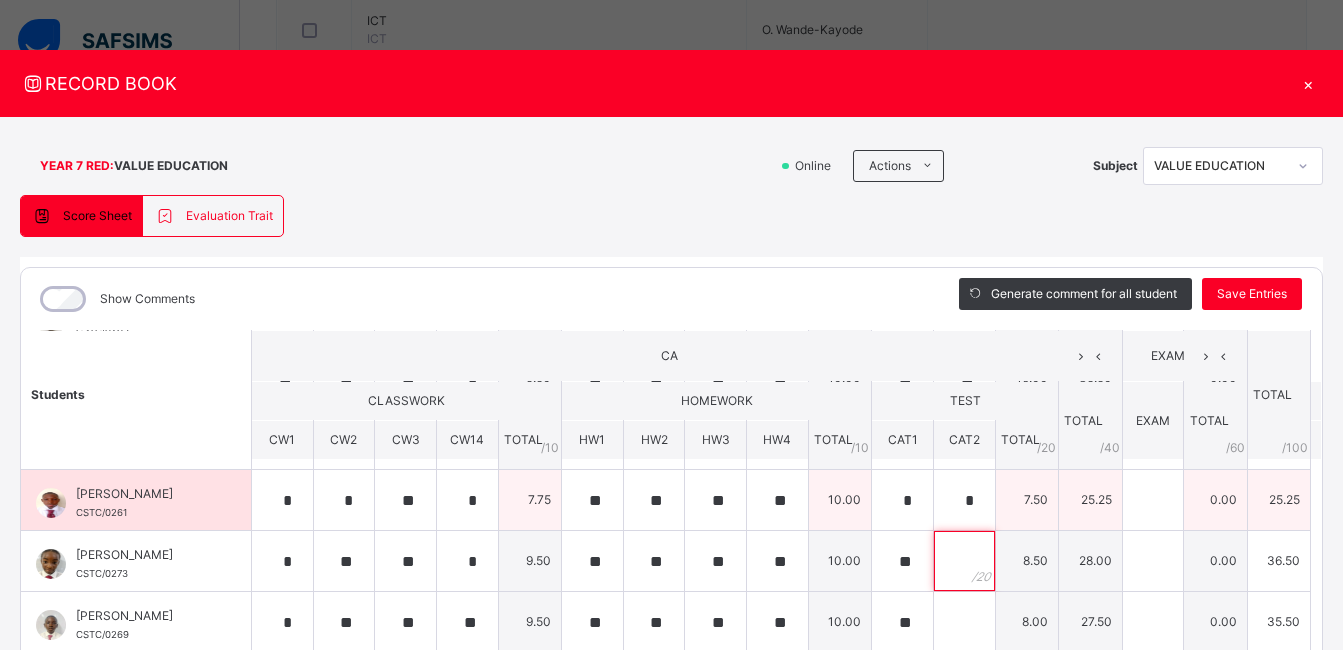 click at bounding box center [964, 561] 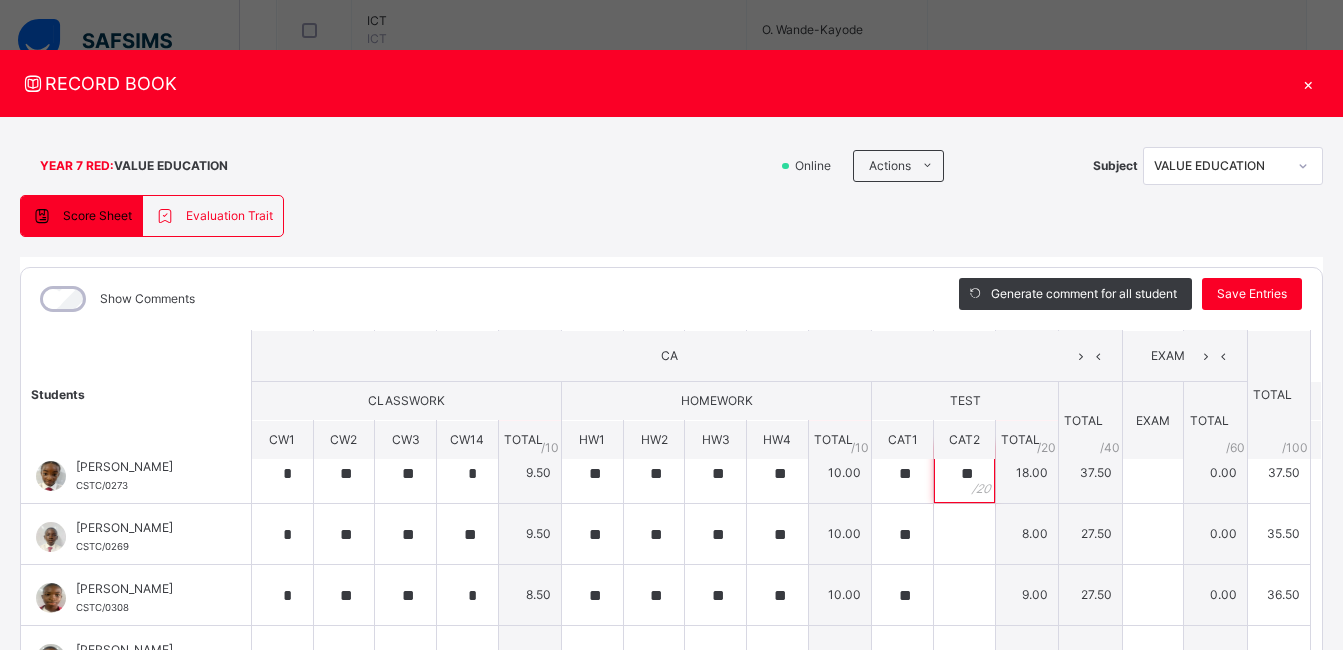 scroll, scrollTop: 1055, scrollLeft: 0, axis: vertical 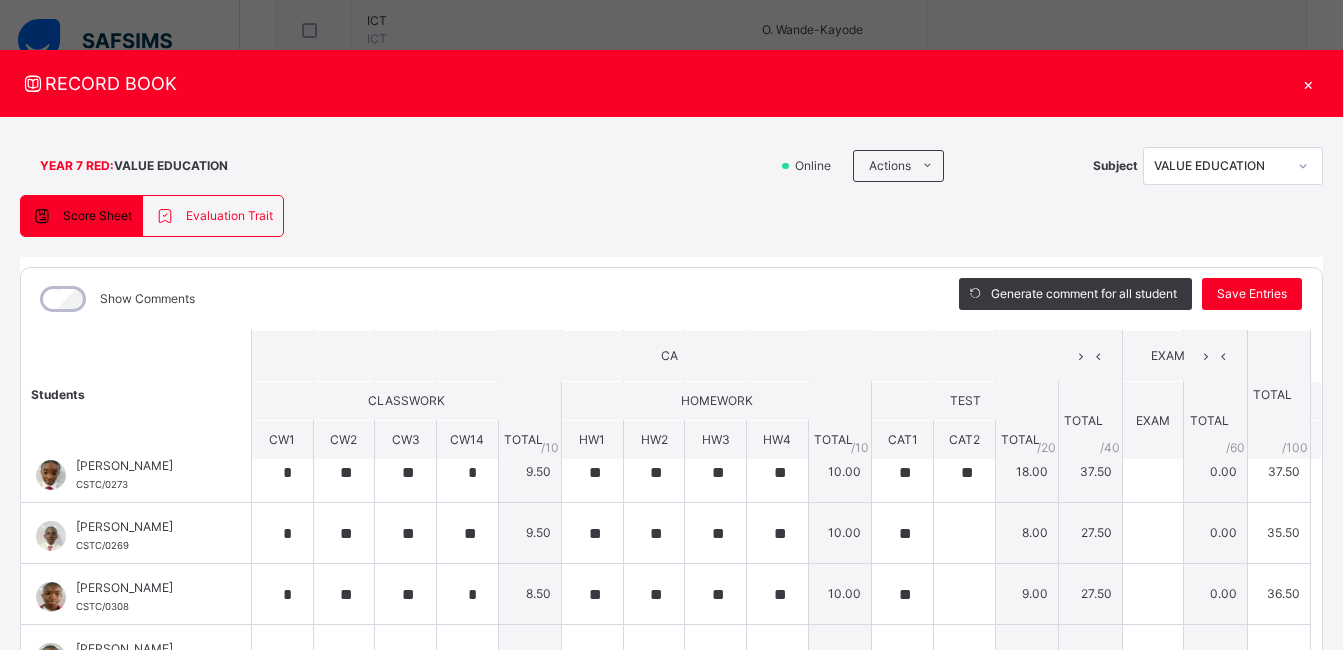 click at bounding box center [964, 594] 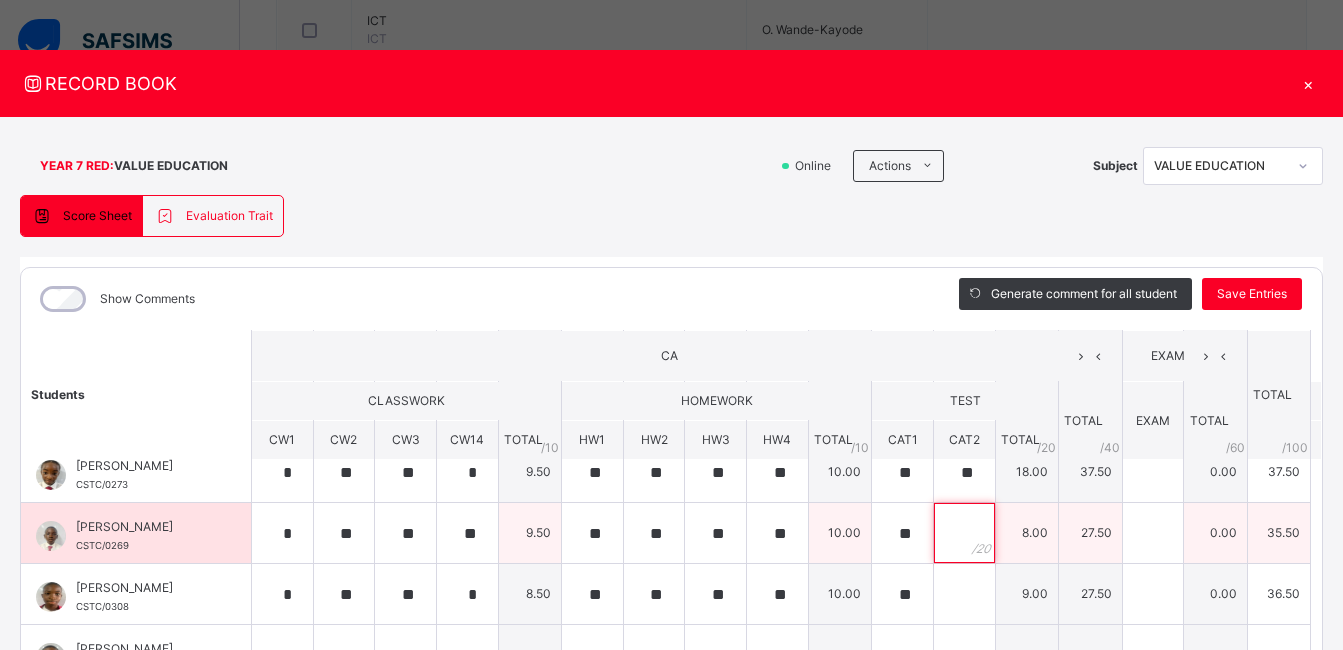 click at bounding box center [964, 533] 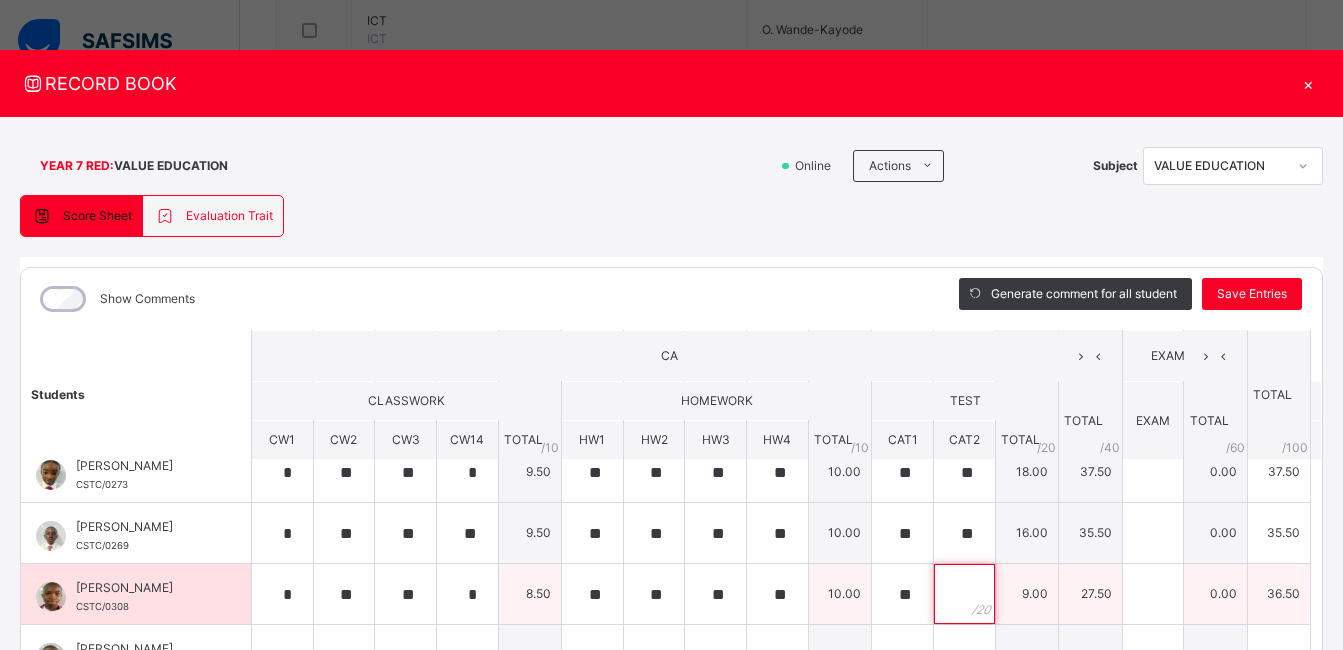 click at bounding box center [964, 594] 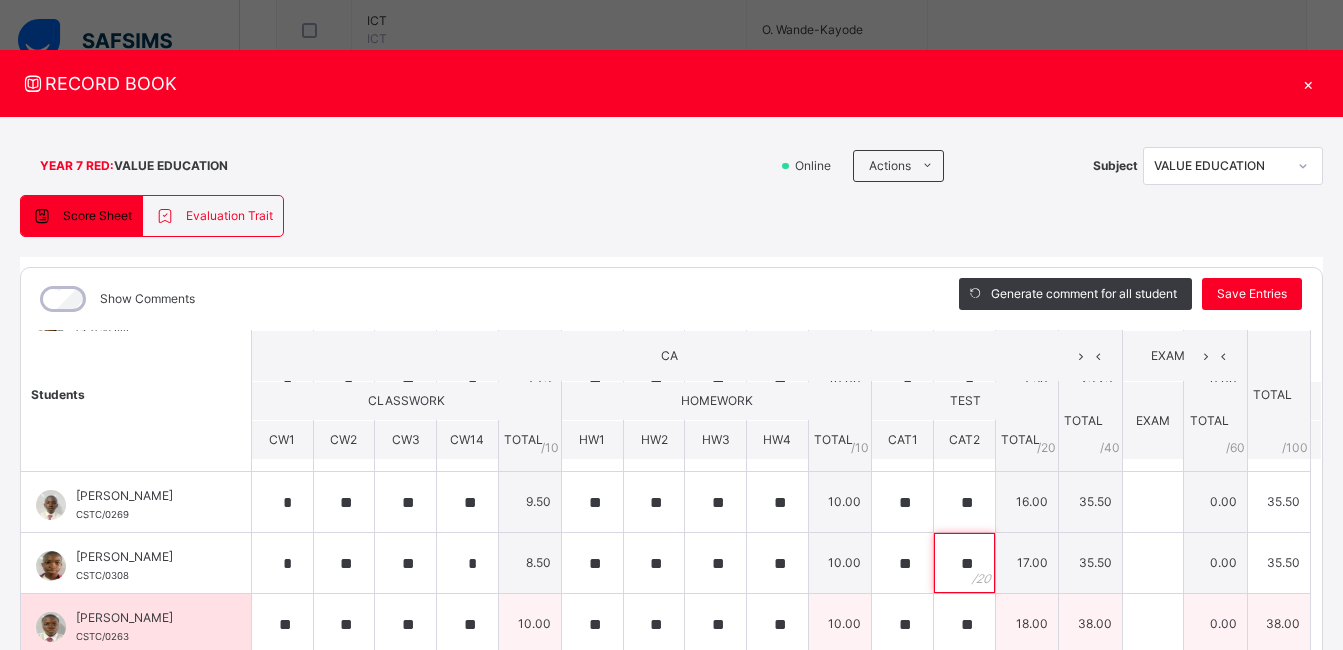 scroll, scrollTop: 1094, scrollLeft: 0, axis: vertical 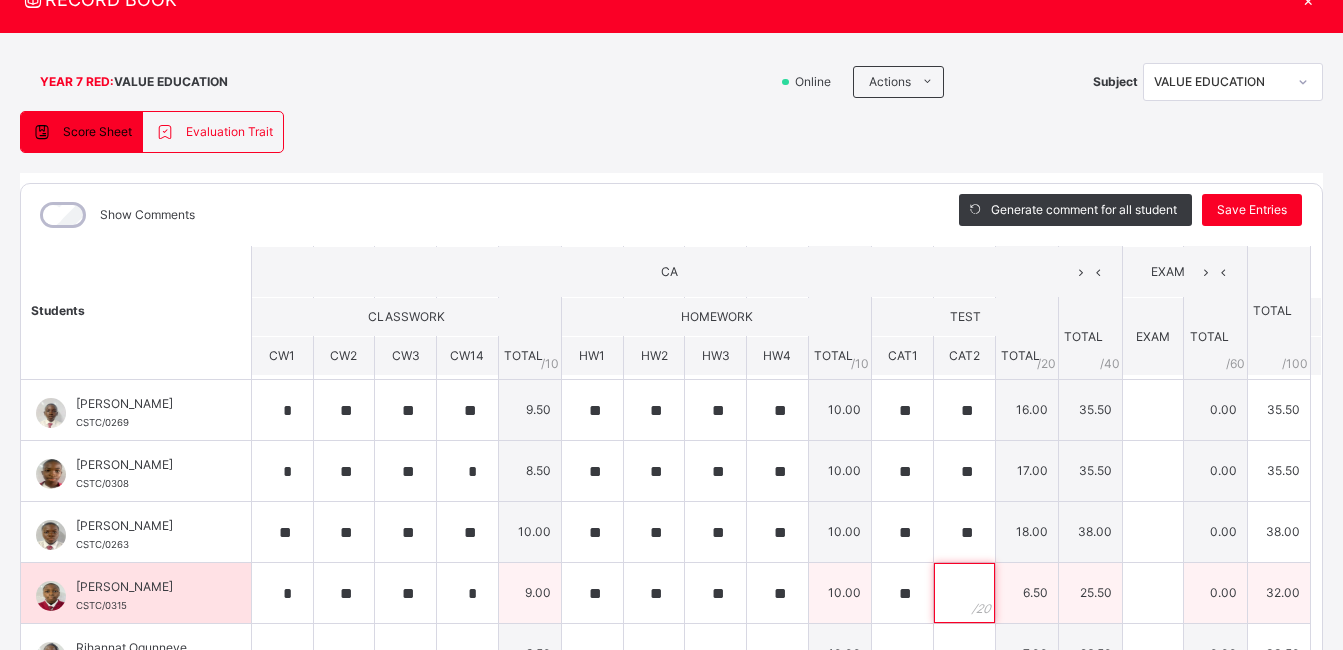 click at bounding box center [964, 593] 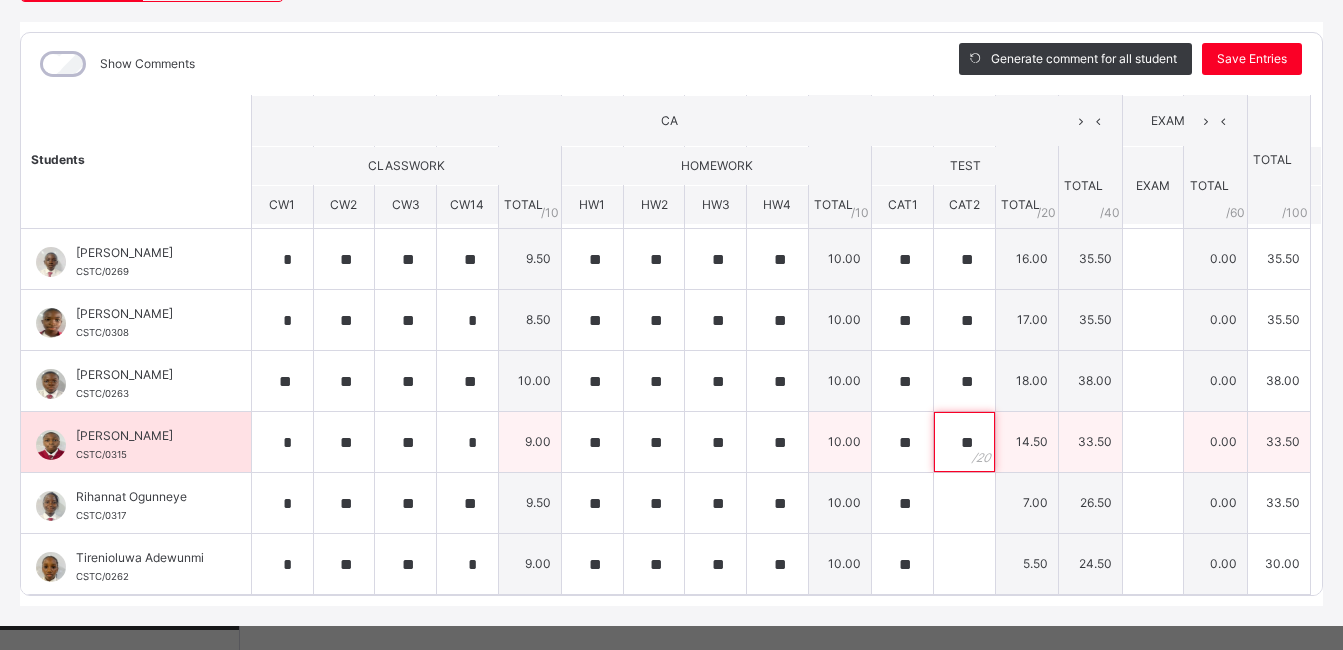 scroll, scrollTop: 236, scrollLeft: 0, axis: vertical 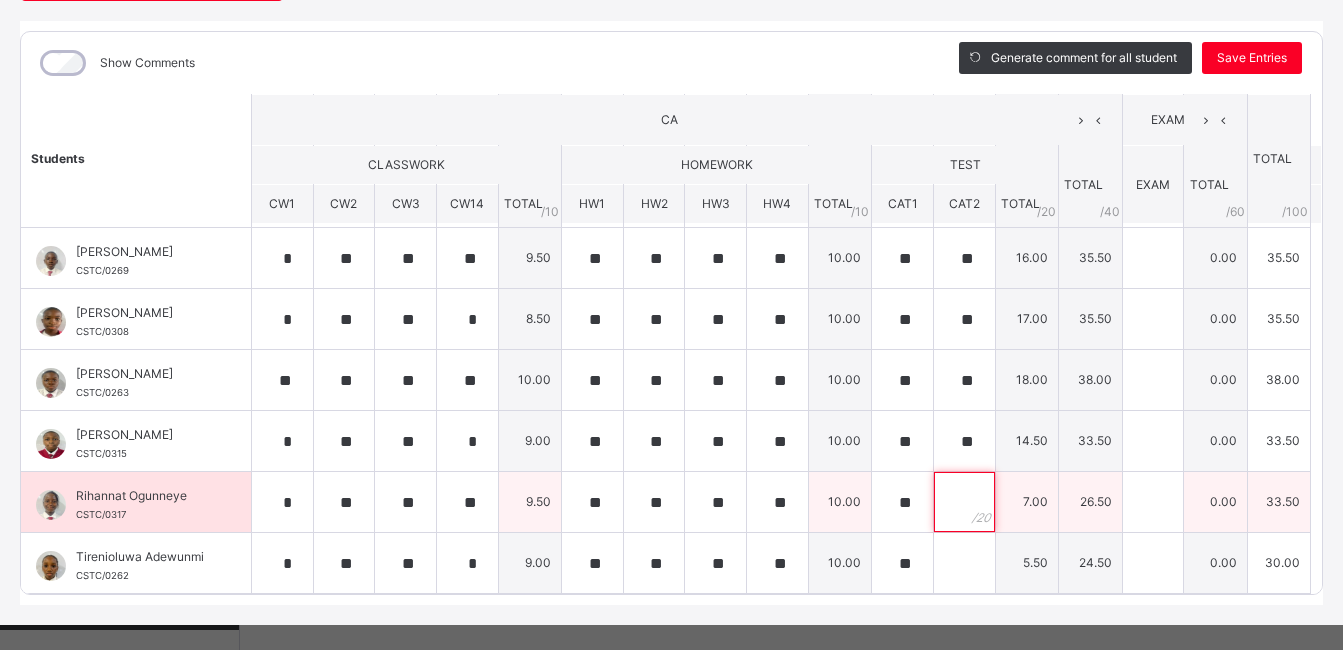 click at bounding box center [964, 502] 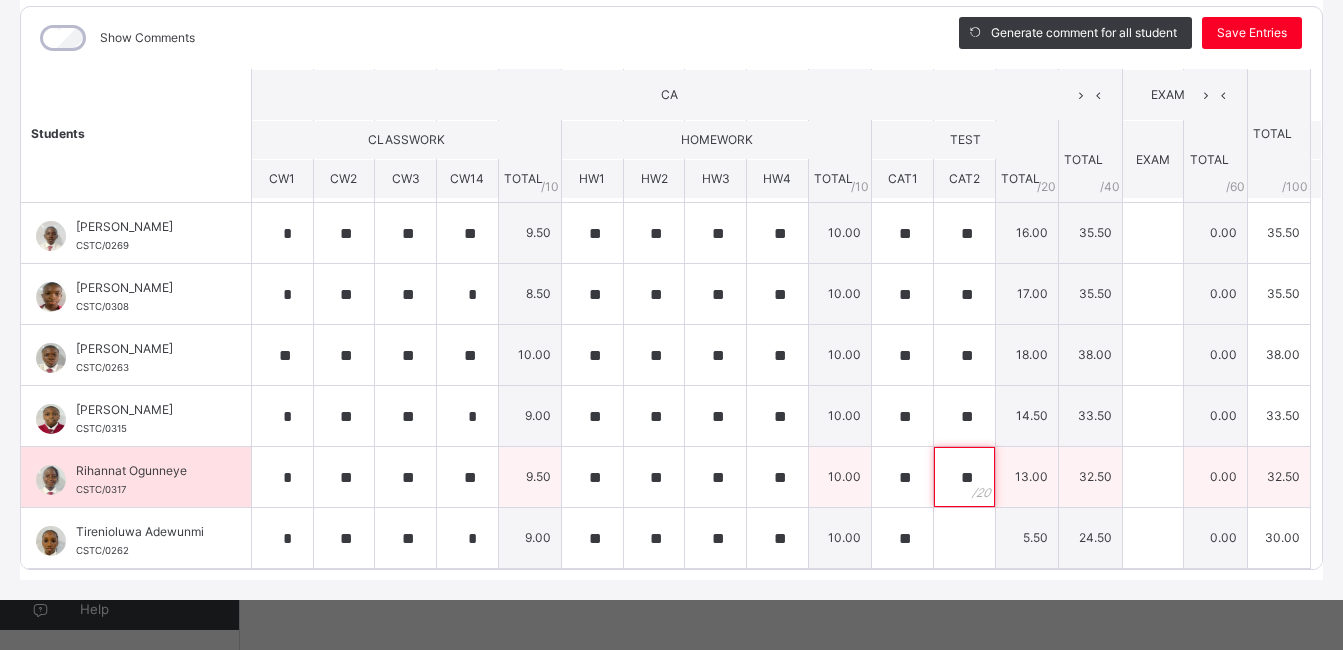 scroll, scrollTop: 276, scrollLeft: 0, axis: vertical 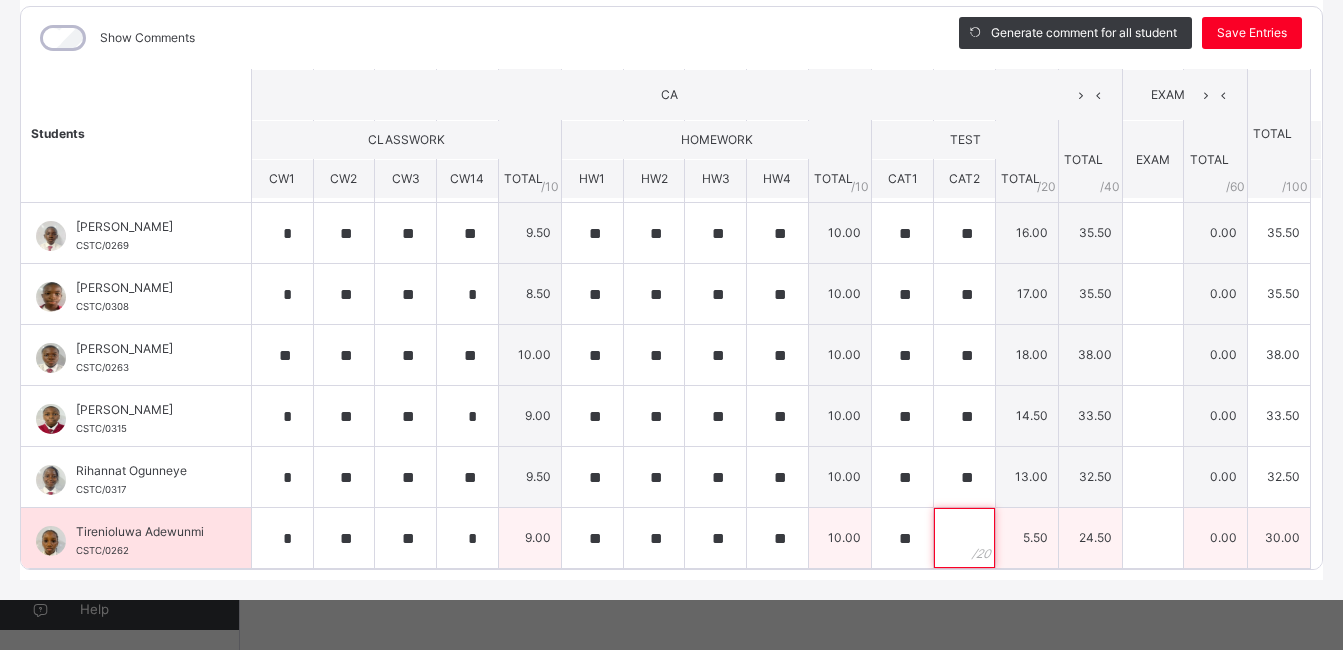 click at bounding box center [964, 538] 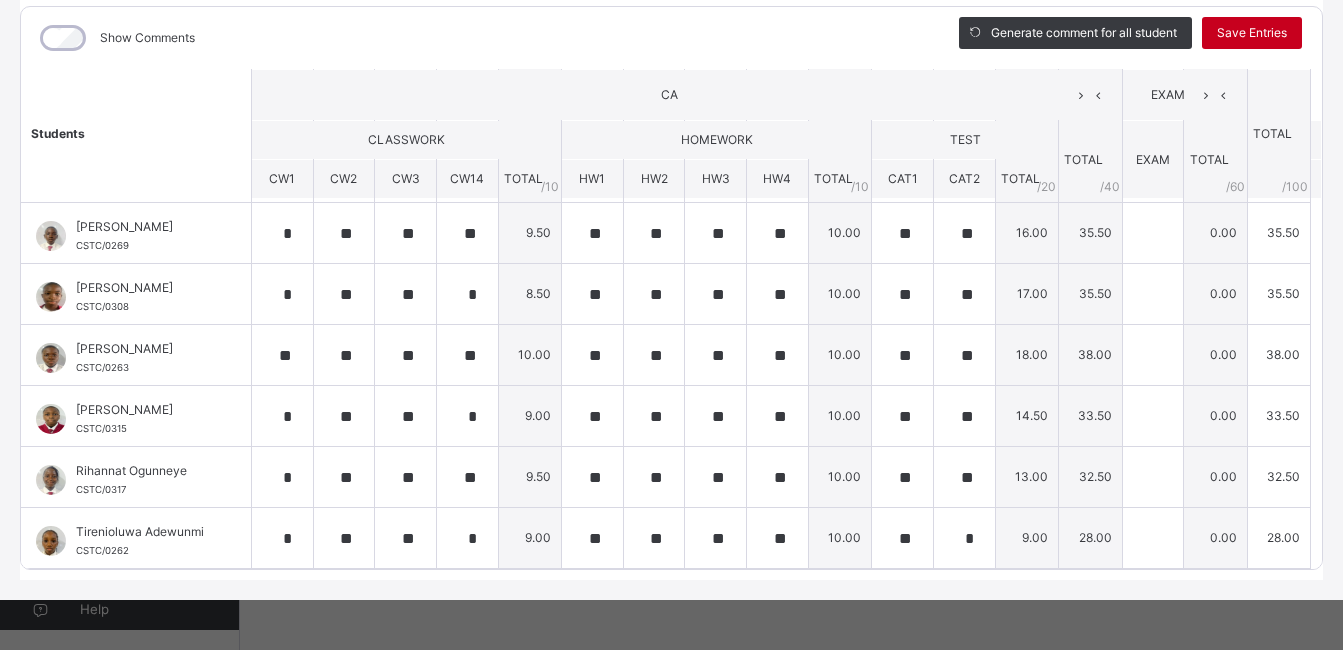 click on "Save Entries" at bounding box center (1252, 33) 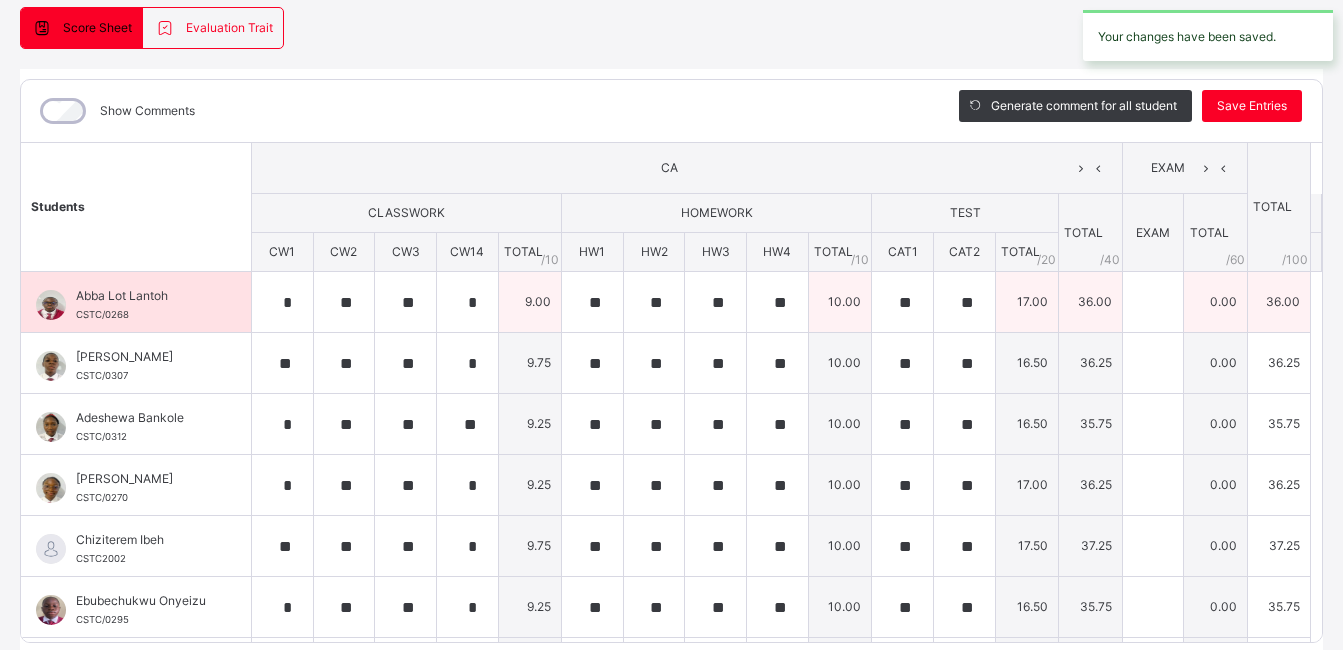 scroll, scrollTop: 187, scrollLeft: 0, axis: vertical 